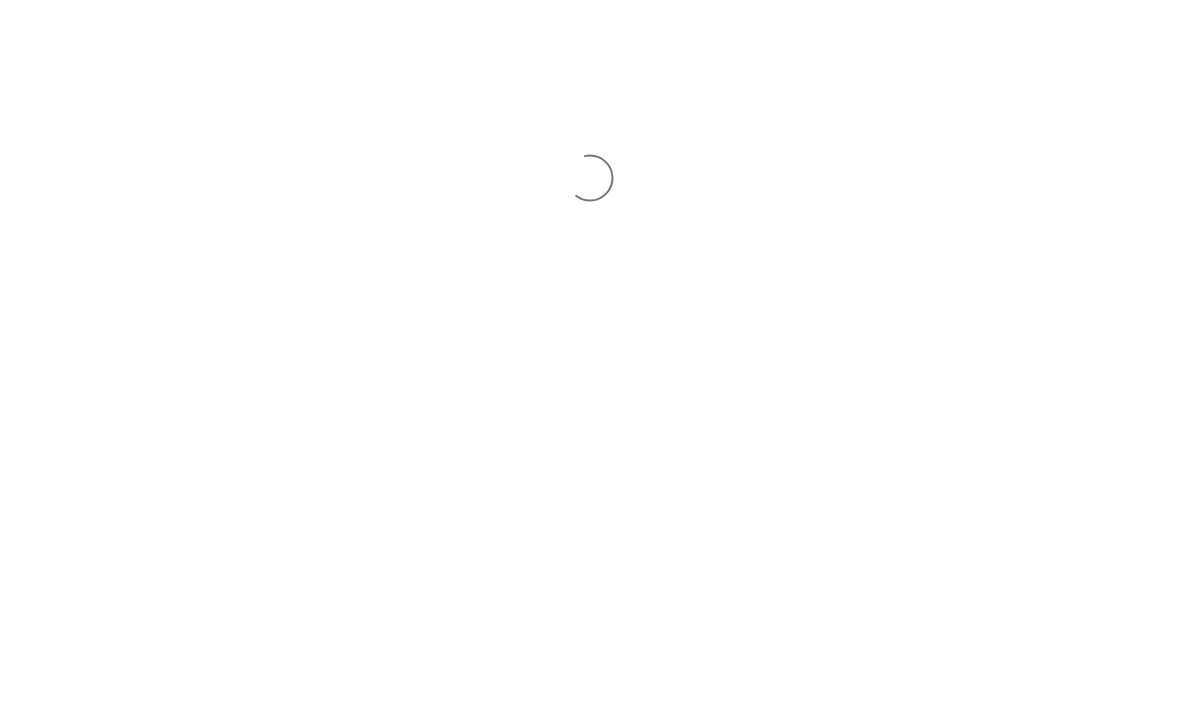 scroll, scrollTop: 0, scrollLeft: 0, axis: both 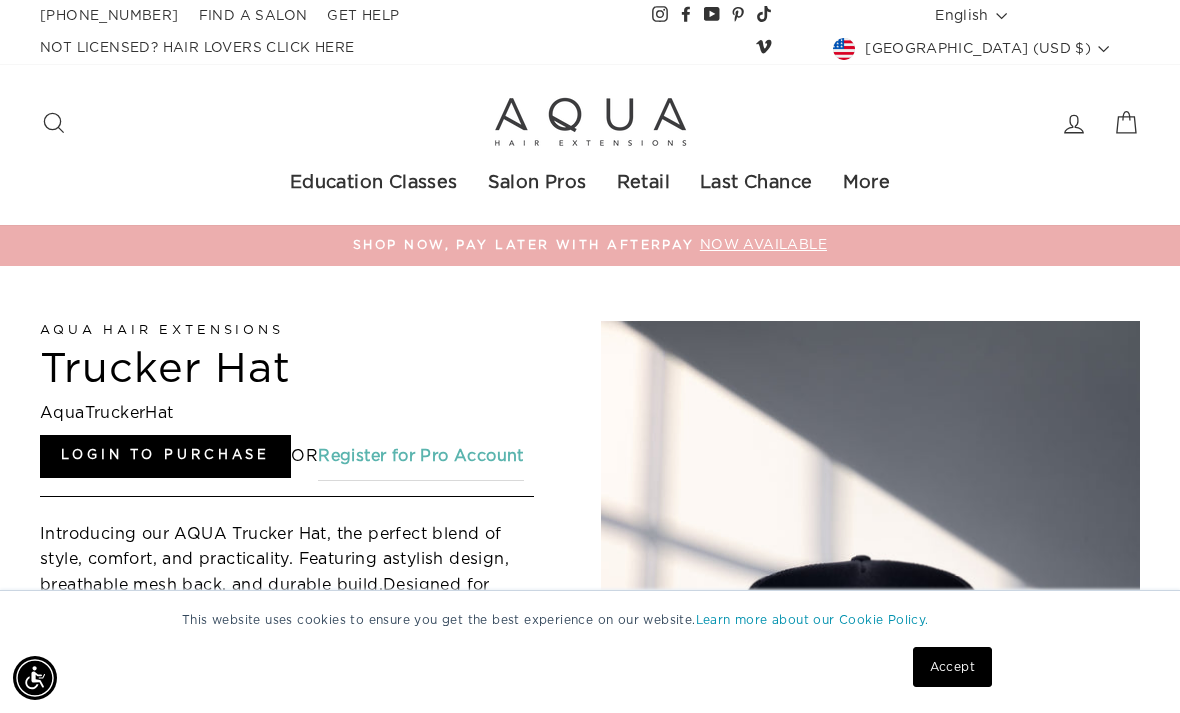 click 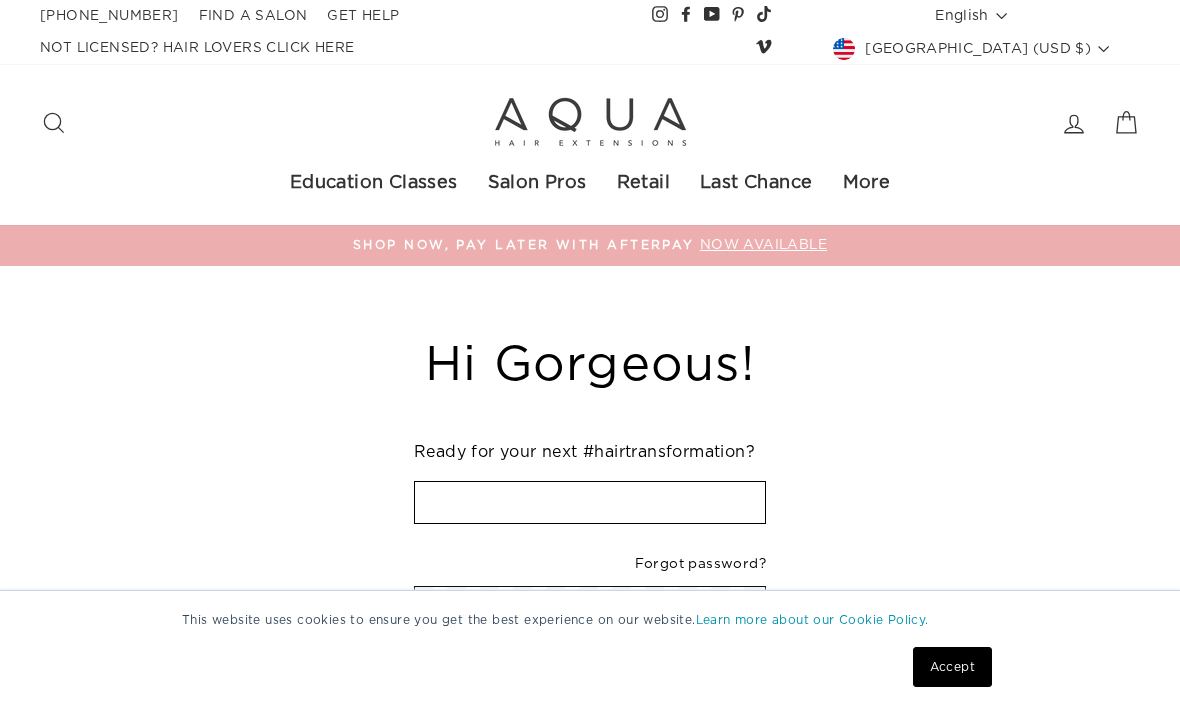 scroll, scrollTop: 0, scrollLeft: 0, axis: both 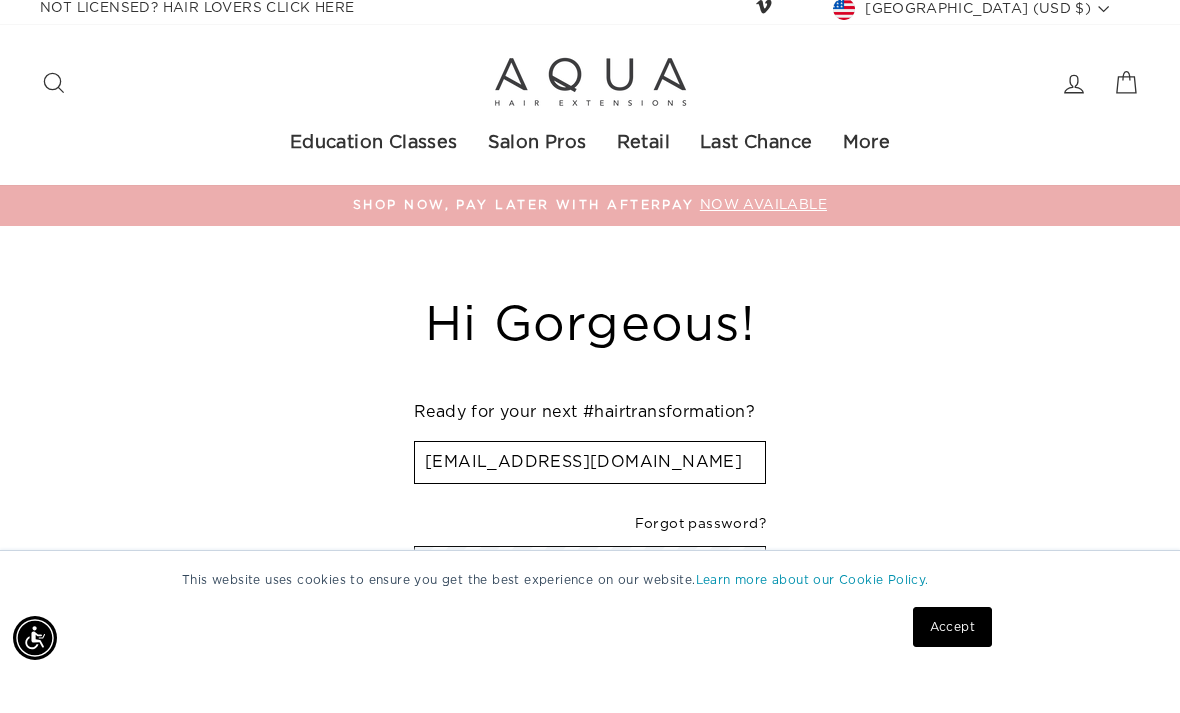 type on "[EMAIL_ADDRESS][DOMAIN_NAME]" 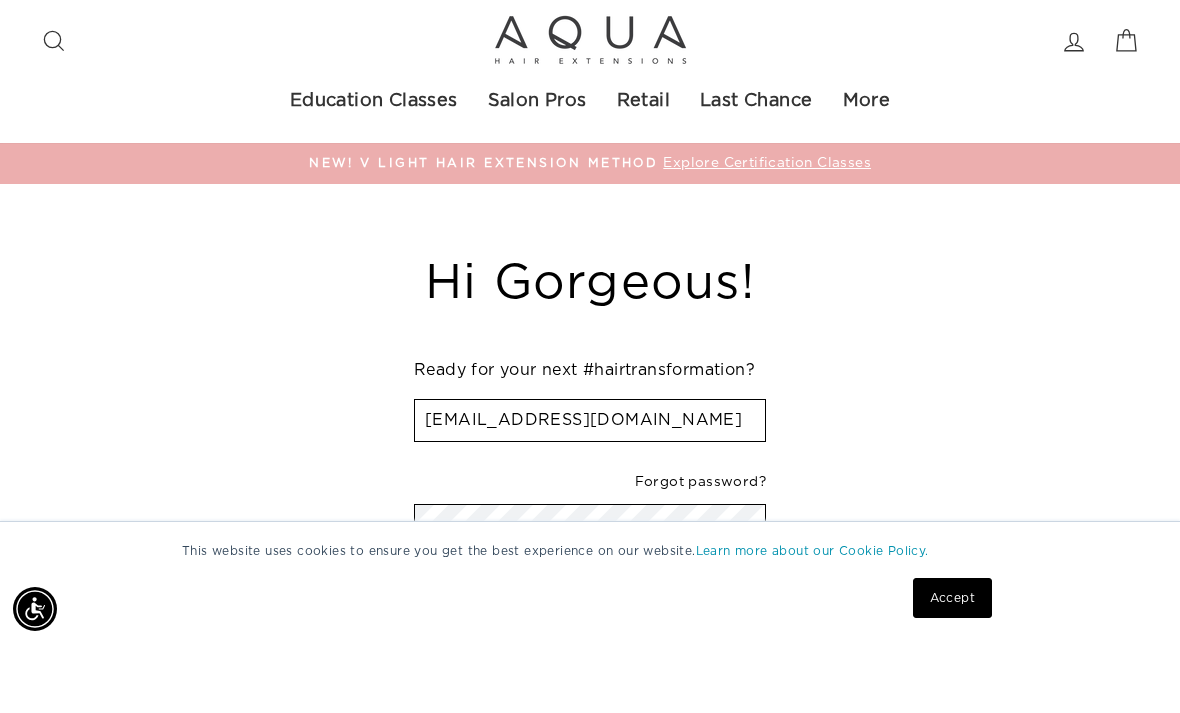 scroll, scrollTop: 135, scrollLeft: 0, axis: vertical 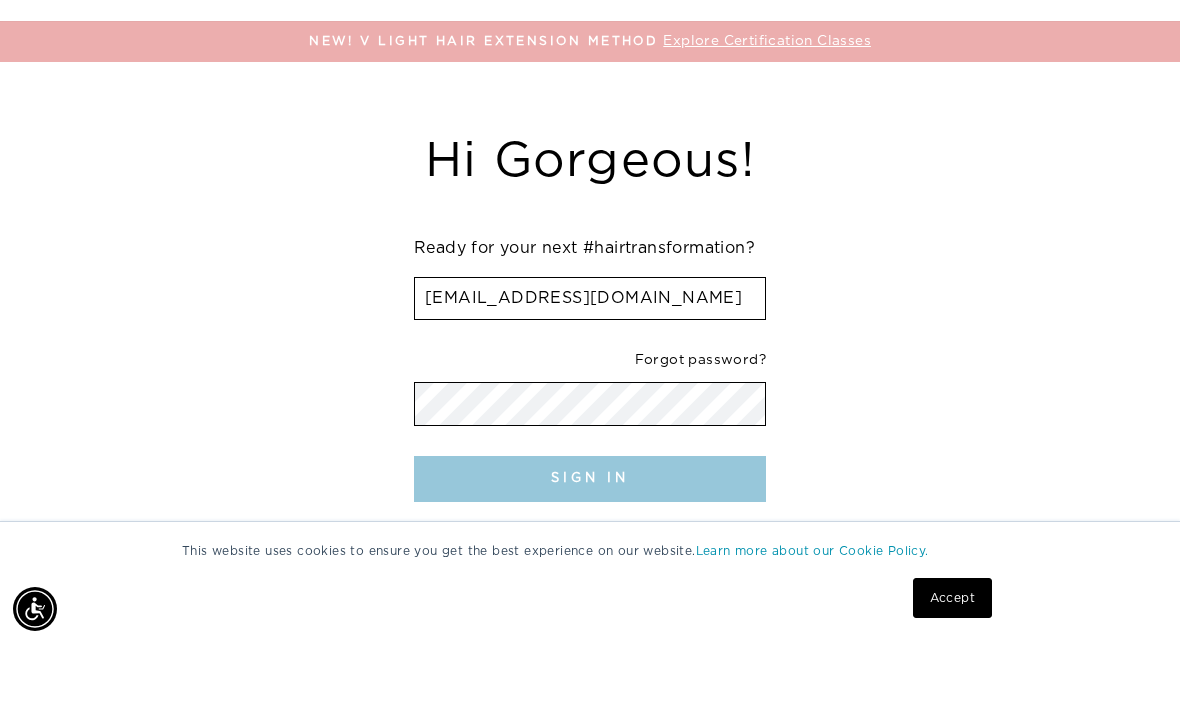 click on "Sign In" at bounding box center [590, 548] 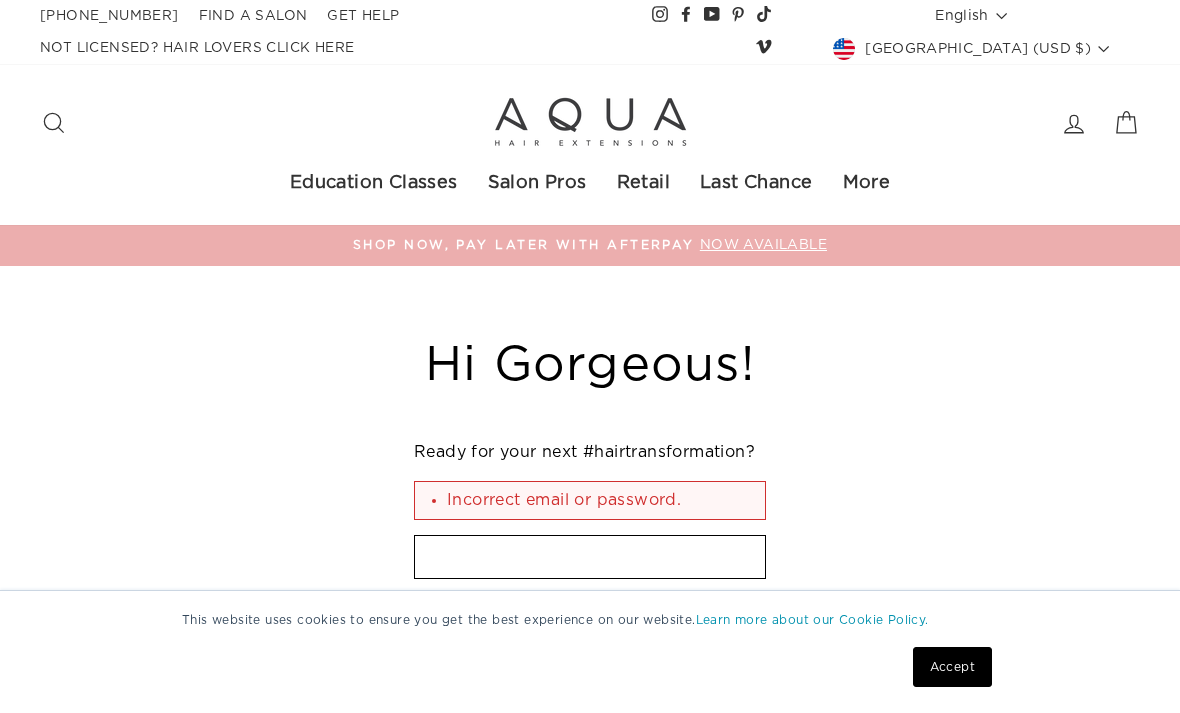 scroll, scrollTop: 0, scrollLeft: 0, axis: both 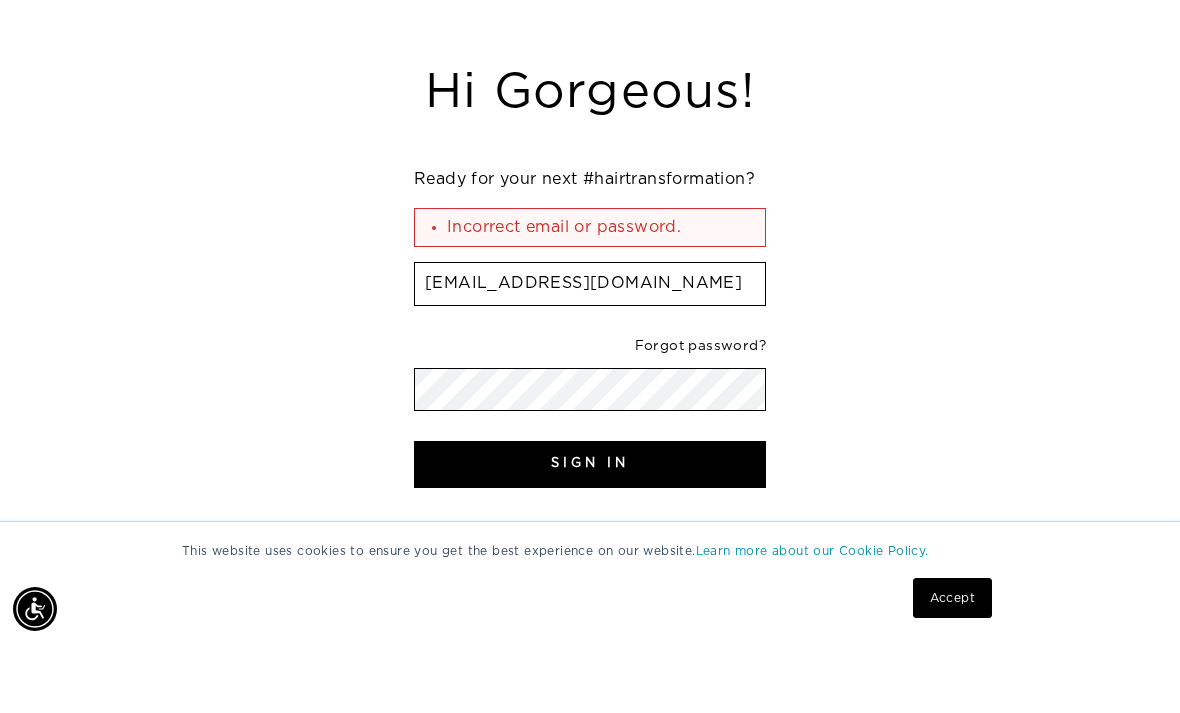 type on "Haleygibsonhair@gmail.com" 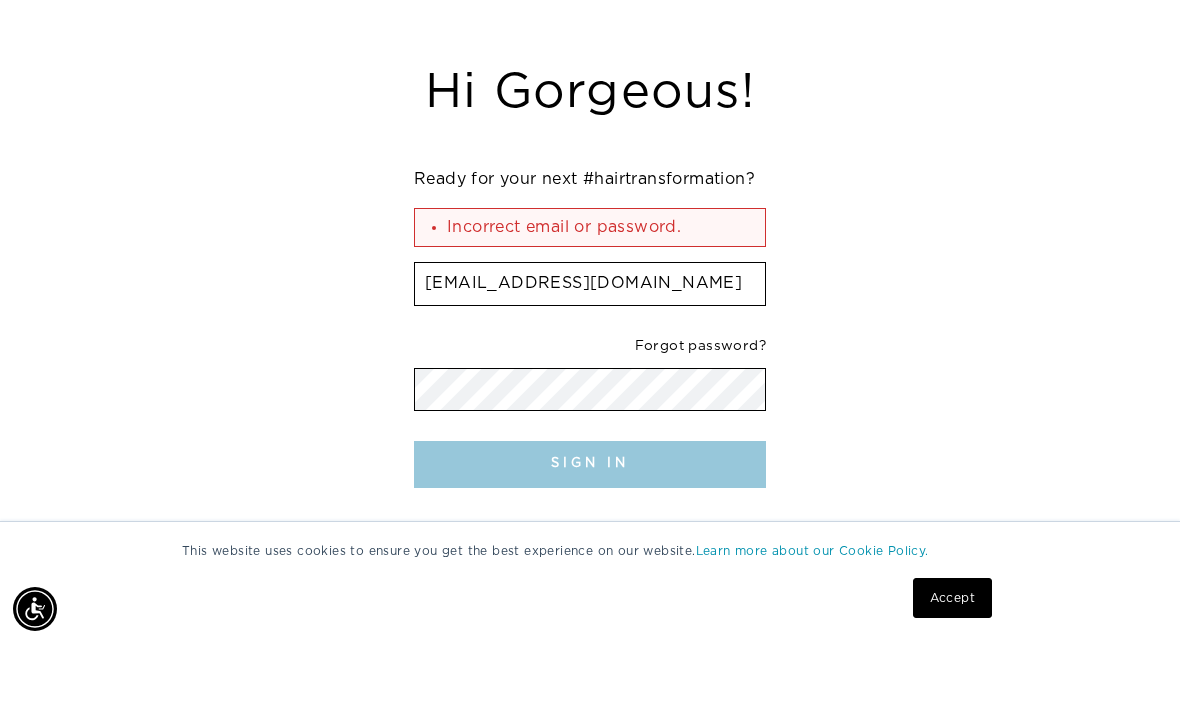 click on "Sign In" at bounding box center [590, 533] 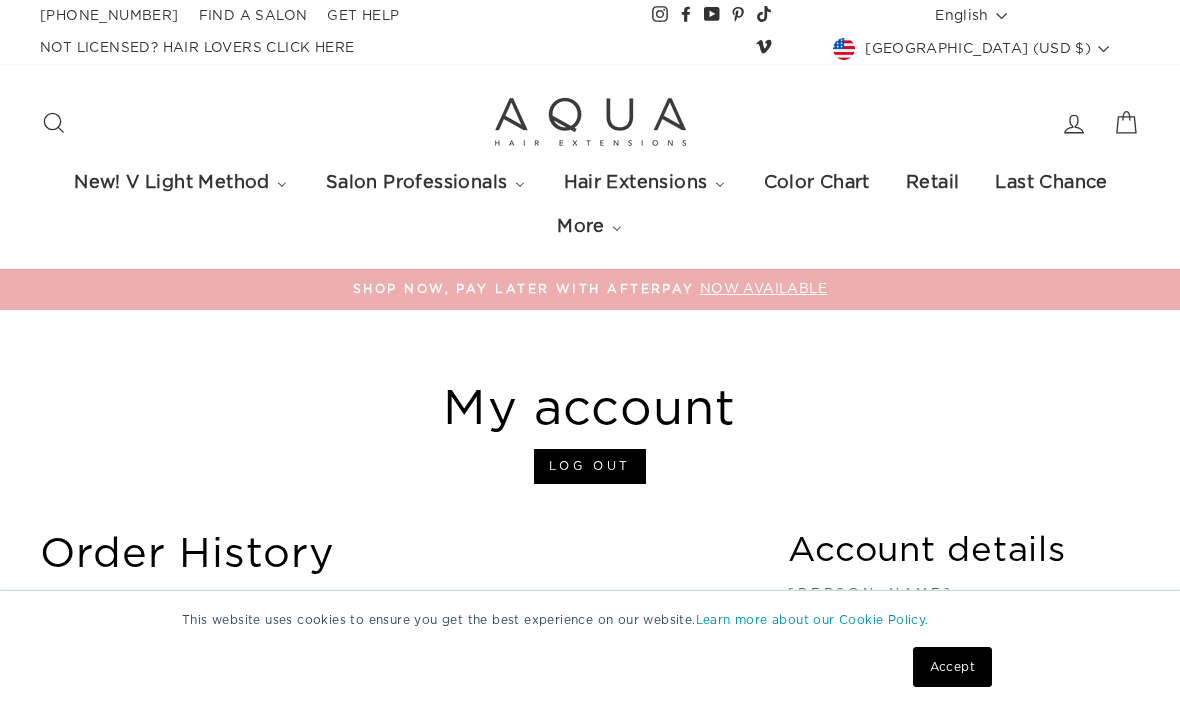 scroll, scrollTop: 0, scrollLeft: 0, axis: both 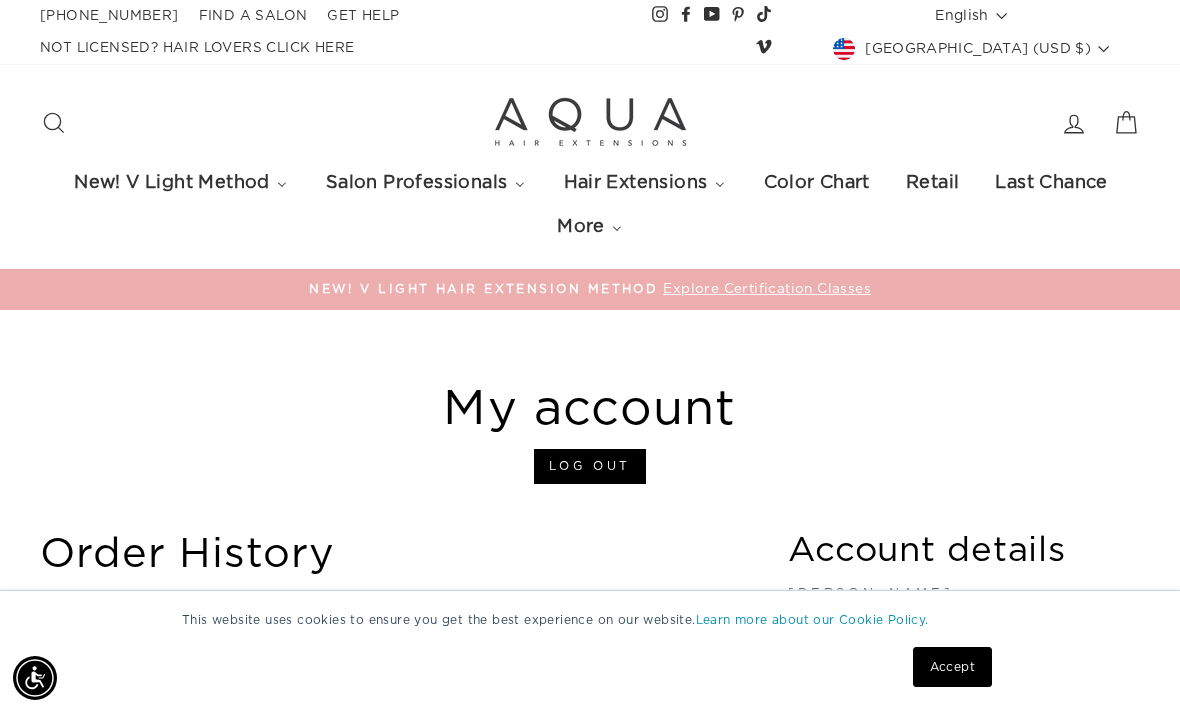 click on "1-866-638-3312
FIND A SALON
GET HELP
NOT LICENSED? HAIR LOVERS CLICK HERE
Instagram
Facebook
YouTube
Pinterest
TikTok
Vimeo
Language
English
English
Español
Currency" at bounding box center (590, 155) 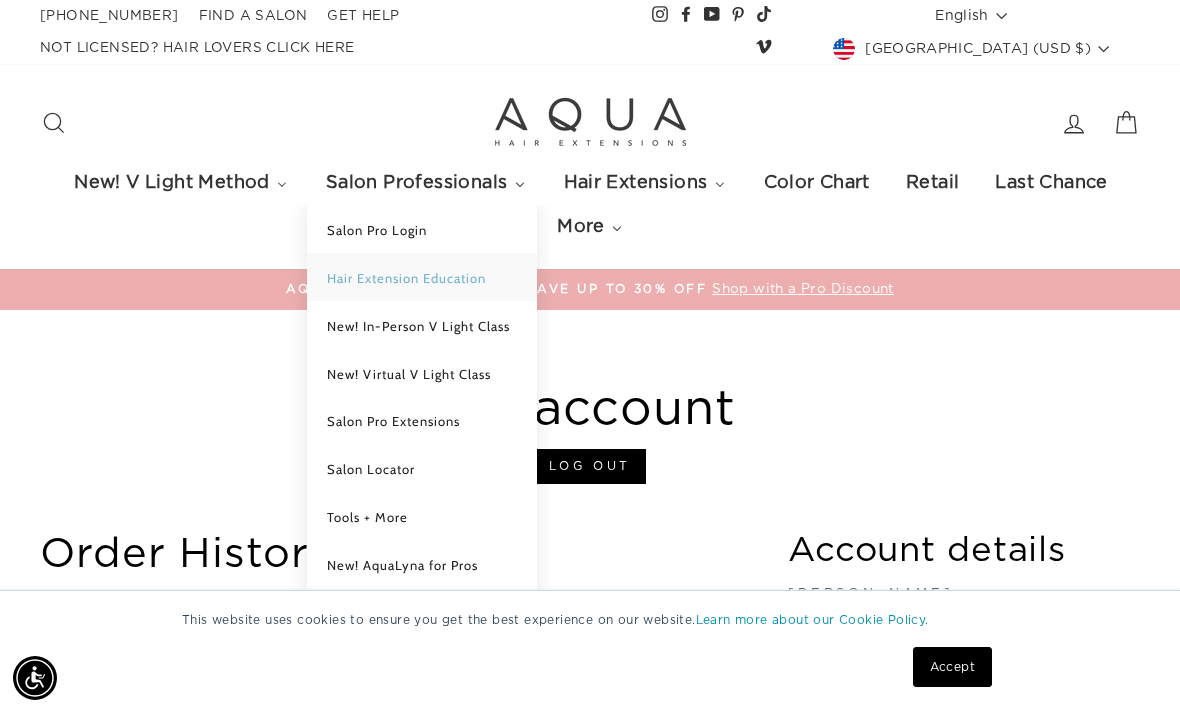 click on "Hair Extension Education" at bounding box center (422, 277) 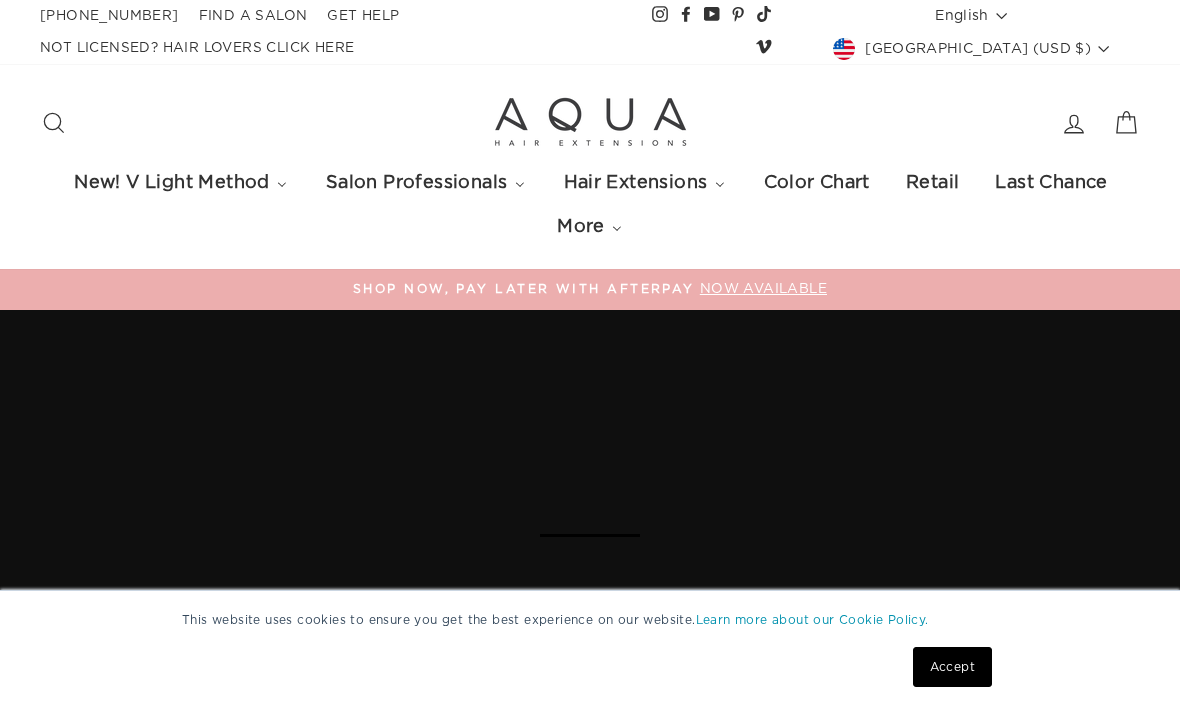 scroll, scrollTop: 0, scrollLeft: 0, axis: both 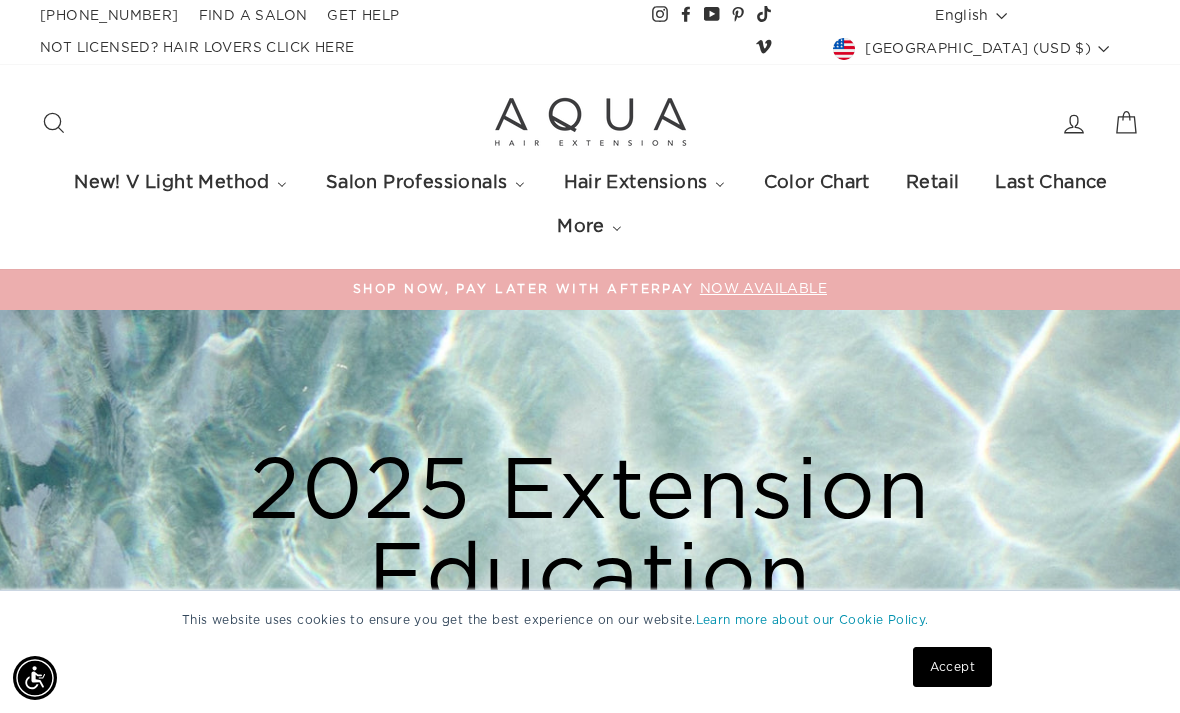 click on "This website uses cookies to ensure you get the best experience on our website.  Learn more about our Cookie Policy.
Accept" at bounding box center [590, 652] 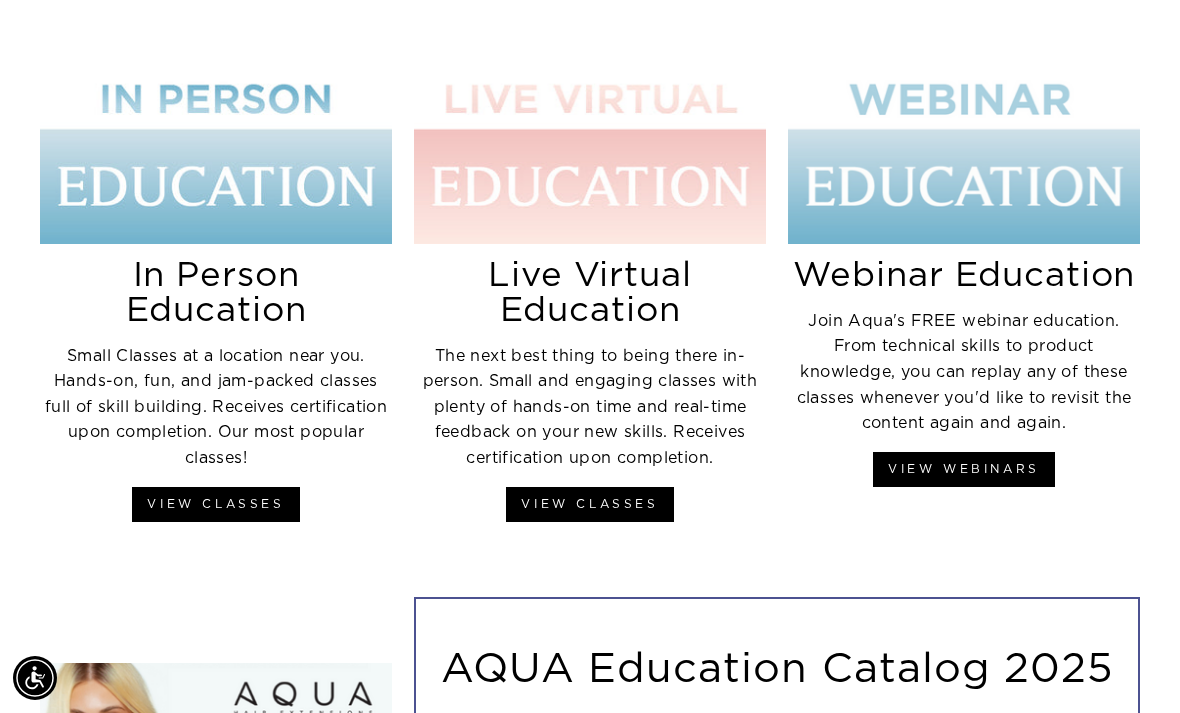 scroll, scrollTop: 1076, scrollLeft: 0, axis: vertical 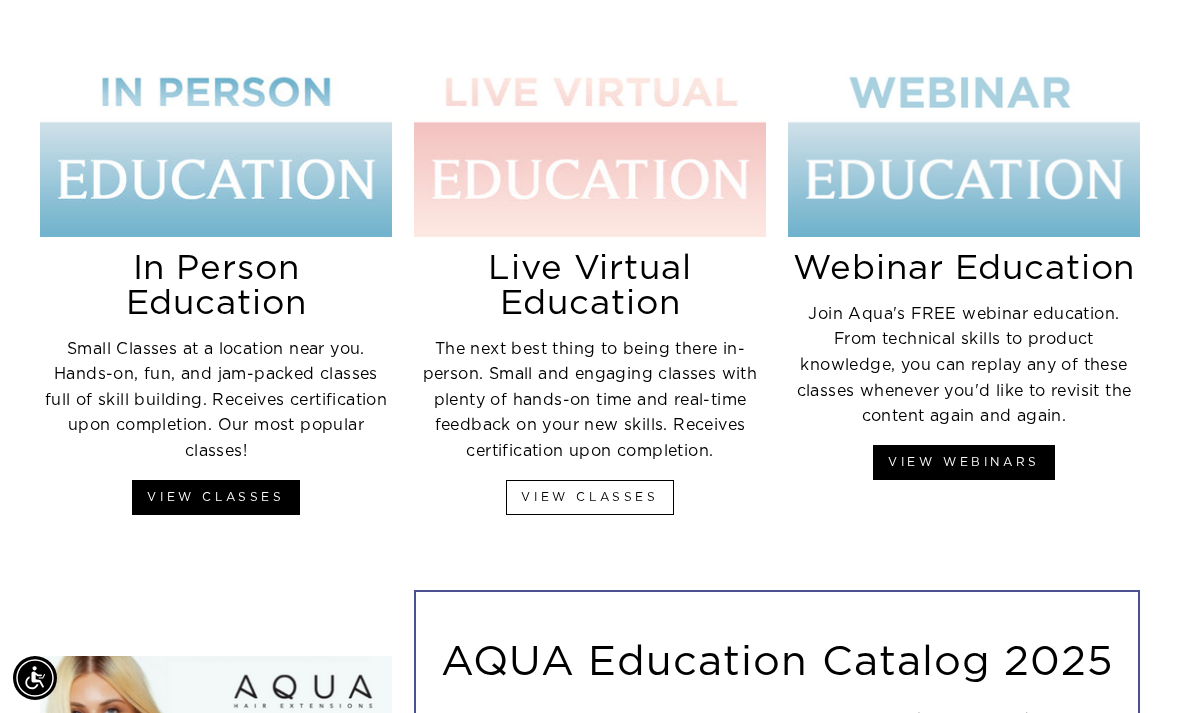 click on "View Classes" at bounding box center (589, 497) 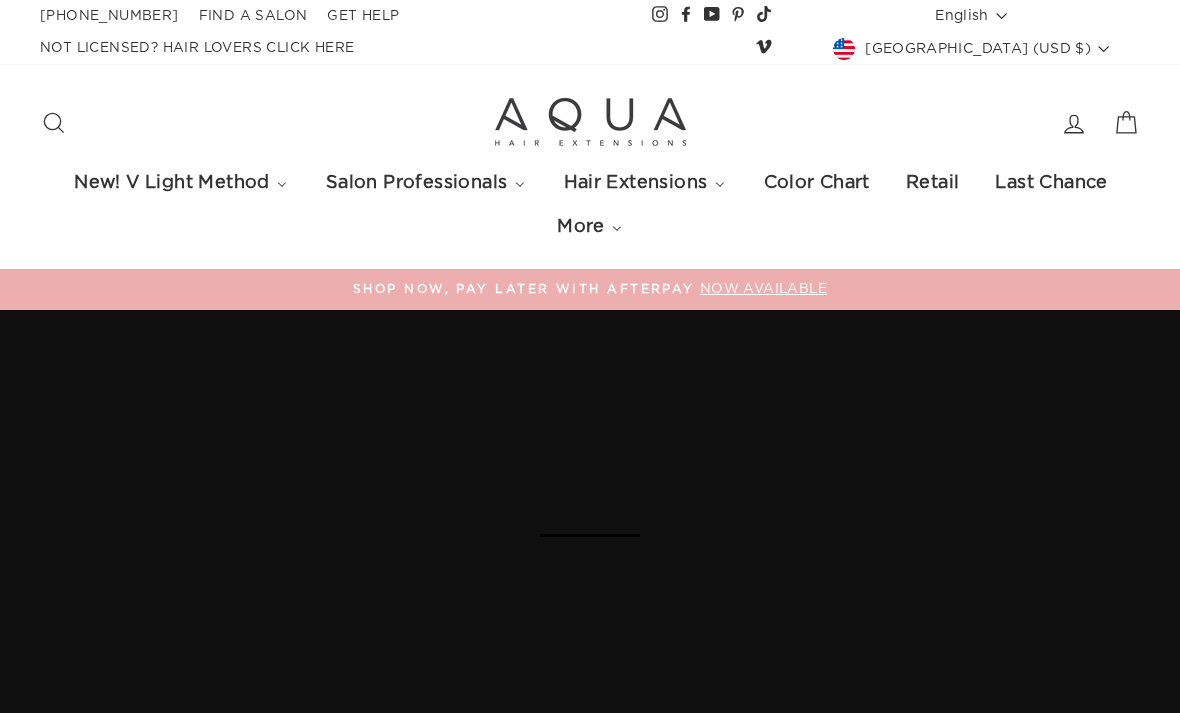scroll, scrollTop: 0, scrollLeft: 0, axis: both 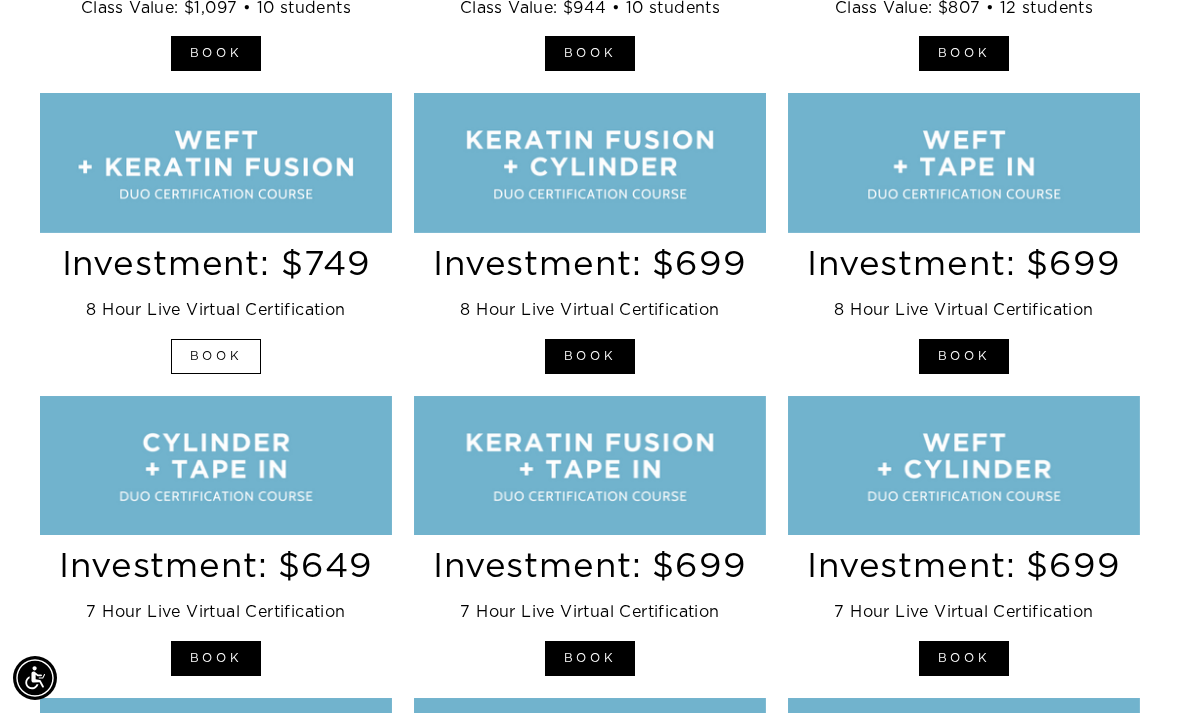 click on "Book" at bounding box center [216, 356] 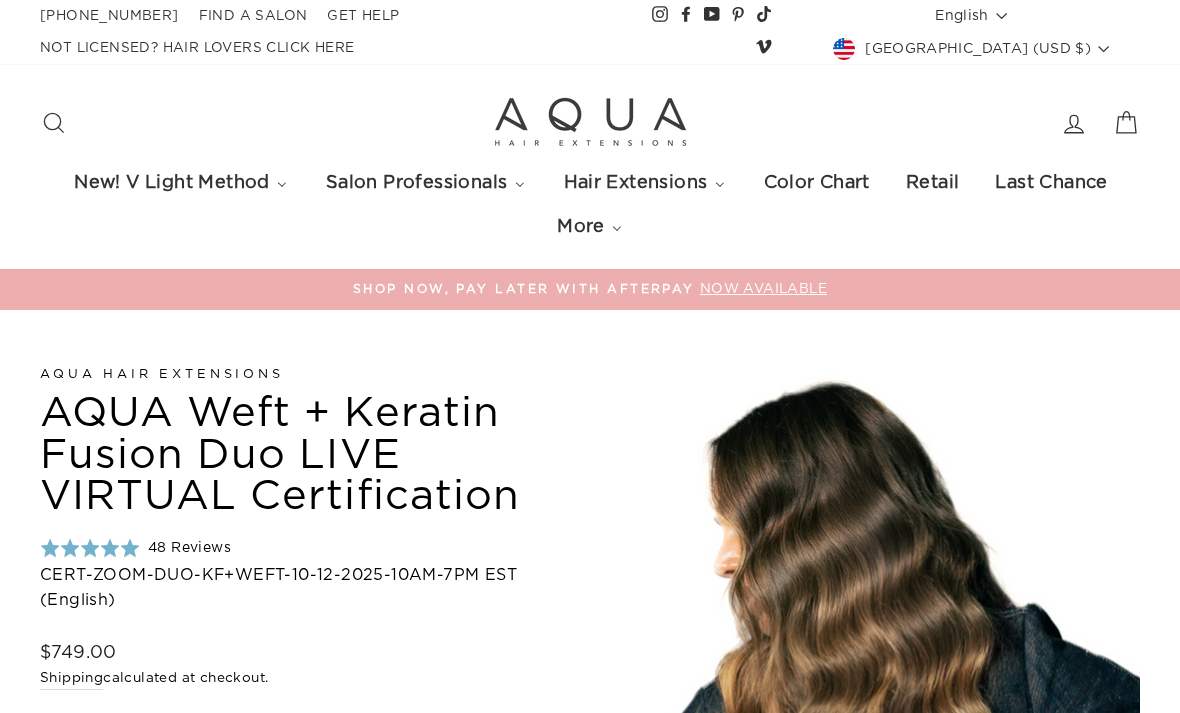 scroll, scrollTop: 0, scrollLeft: 0, axis: both 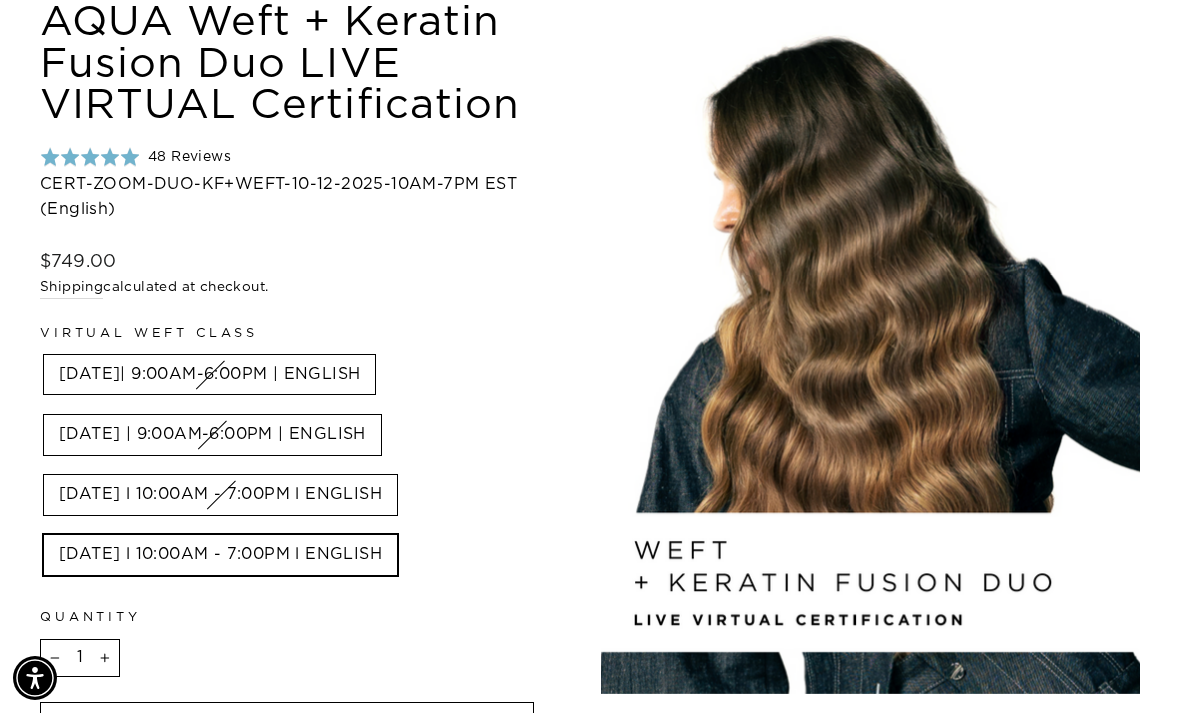 click on "07-21-2025 l 10:00AM - 7:00PM l ENGLISH" at bounding box center (220, 495) 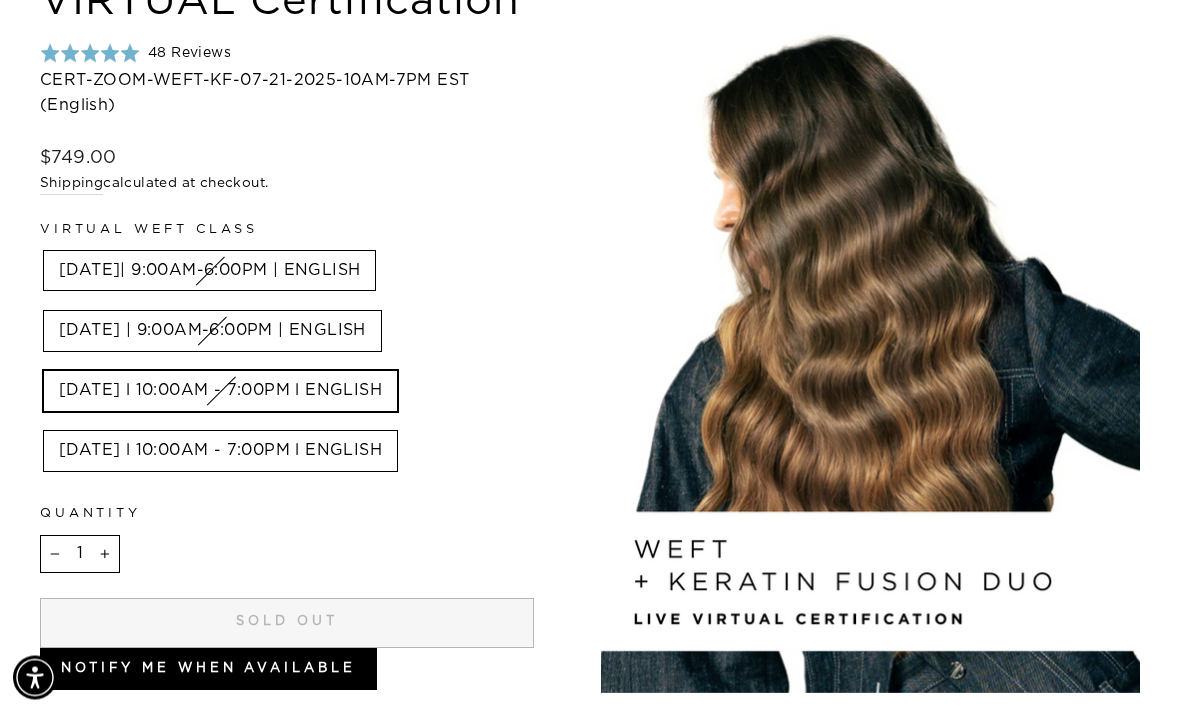 scroll, scrollTop: 498, scrollLeft: 0, axis: vertical 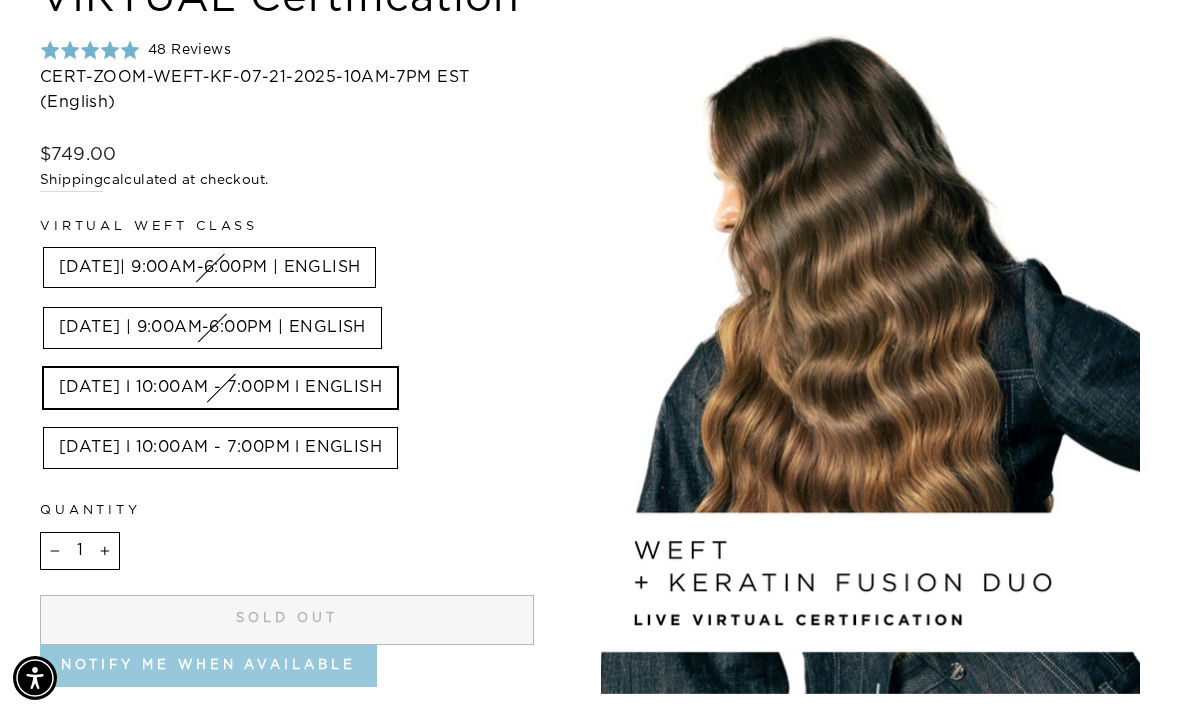 click on "Notify Me When Available" at bounding box center [208, 666] 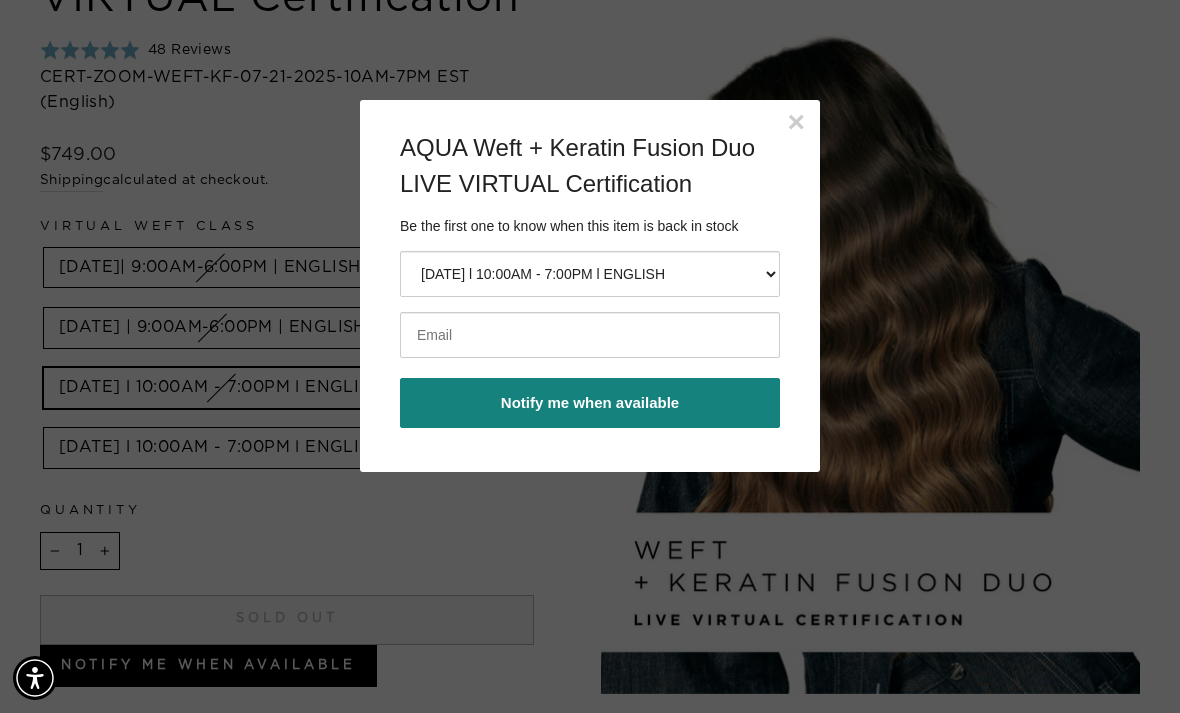 click at bounding box center [590, 335] 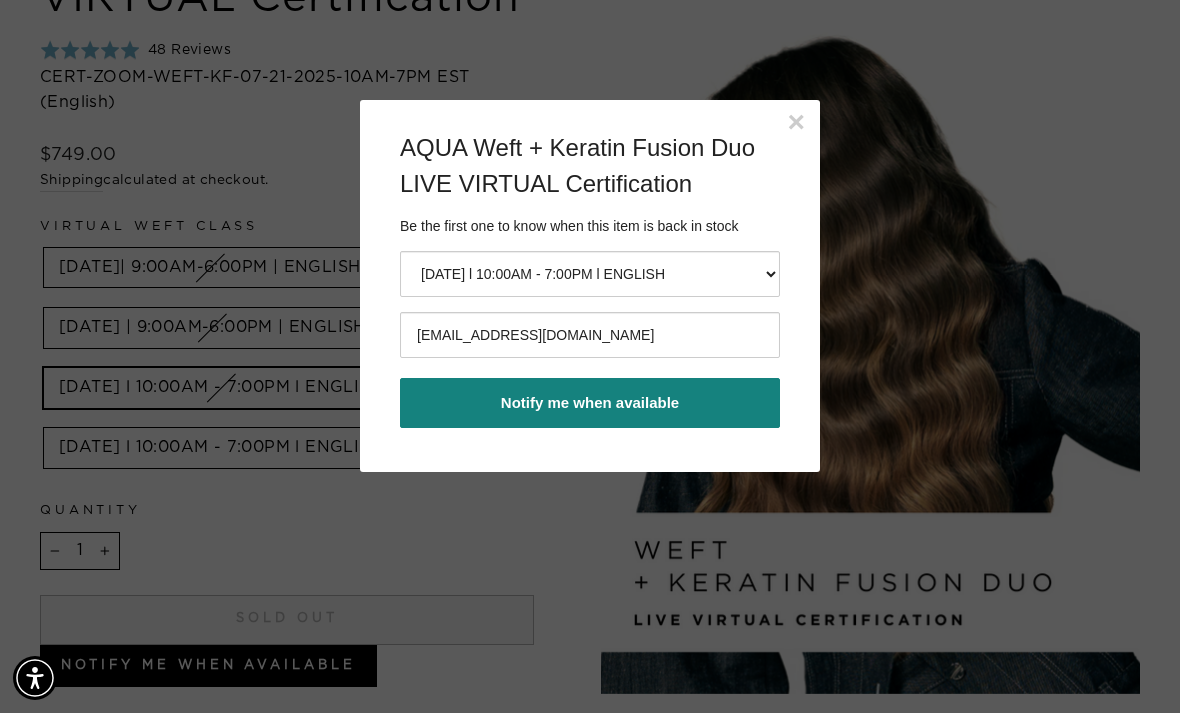type on "Haleygibsonhair@gmail.com" 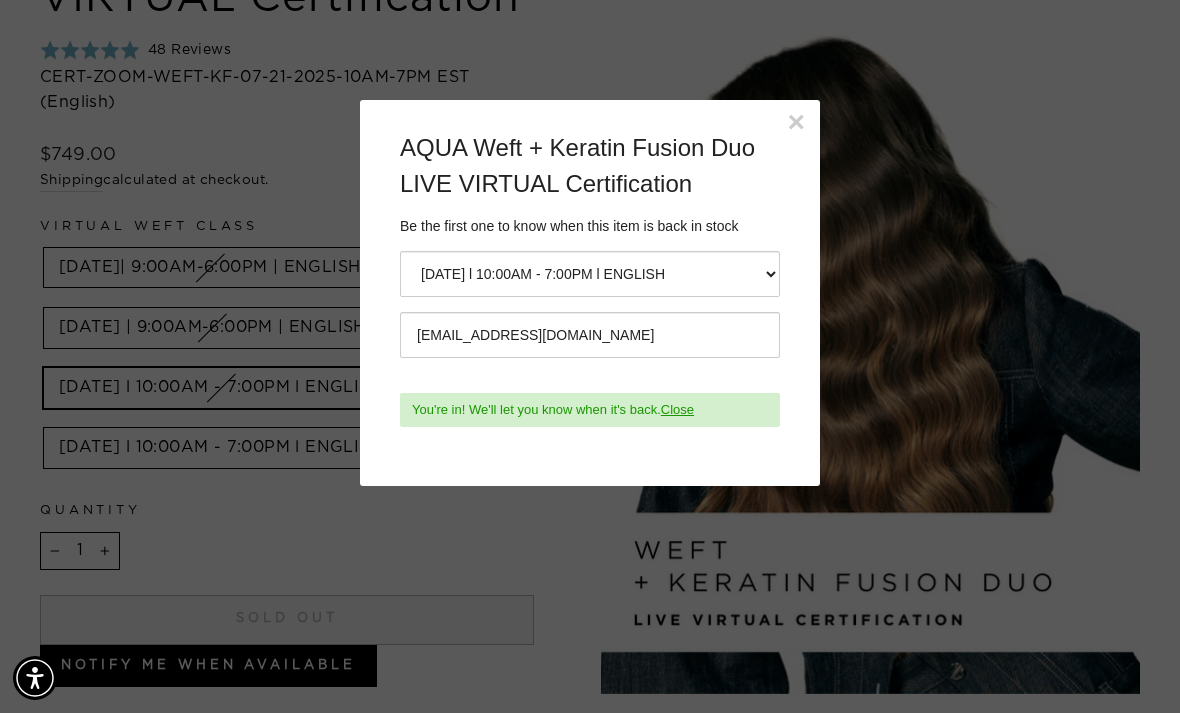 click on "Close" at bounding box center [677, 409] 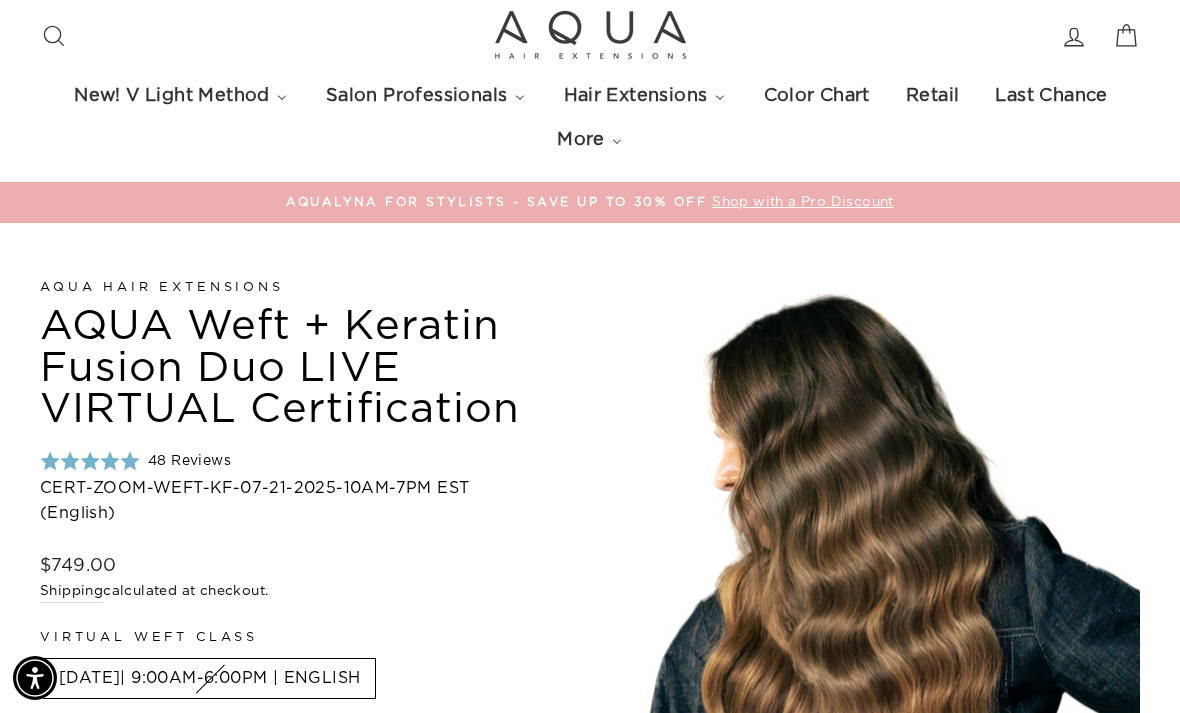 scroll, scrollTop: 0, scrollLeft: 0, axis: both 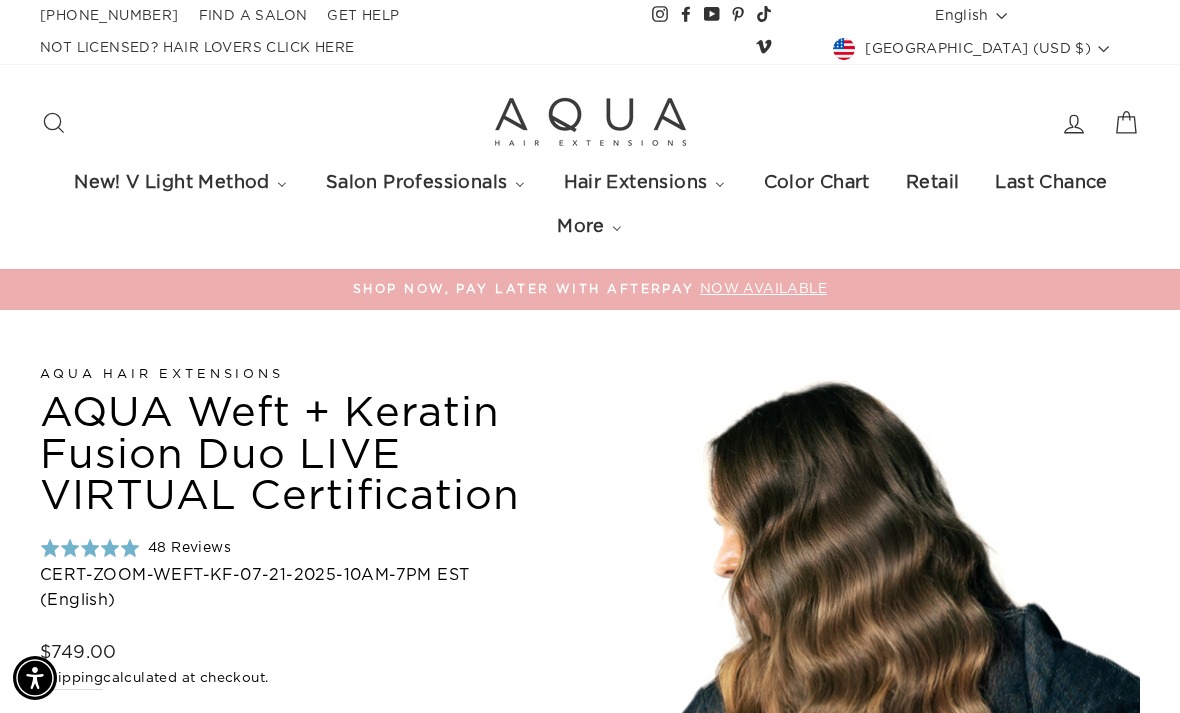 click on "1-866-638-3312
FIND A SALON
GET HELP
NOT LICENSED? HAIR LOVERS CLICK HERE
Instagram
Facebook
YouTube
Pinterest
TikTok
Vimeo
Language
English
English
Español
Currency" at bounding box center [590, 155] 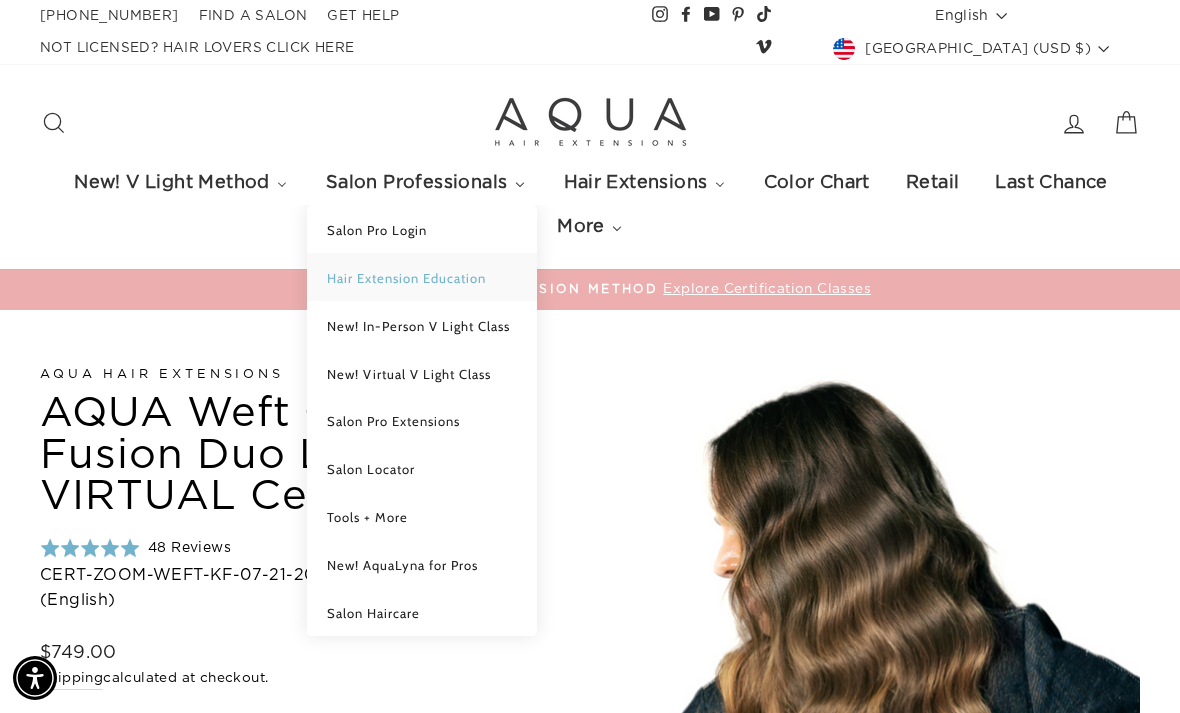 click on "Hair Extension Education" at bounding box center (406, 278) 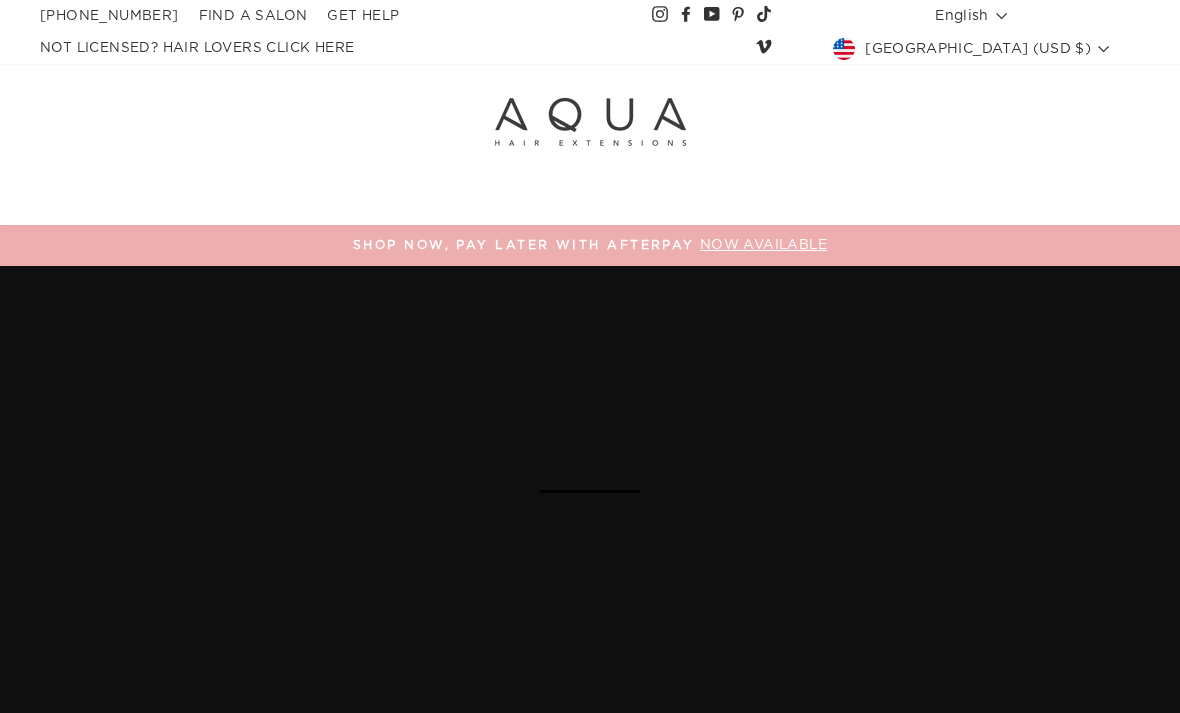 scroll, scrollTop: 0, scrollLeft: 0, axis: both 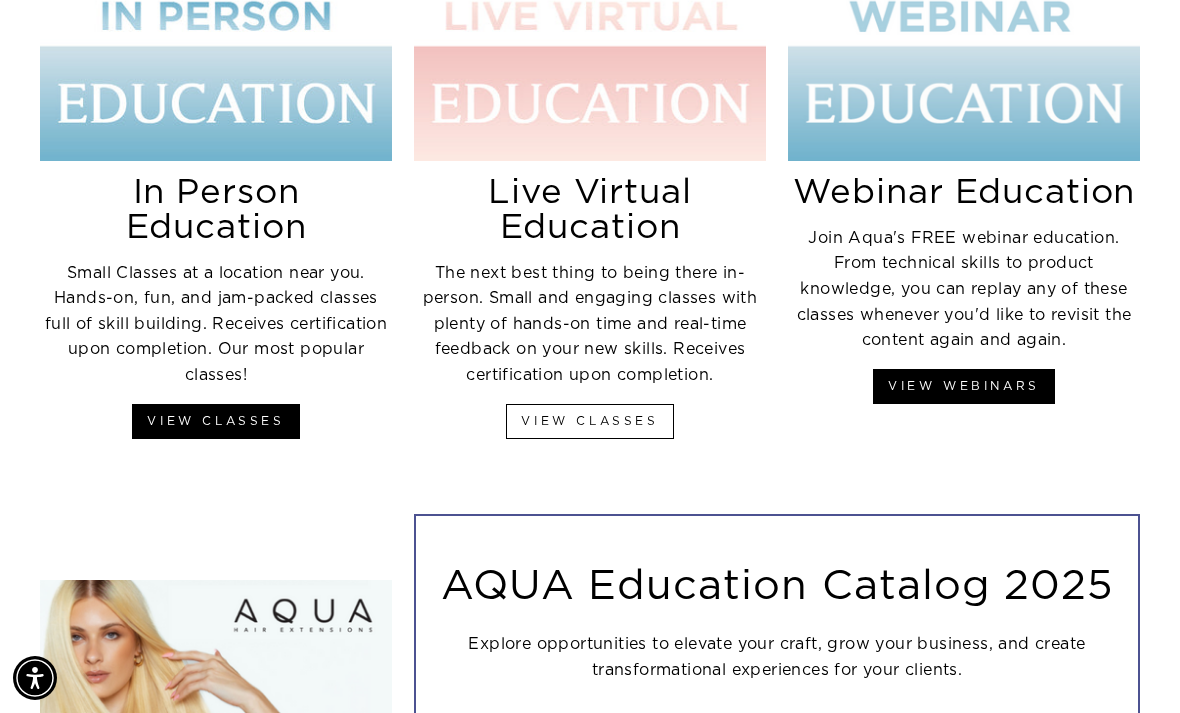 click on "View Classes" at bounding box center [589, 421] 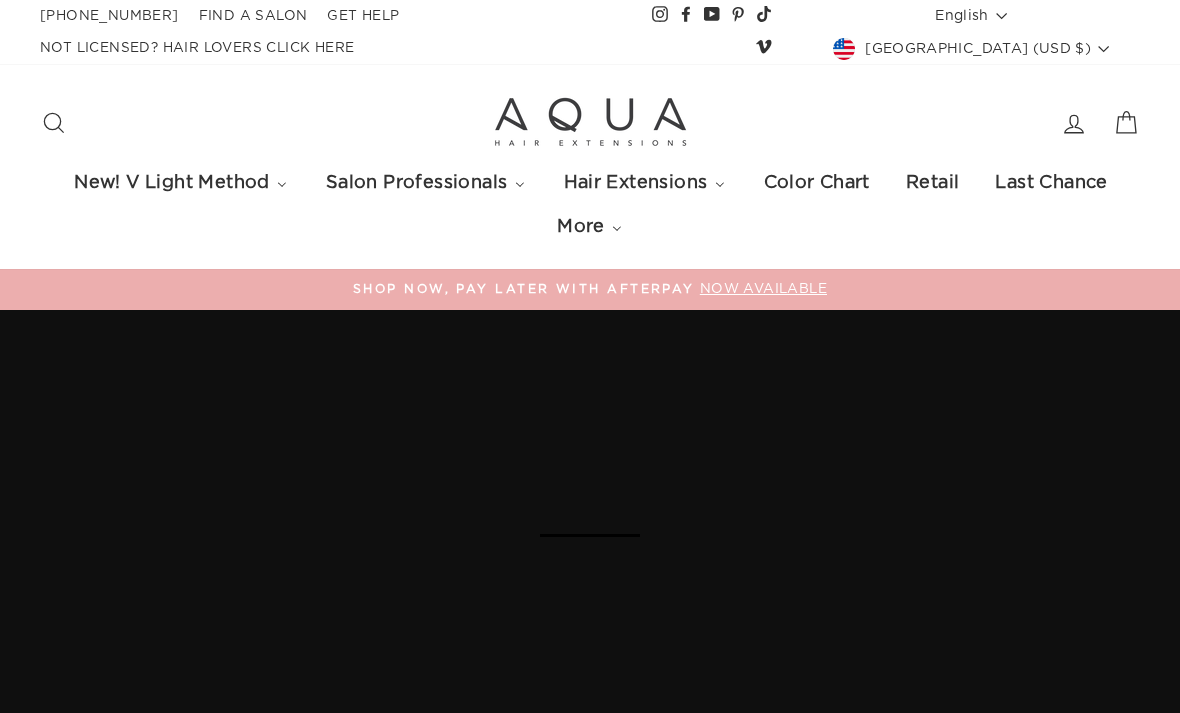 scroll, scrollTop: 0, scrollLeft: 0, axis: both 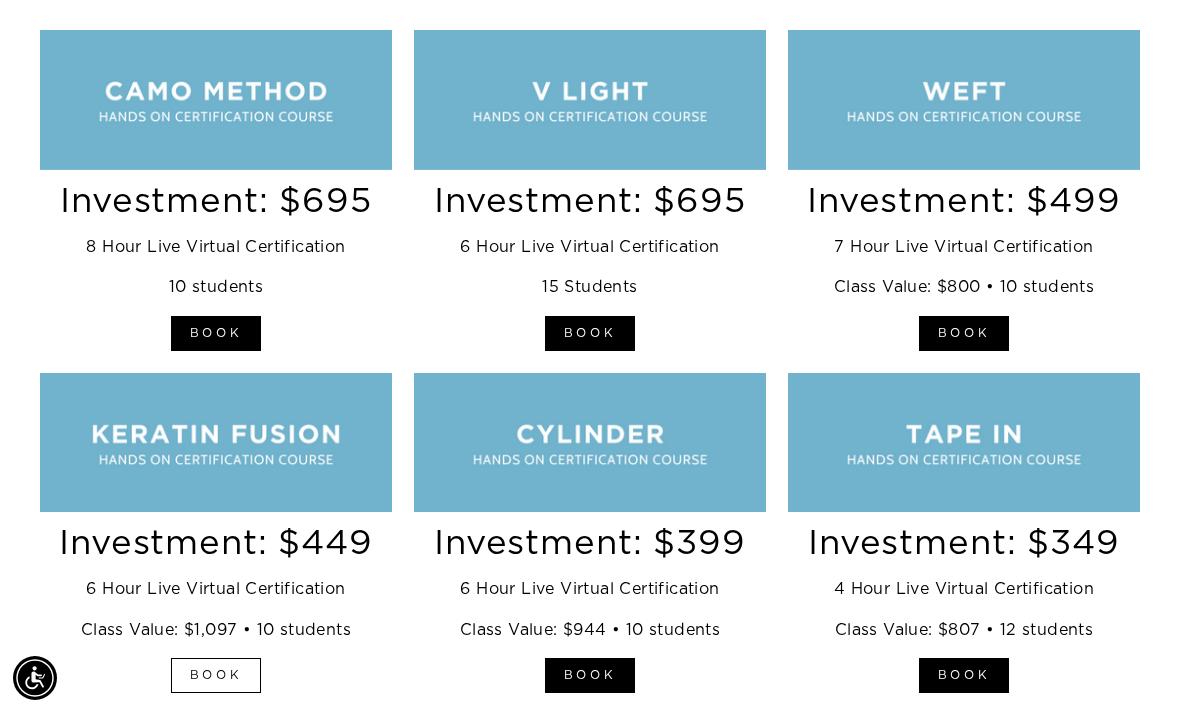 click on "Book" at bounding box center [216, 675] 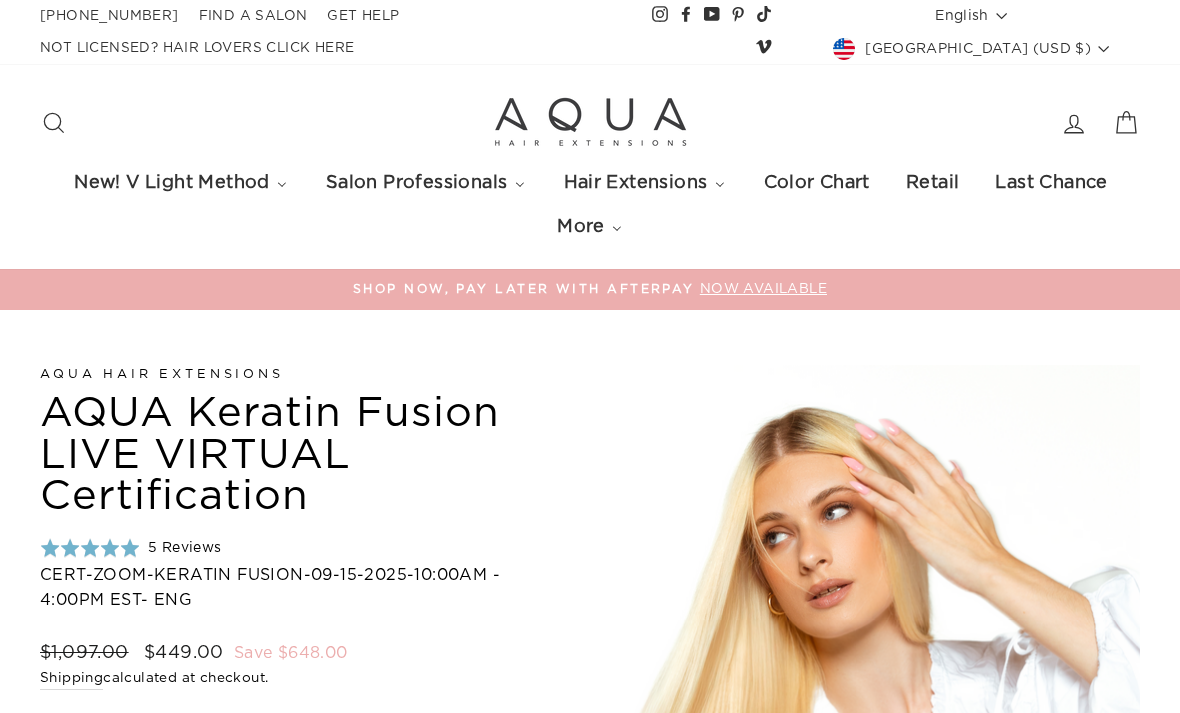 scroll, scrollTop: 0, scrollLeft: 0, axis: both 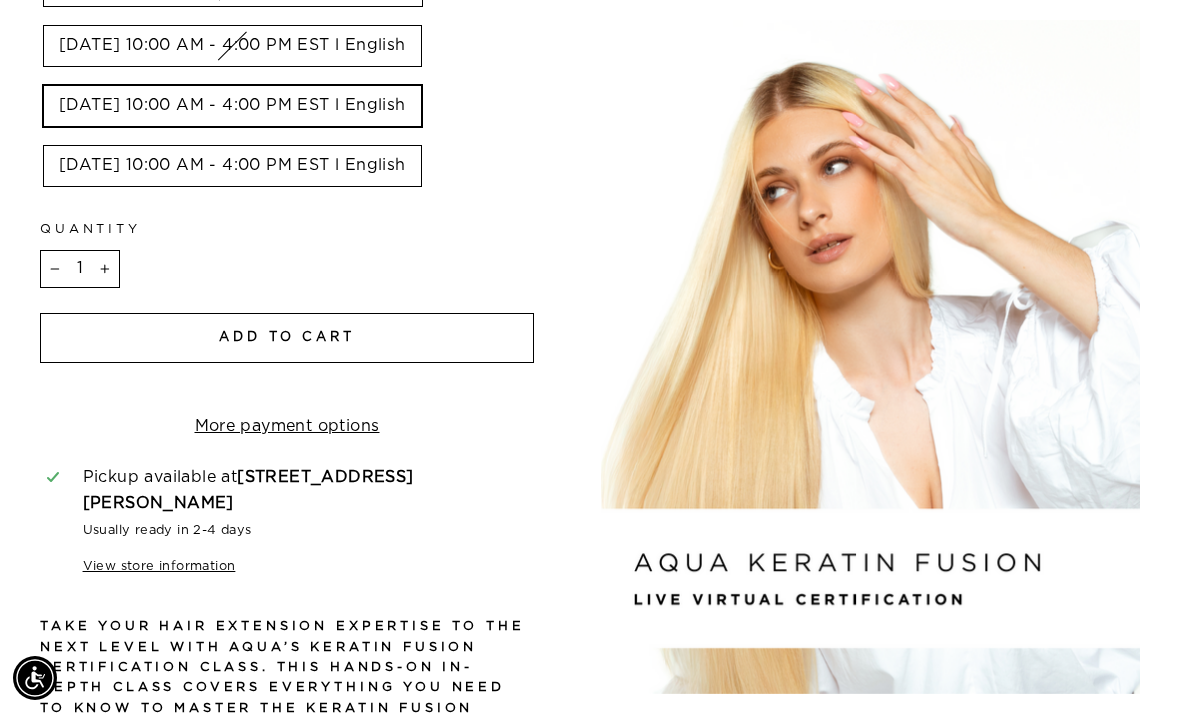 click on "Add to cart" at bounding box center [287, 338] 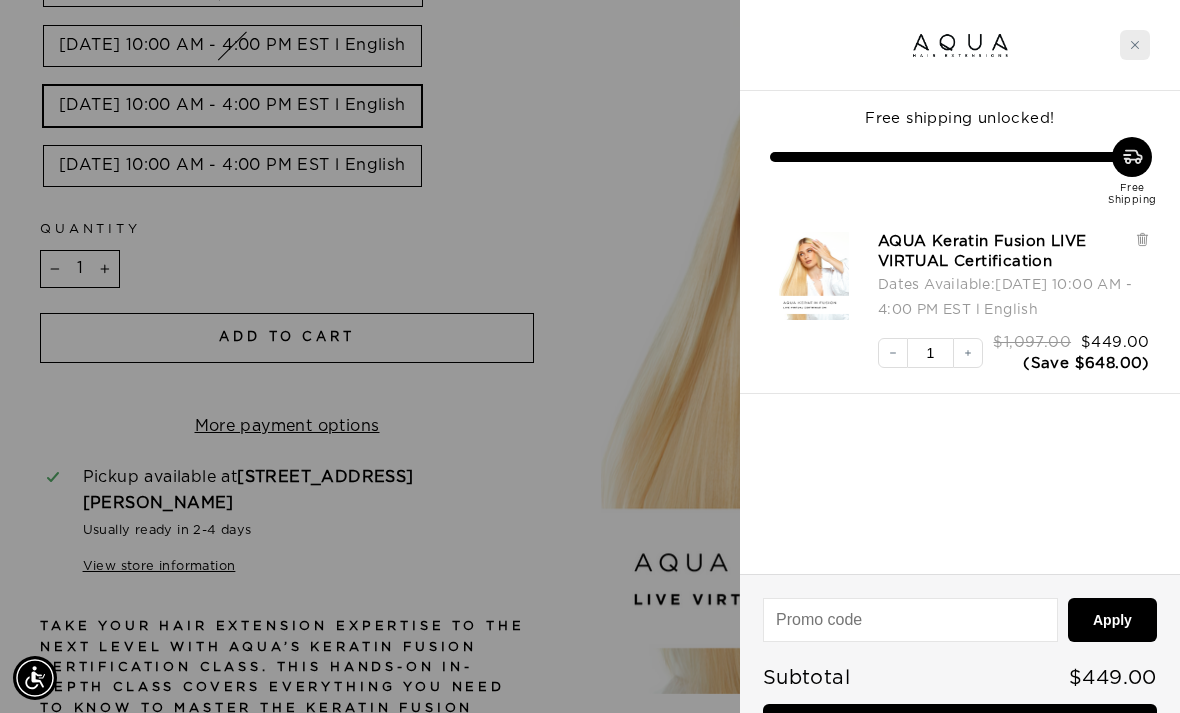 click at bounding box center [1135, 45] 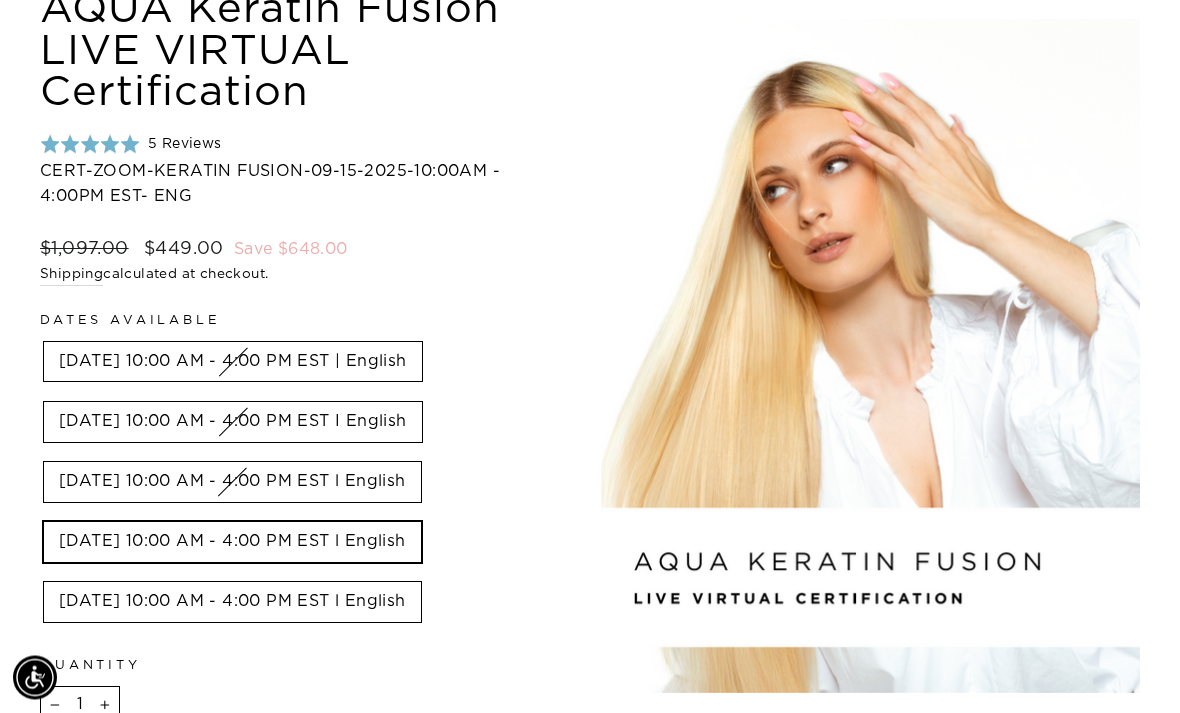 scroll, scrollTop: 0, scrollLeft: 0, axis: both 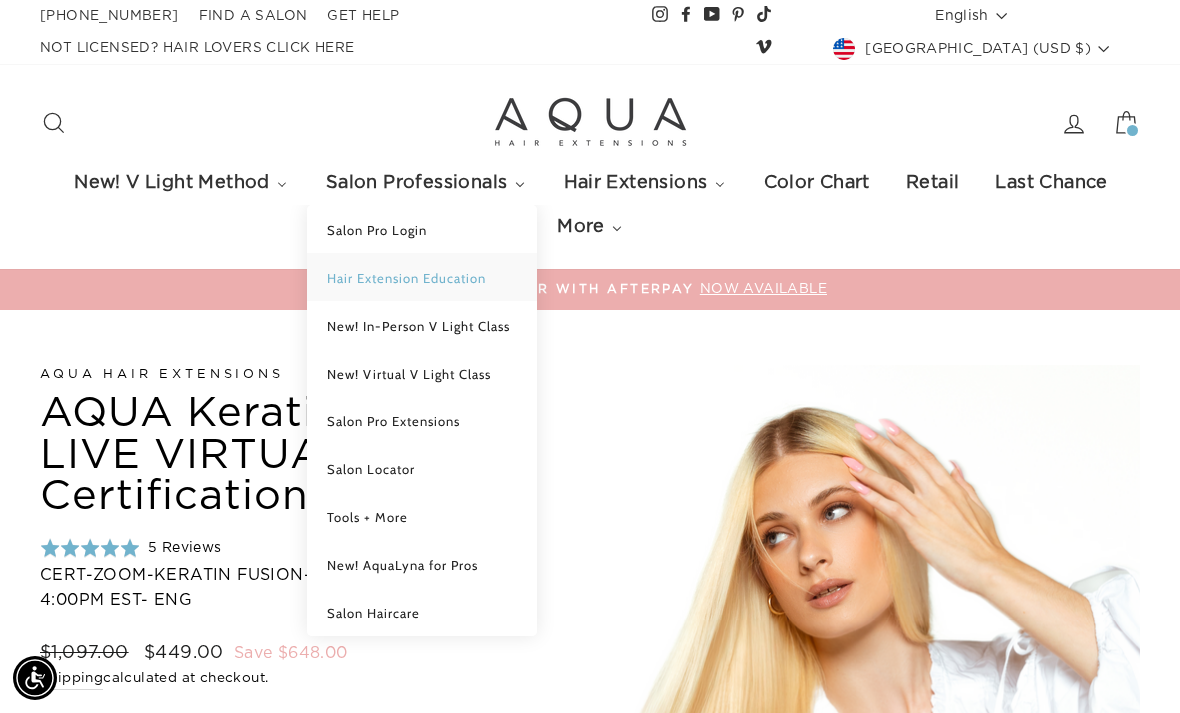 click on "Hair Extension Education" at bounding box center (406, 278) 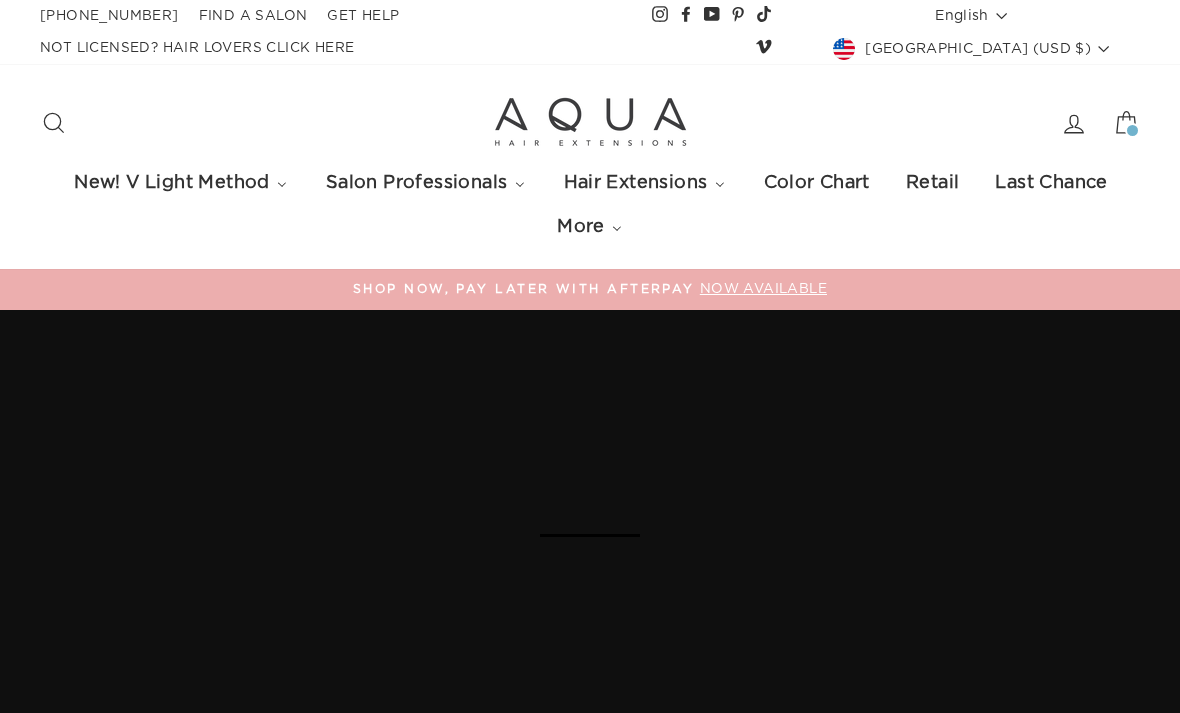 scroll, scrollTop: 0, scrollLeft: 0, axis: both 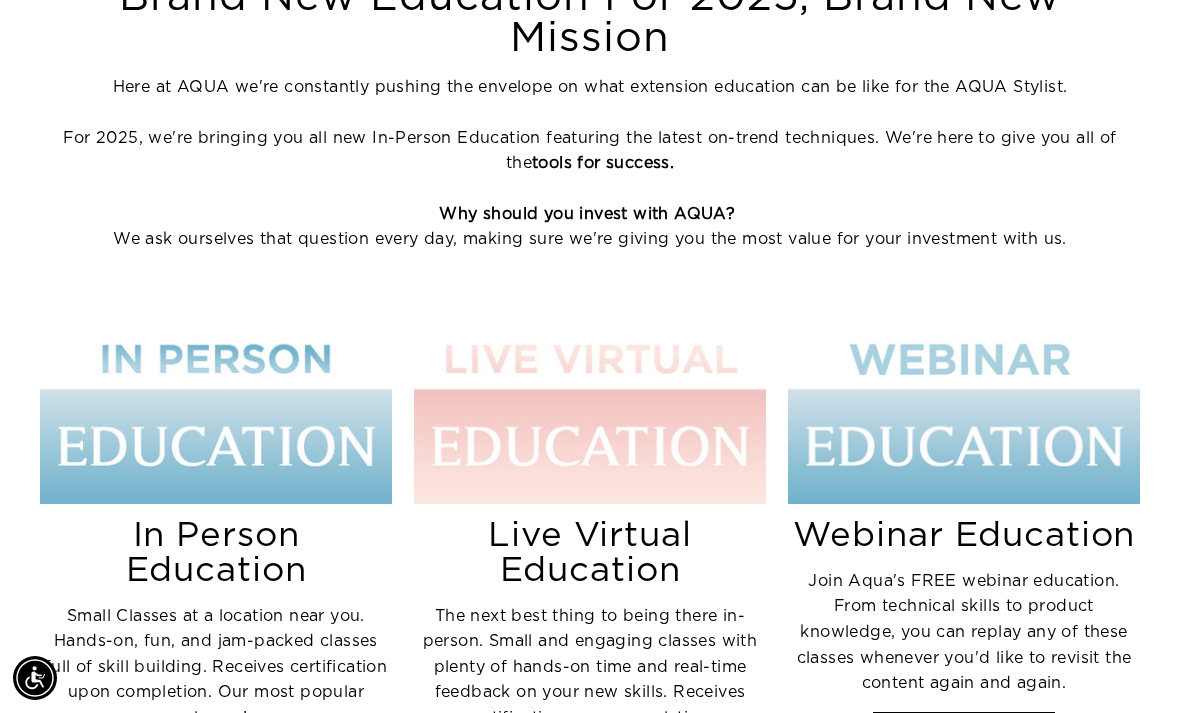 click at bounding box center [964, 416] 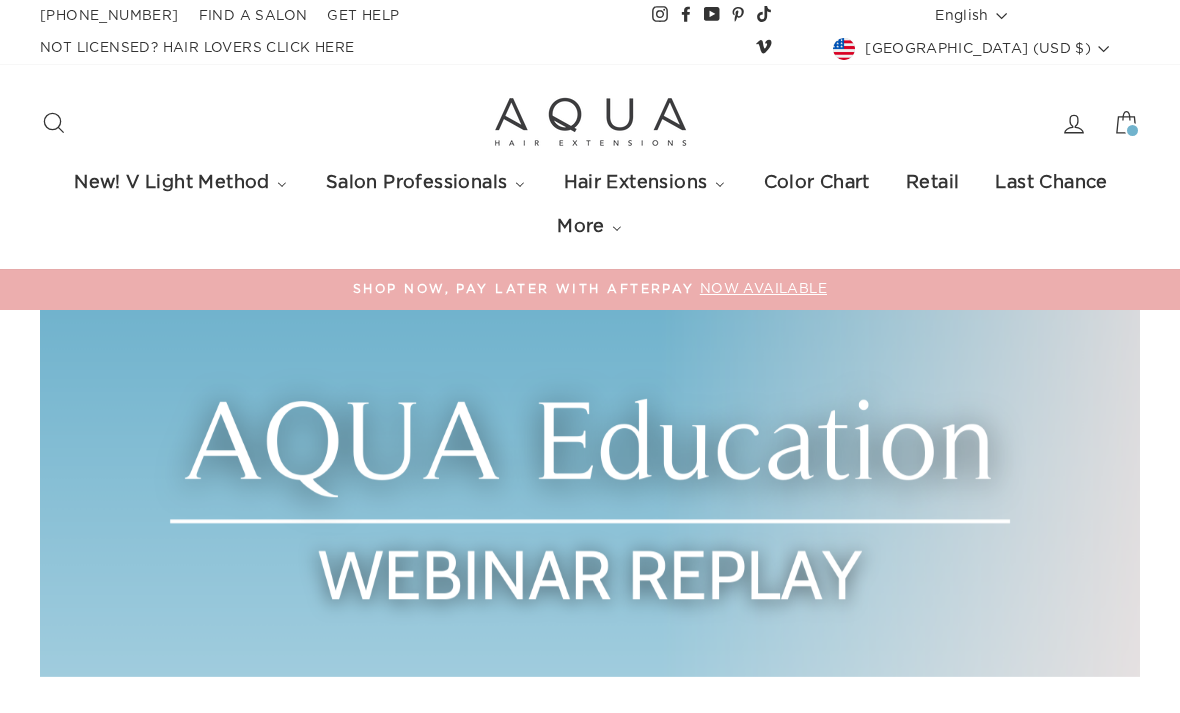 scroll, scrollTop: 0, scrollLeft: 0, axis: both 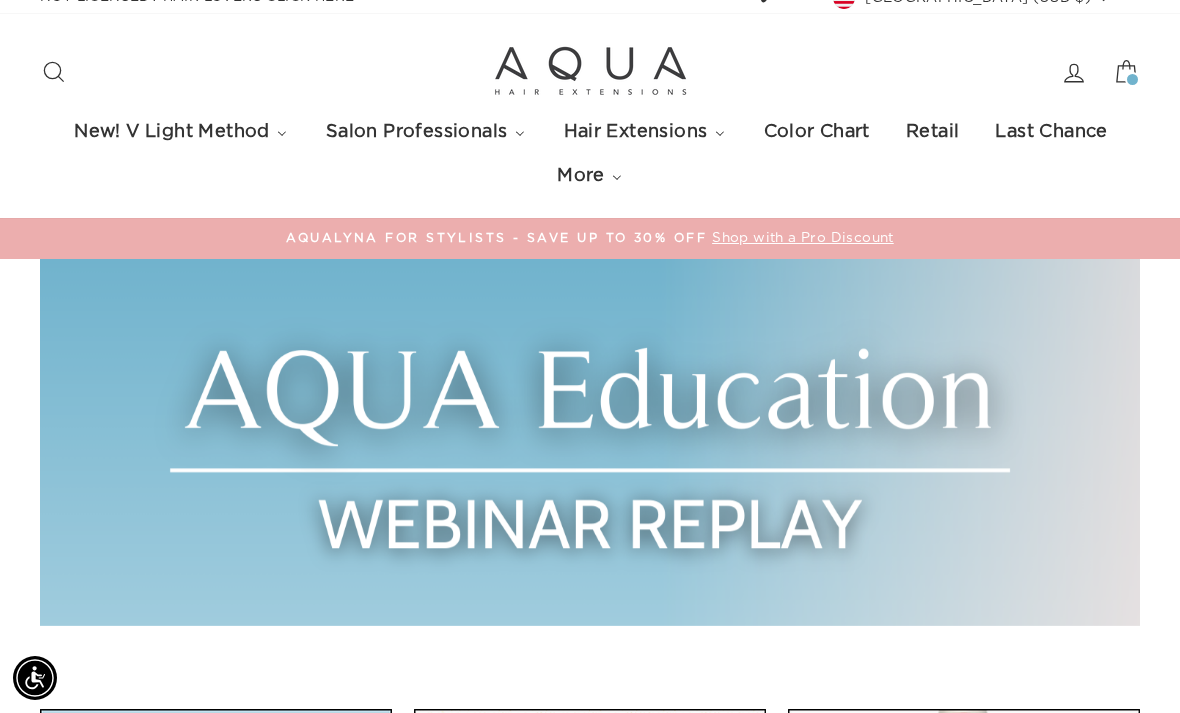 click on "Close menu
New! V Light Method V Light Hair Extensions Classes In-Person Live Virtual Salon Professionals Salon Pro Login Hair Extension Education New! In-Person V Light Class New! Virtual V Light Class Salon Pro Extensions Salon Locator Tools + More New! AquaLyna for Pros Salon Haircare Hair Extensions Pro Hair Extensions Q Weft Hand-Tied Weft Machine Weft Tape-Ins Keratin Fusion Cylinder AquaLyna DIY Color Chart Retail Last Chance More AQUA Hair Care About Us FAQ Find Your Distributor Contact Us Return Policy
New! V Light Method
Hair Extensions
Trending" at bounding box center [590, 1581] 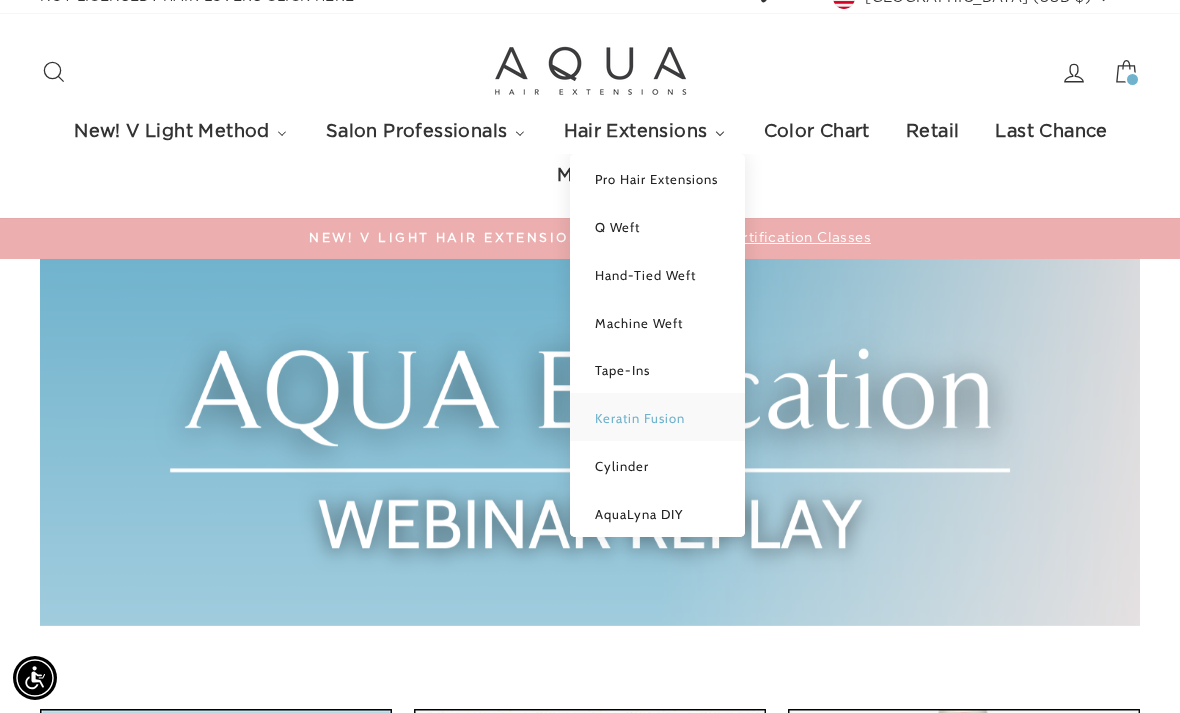 click on "Close menu
New! V Light Method V Light Hair Extensions Classes In-Person Live Virtual Salon Professionals Salon Pro Login Hair Extension Education New! In-Person V Light Class New! Virtual V Light Class Salon Pro Extensions Salon Locator Tools + More New! AquaLyna for Pros Salon Haircare Hair Extensions Pro Hair Extensions Q Weft Hand-Tied Weft Machine Weft Tape-Ins Keratin Fusion Cylinder AquaLyna DIY Color Chart Retail Last Chance More AQUA Hair Care About Us FAQ Find Your Distributor Contact Us Return Policy
New! V Light Method
Hair Extensions
Trending" at bounding box center (590, 1581) 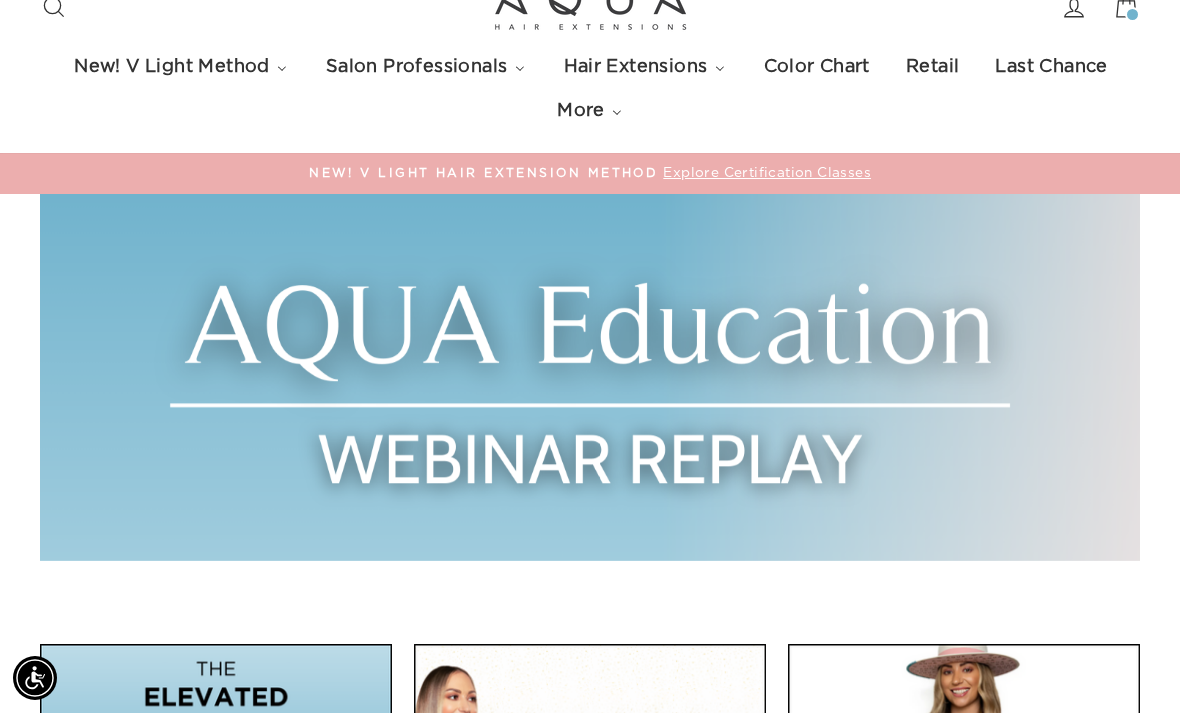 scroll, scrollTop: 0, scrollLeft: 0, axis: both 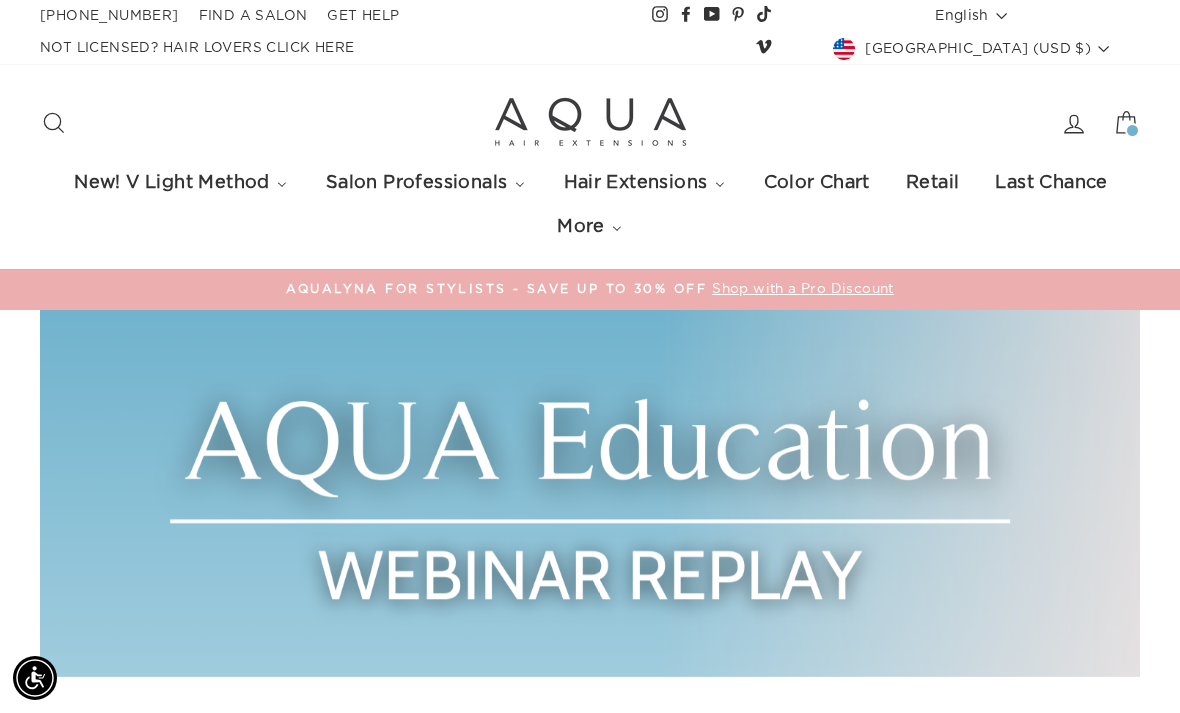 click on "New! V Light Method V Light Hair Extensions Classes In-Person Live Virtual Salon Professionals Salon Pro Login Hair Extension Education New! In-Person V Light Class New! Virtual V Light Class Salon Pro Extensions Salon Locator Tools + More New! AquaLyna for Pros Salon Haircare Hair Extensions Pro Hair Extensions Q Weft Hand-Tied Weft Machine Weft Tape-Ins Keratin Fusion Cylinder AquaLyna DIY Color Chart Retail Last Chance More AQUA Hair Care About Us FAQ Find Your Distributor Contact Us Return Policy
New! V Light Method
Hair Extensions
Trending
New! V Light Method
AquaLyna D.I.Y. Clip Ins, Ponytails & Auras
Shop By Type FAQ" at bounding box center [590, 205] 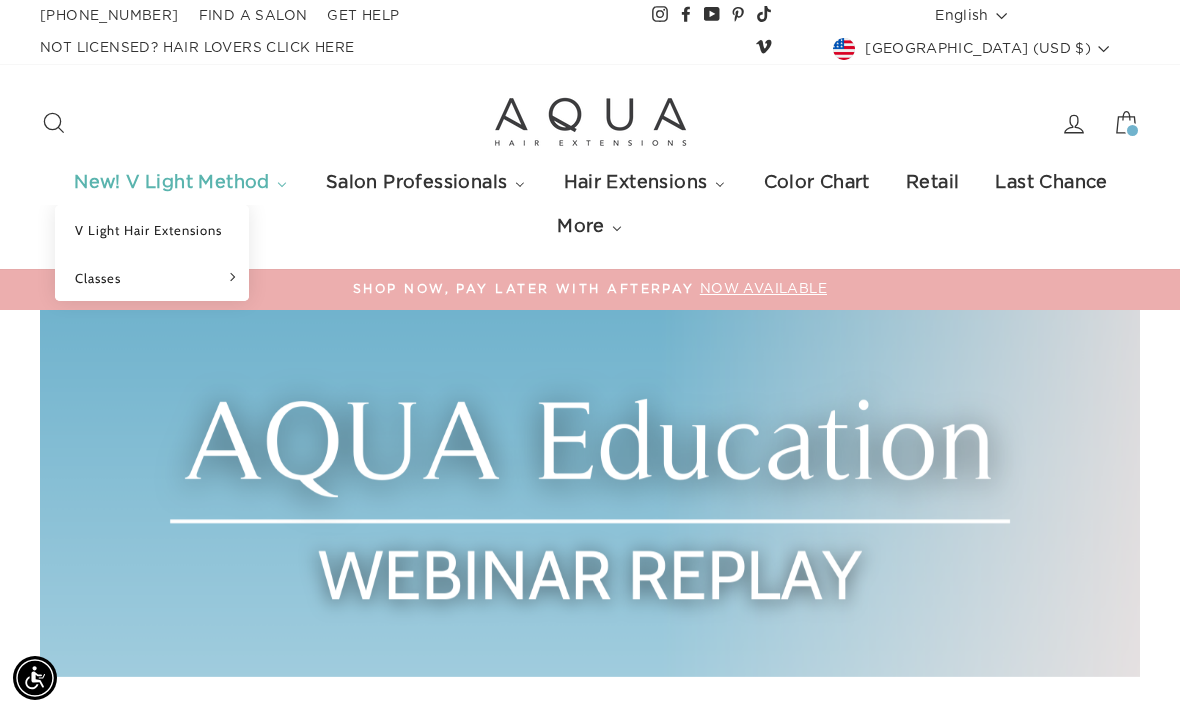 click on "New! V Light Method" at bounding box center (171, 183) 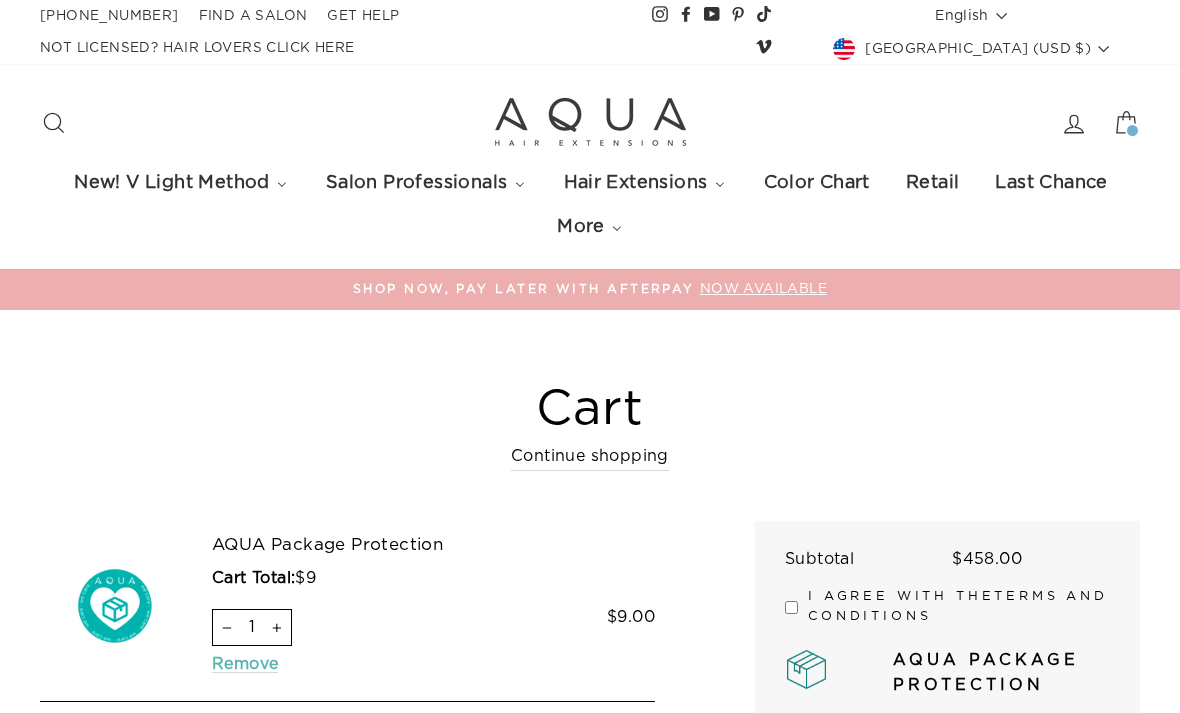 scroll, scrollTop: 0, scrollLeft: 0, axis: both 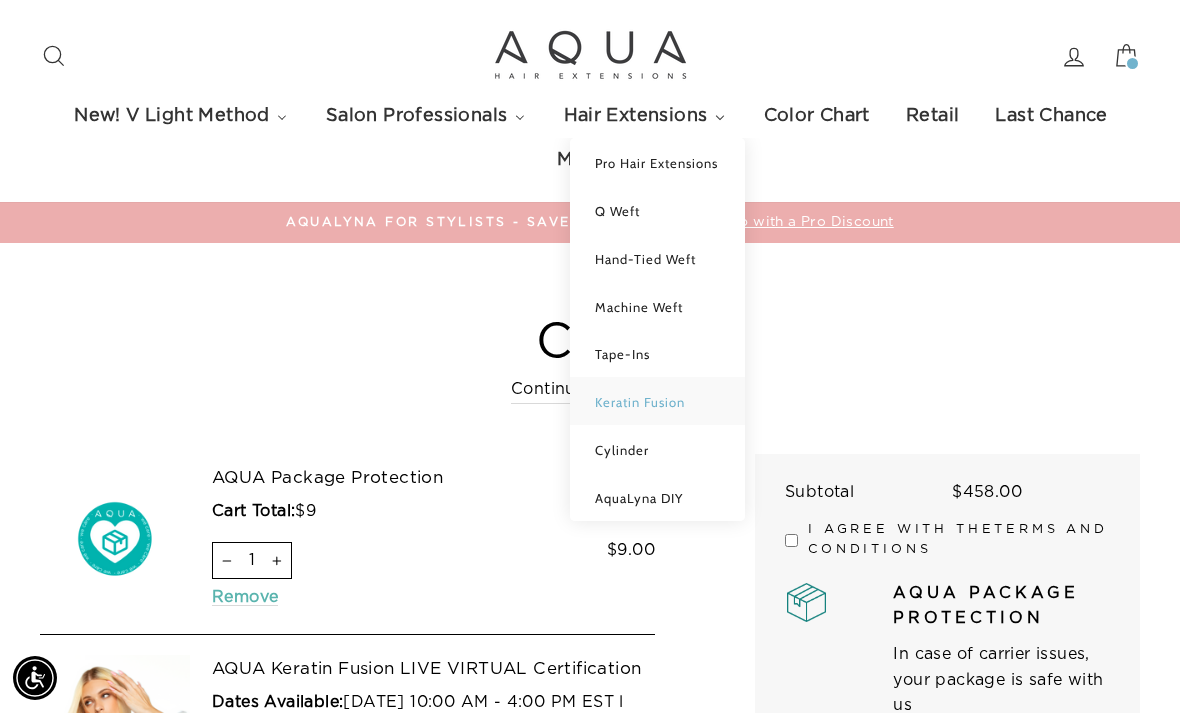 click on "Keratin Fusion" at bounding box center (640, 402) 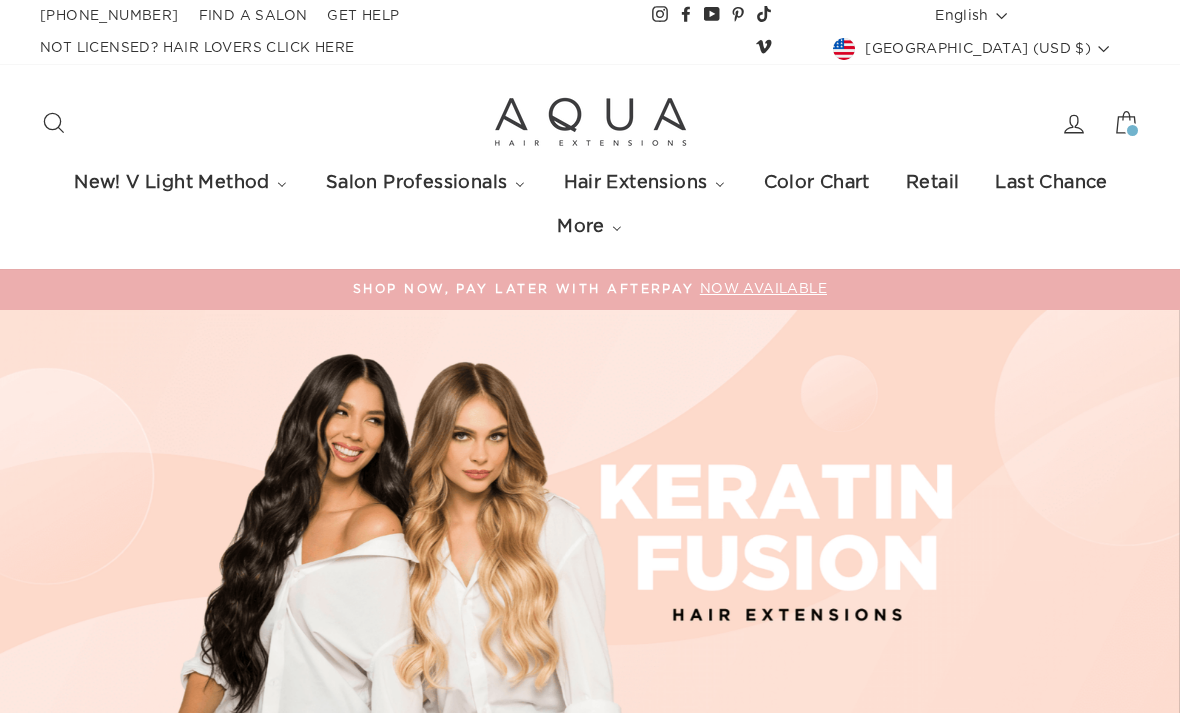 scroll, scrollTop: 0, scrollLeft: 0, axis: both 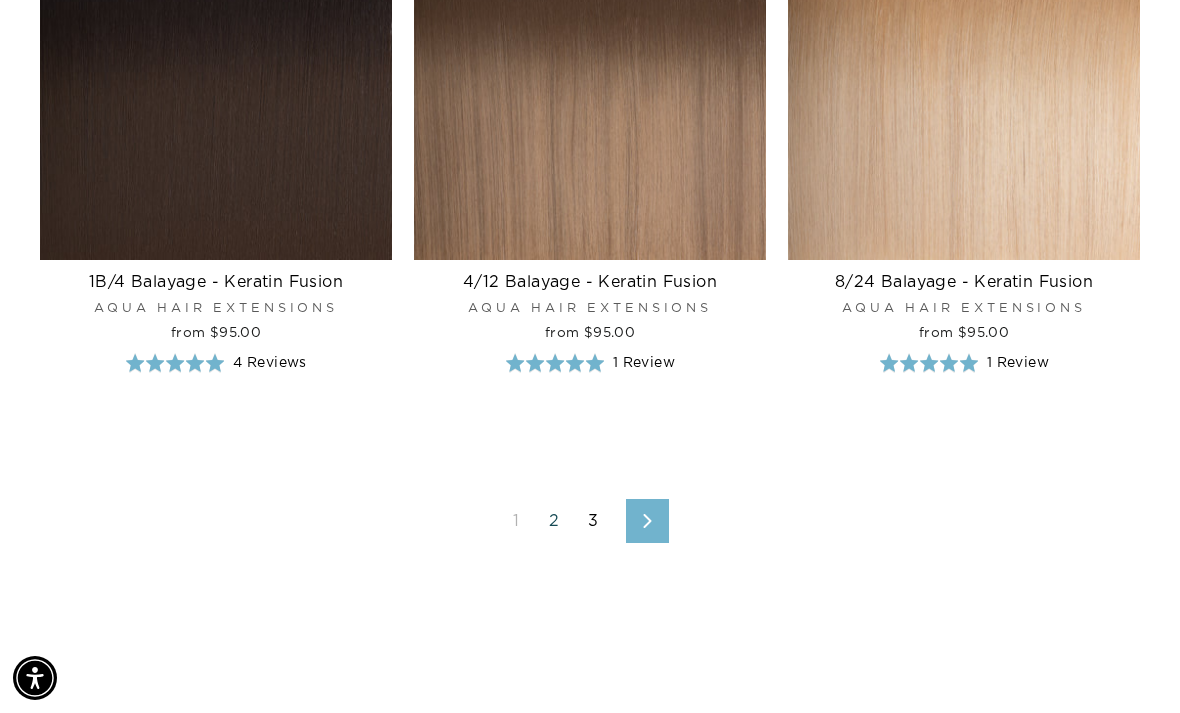 click on "2" at bounding box center (554, 521) 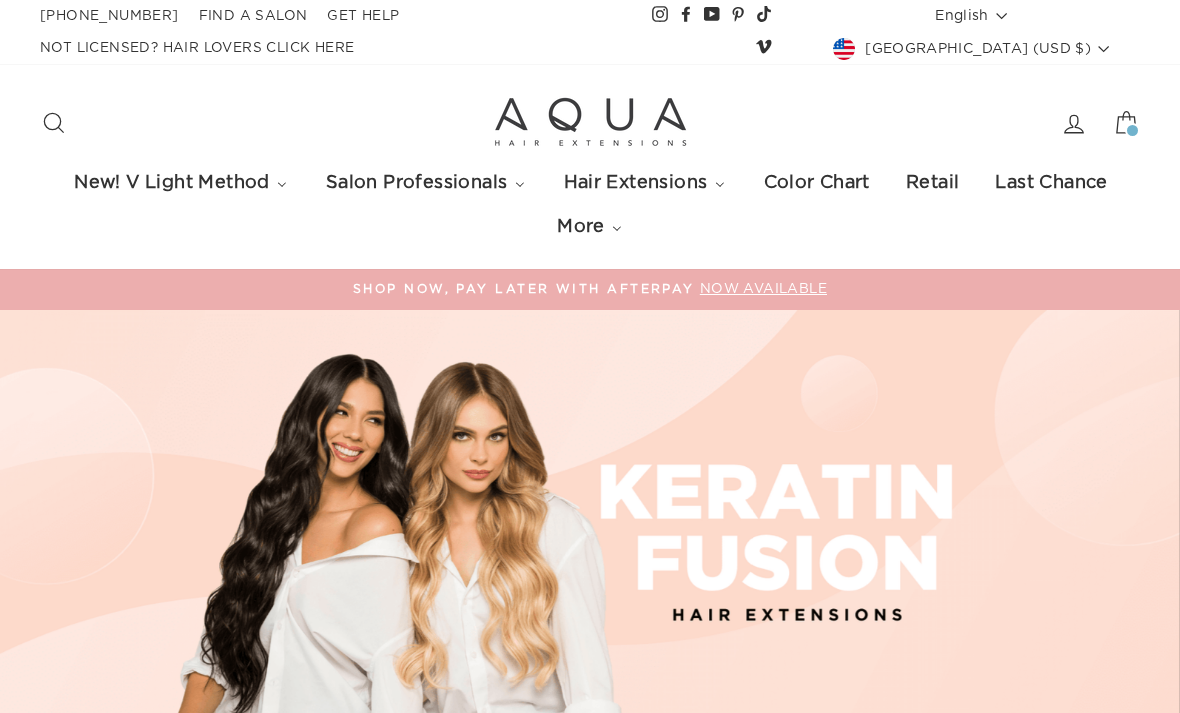 scroll, scrollTop: 0, scrollLeft: 0, axis: both 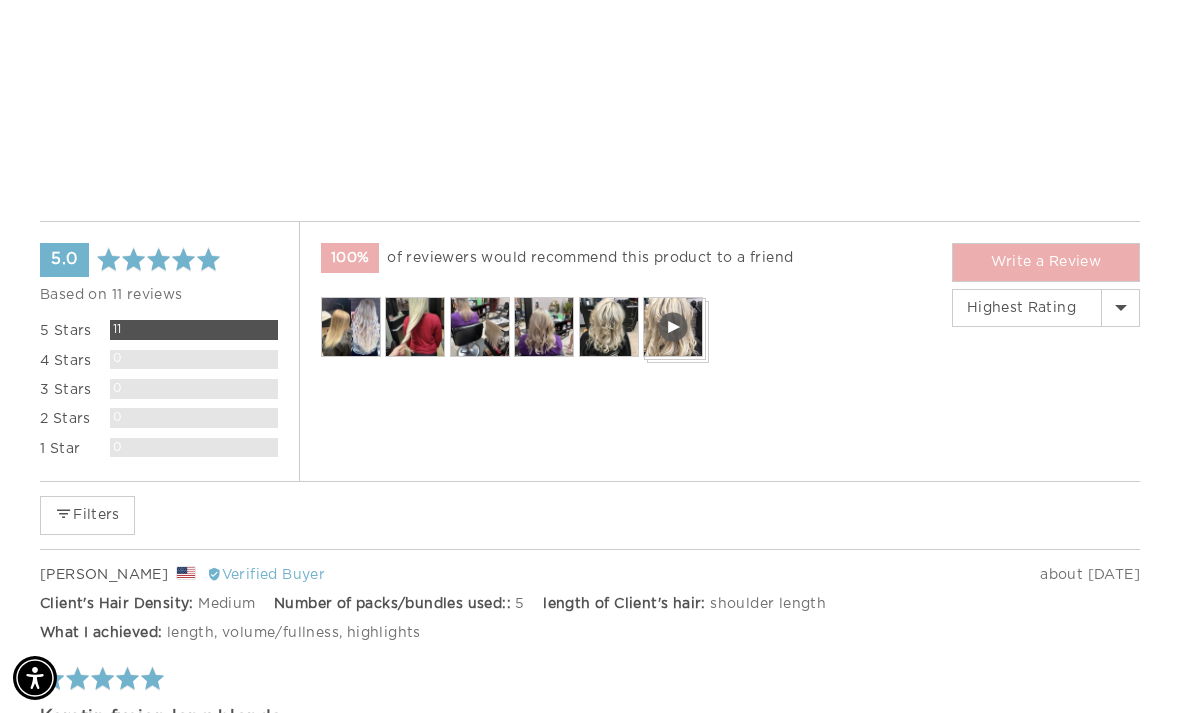 click at bounding box center [351, 327] 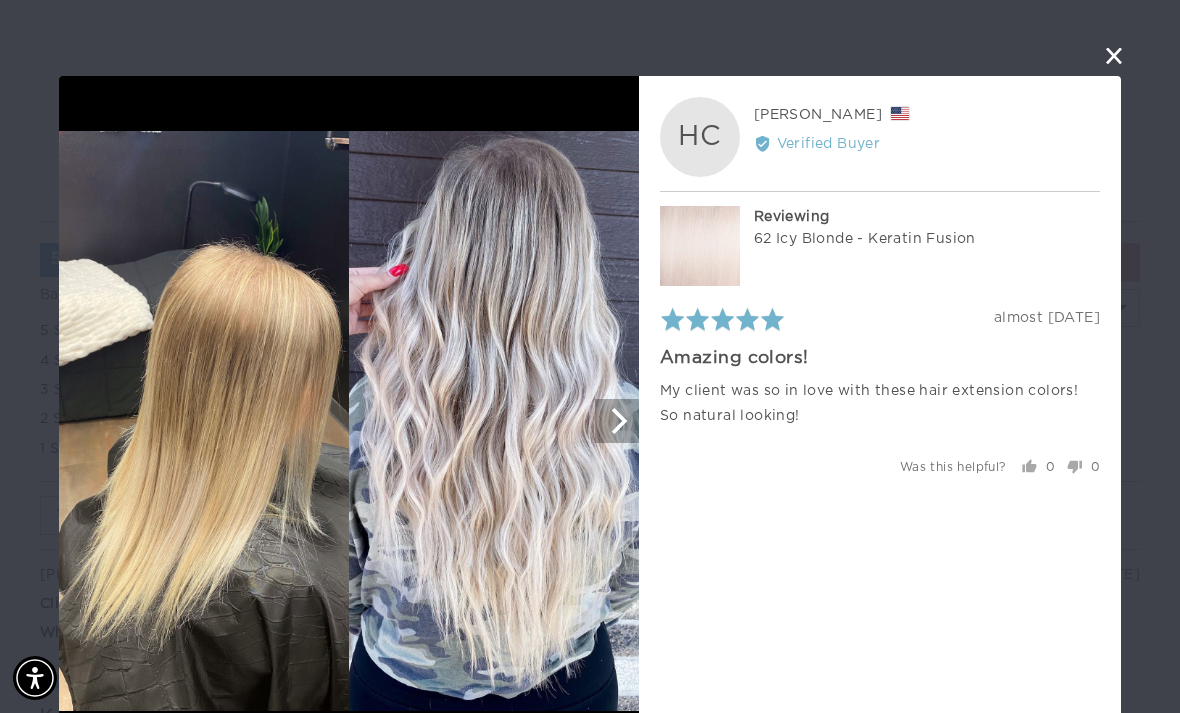 click 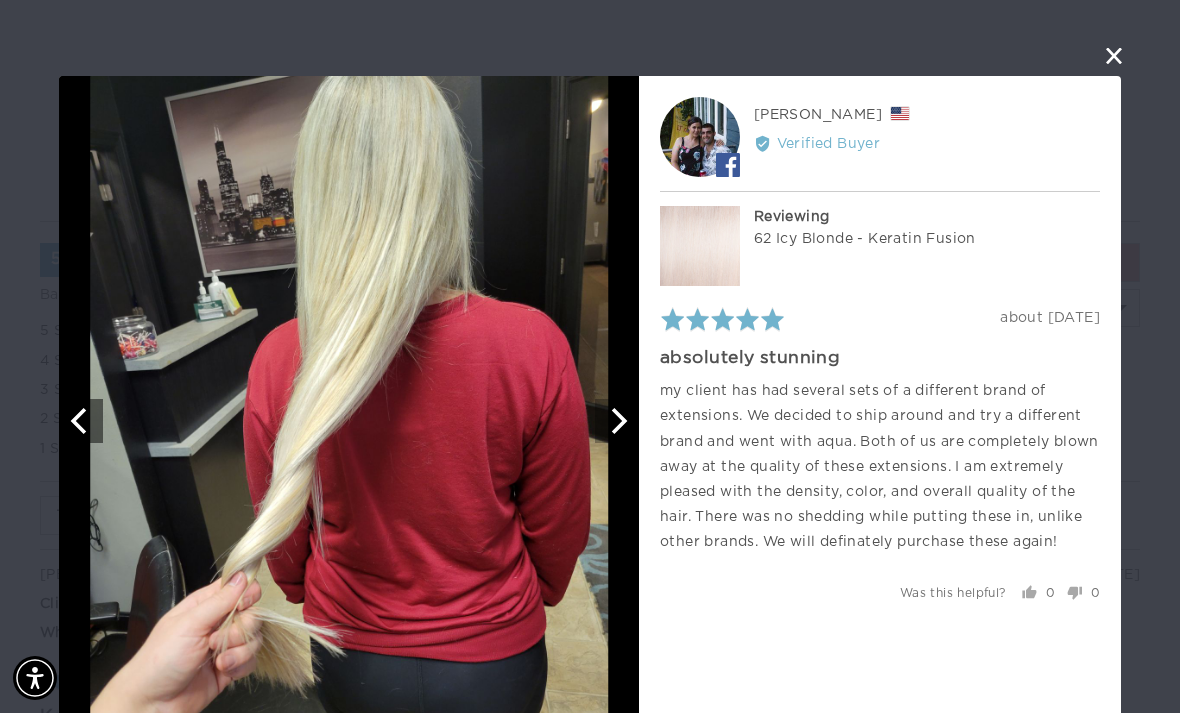 click 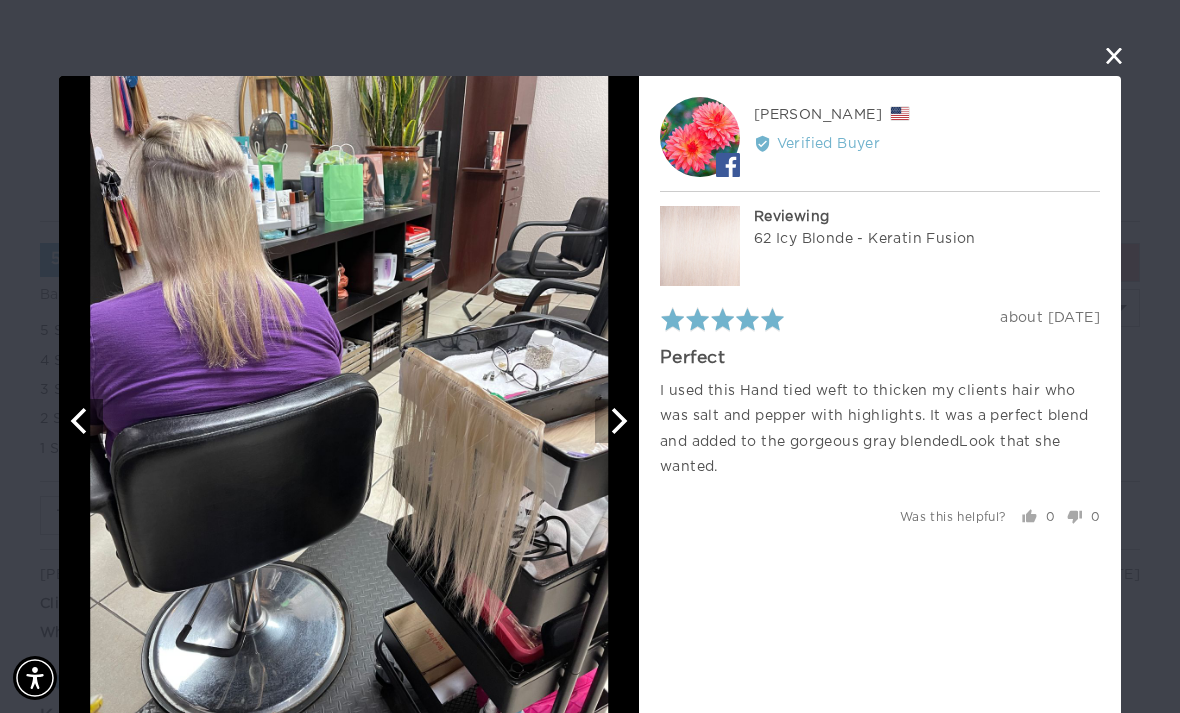 click 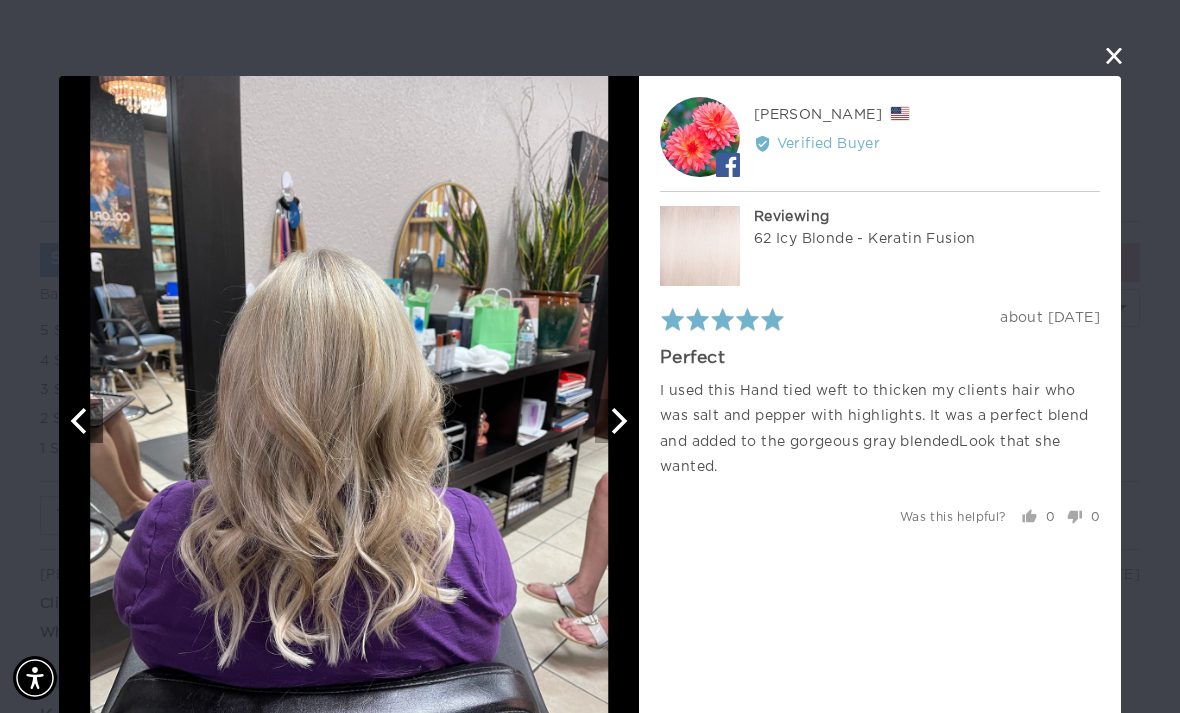 click 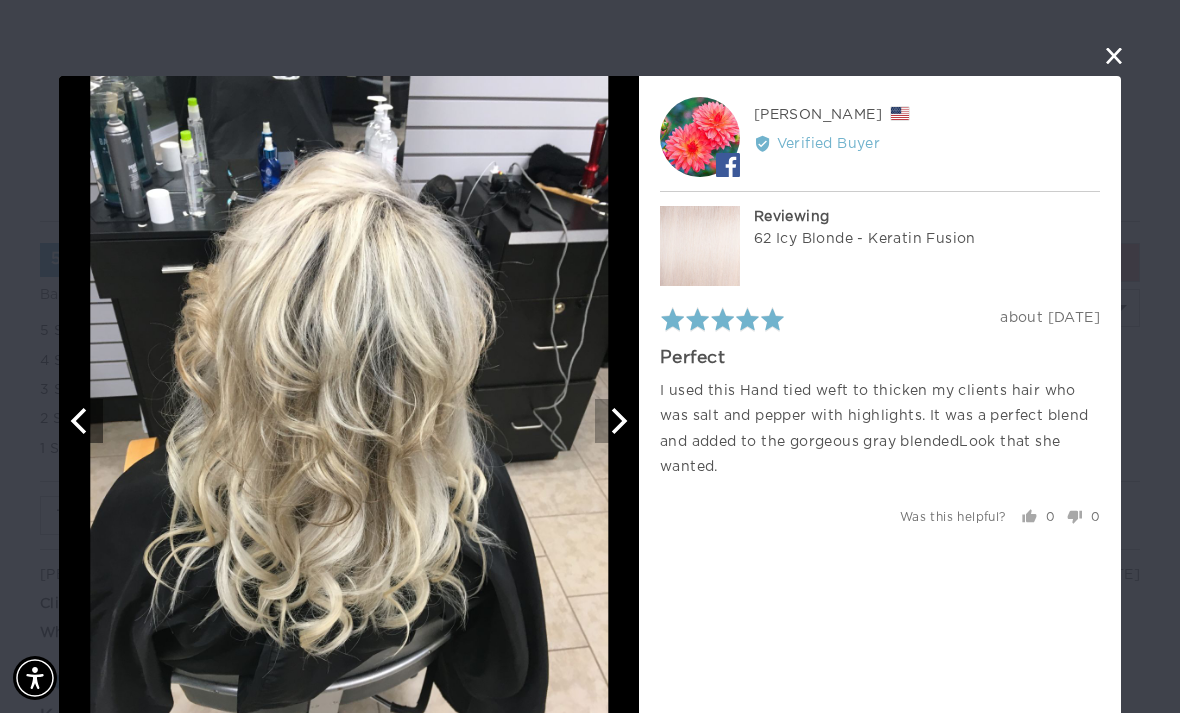 click 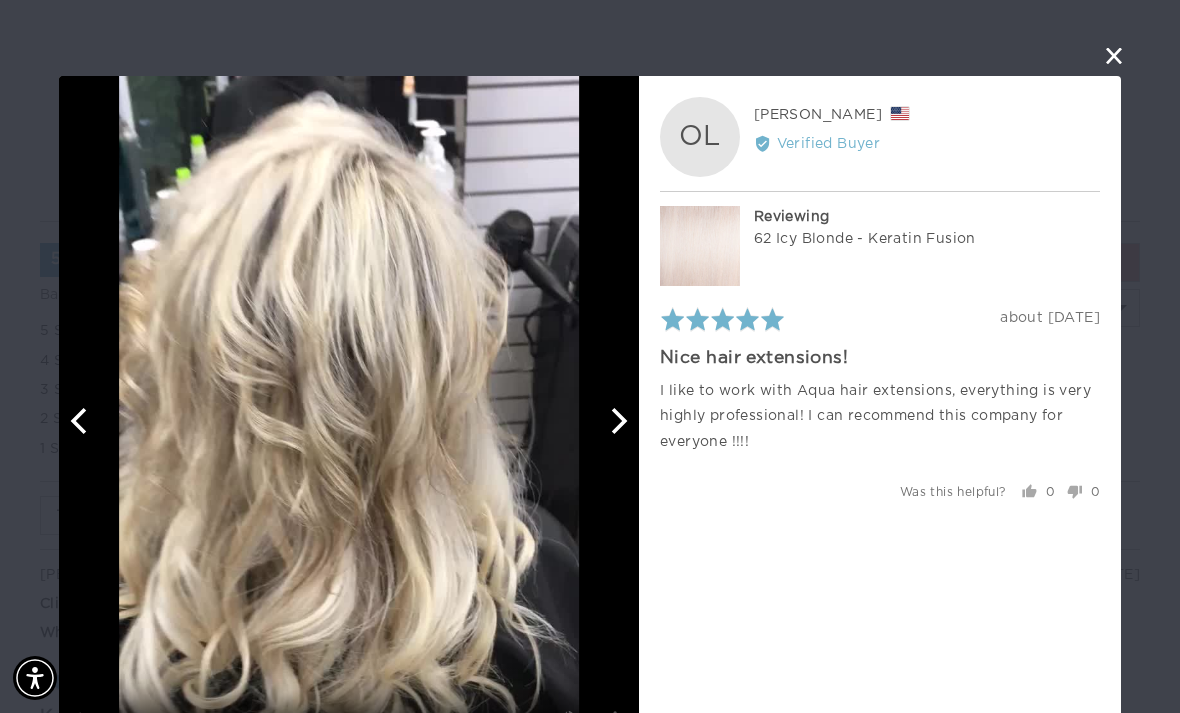 click 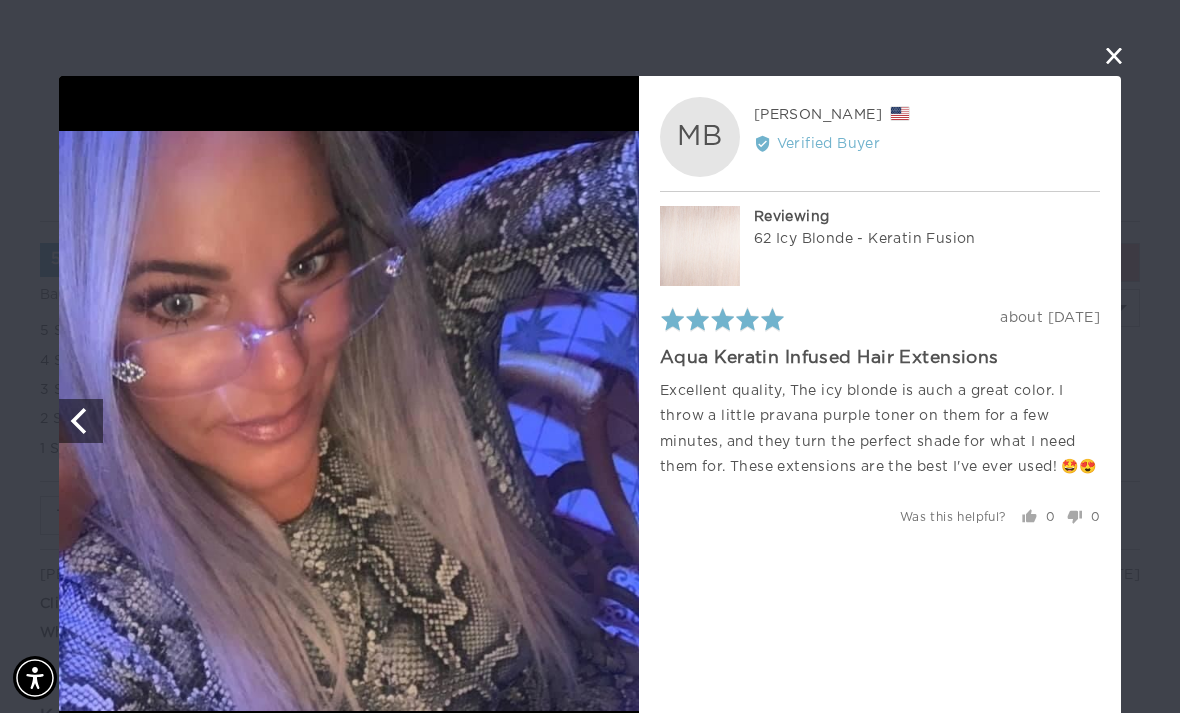 click at bounding box center (1114, 56) 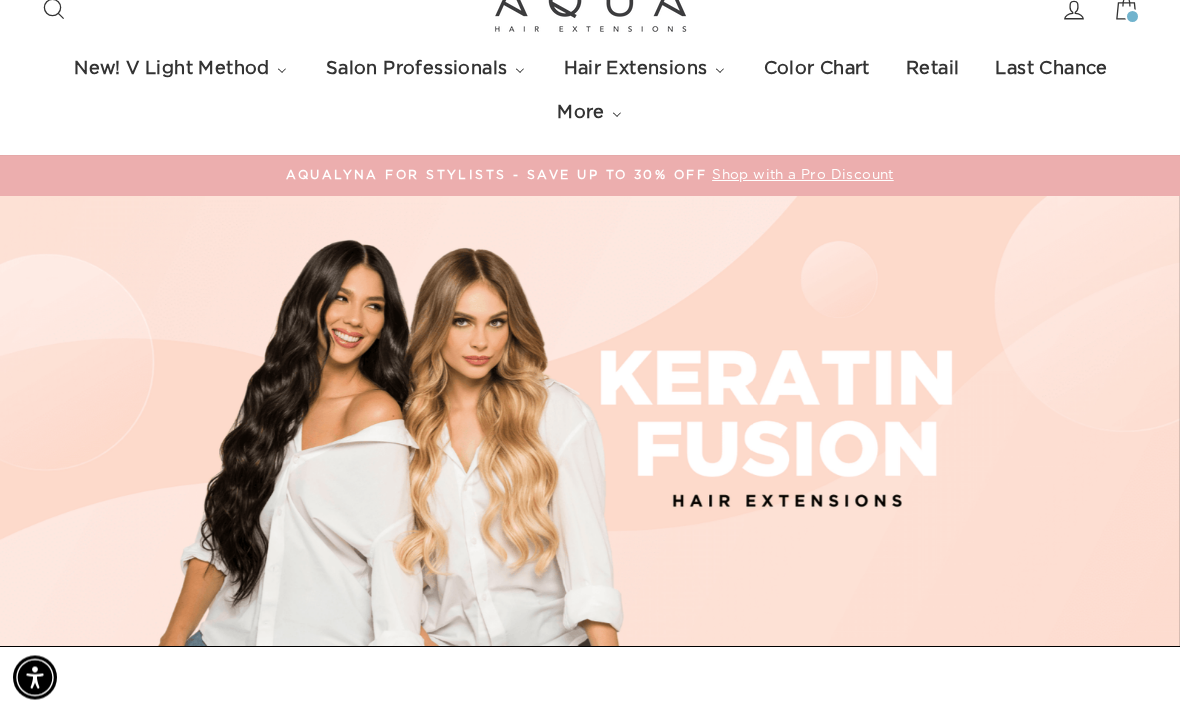 scroll, scrollTop: 0, scrollLeft: 0, axis: both 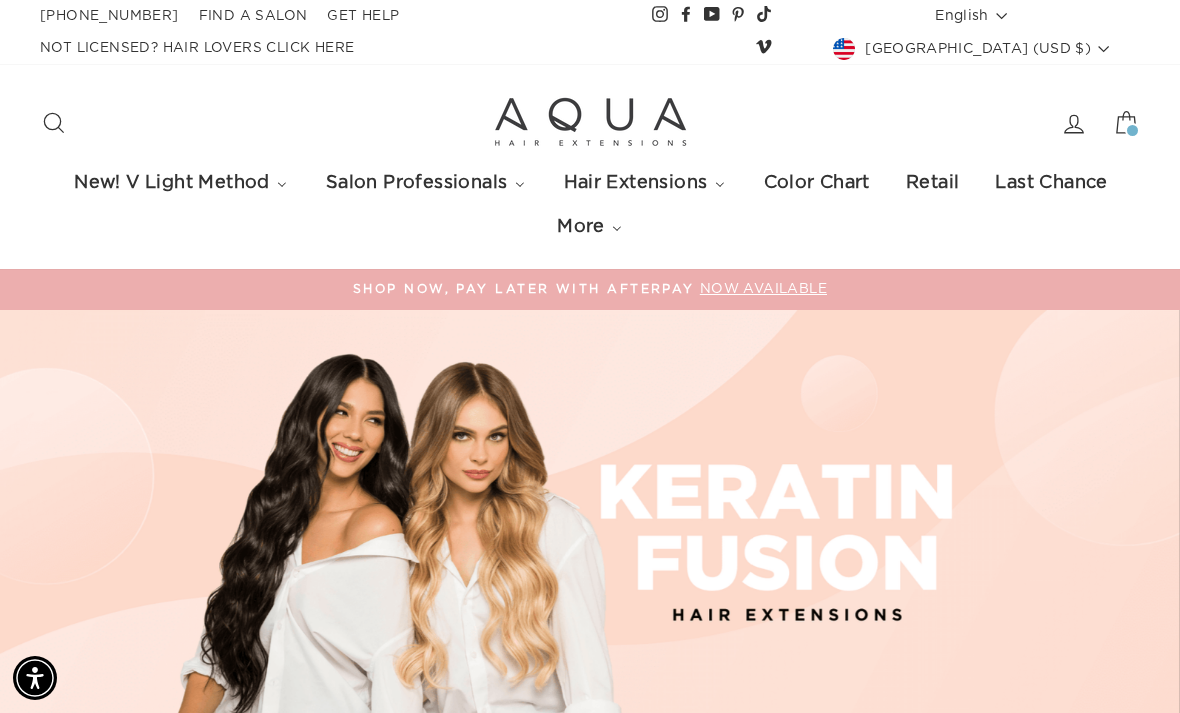 click at bounding box center (590, 535) 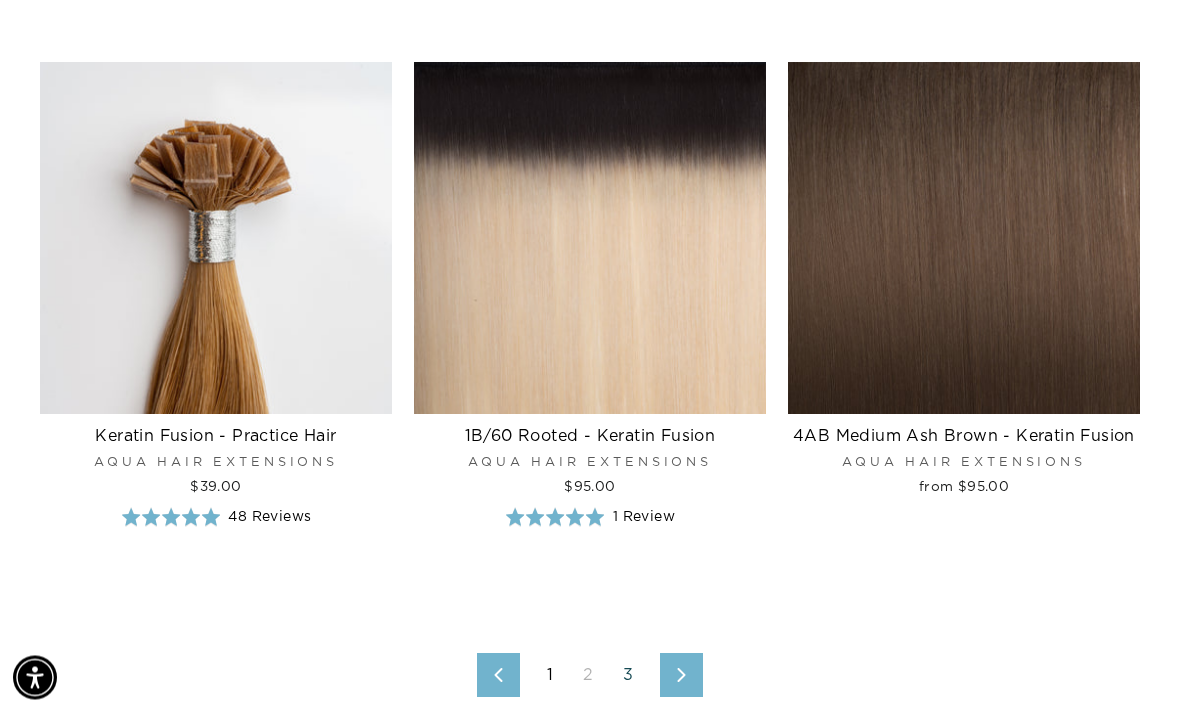 scroll, scrollTop: 5358, scrollLeft: 0, axis: vertical 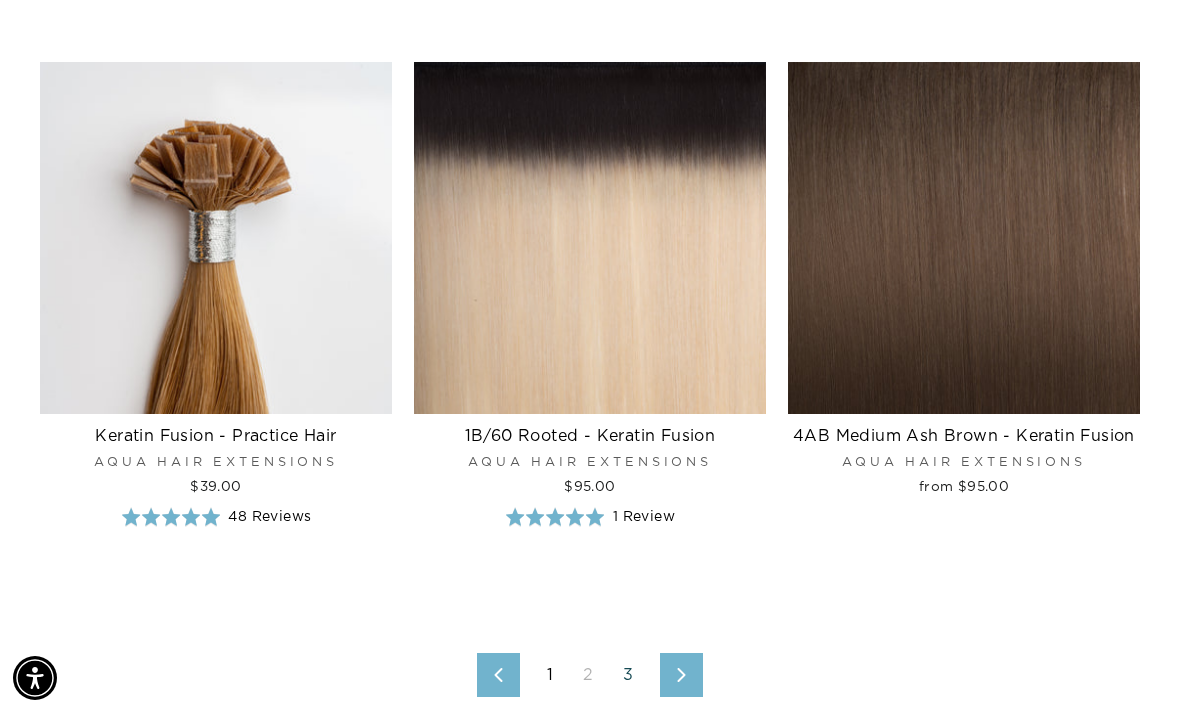 click on "3" at bounding box center [628, 675] 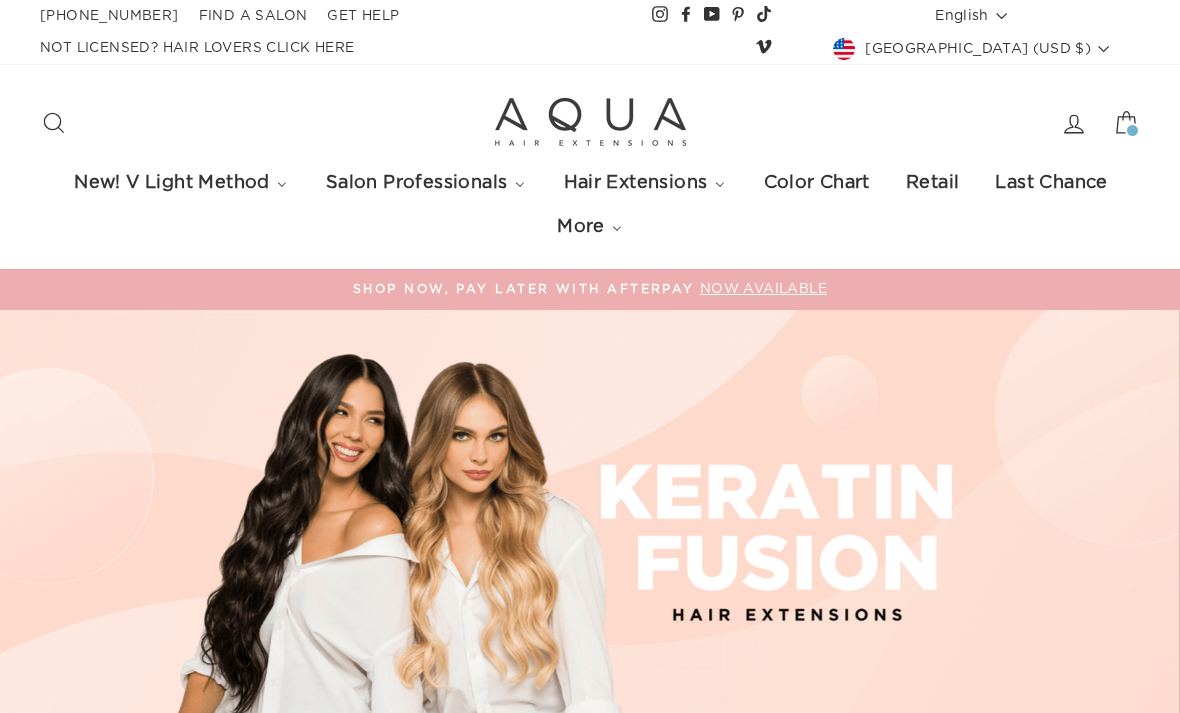 scroll, scrollTop: 0, scrollLeft: 0, axis: both 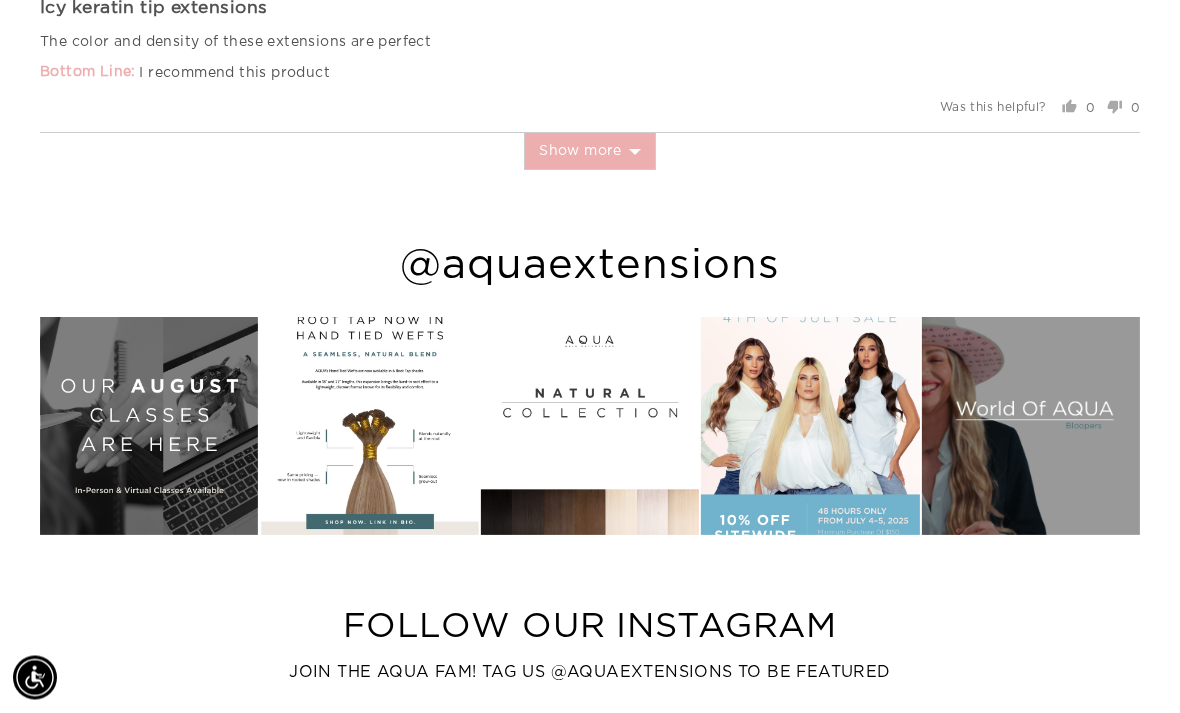 click at bounding box center [369, 427] 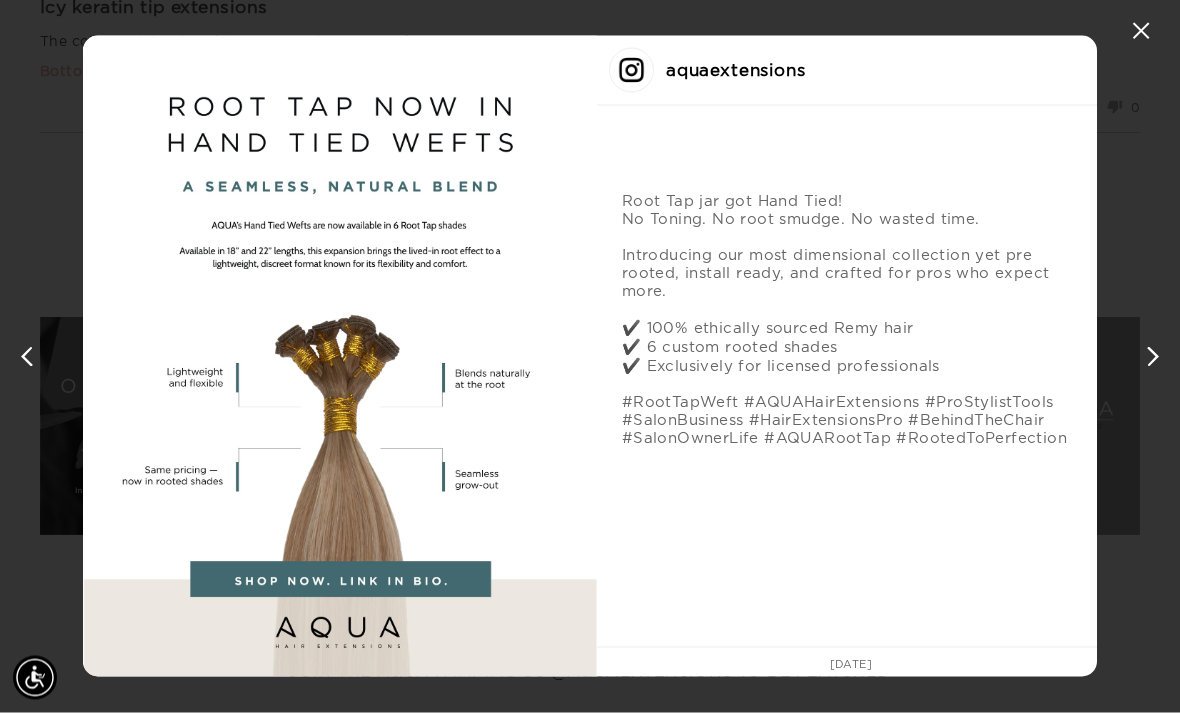 scroll, scrollTop: 6868, scrollLeft: 0, axis: vertical 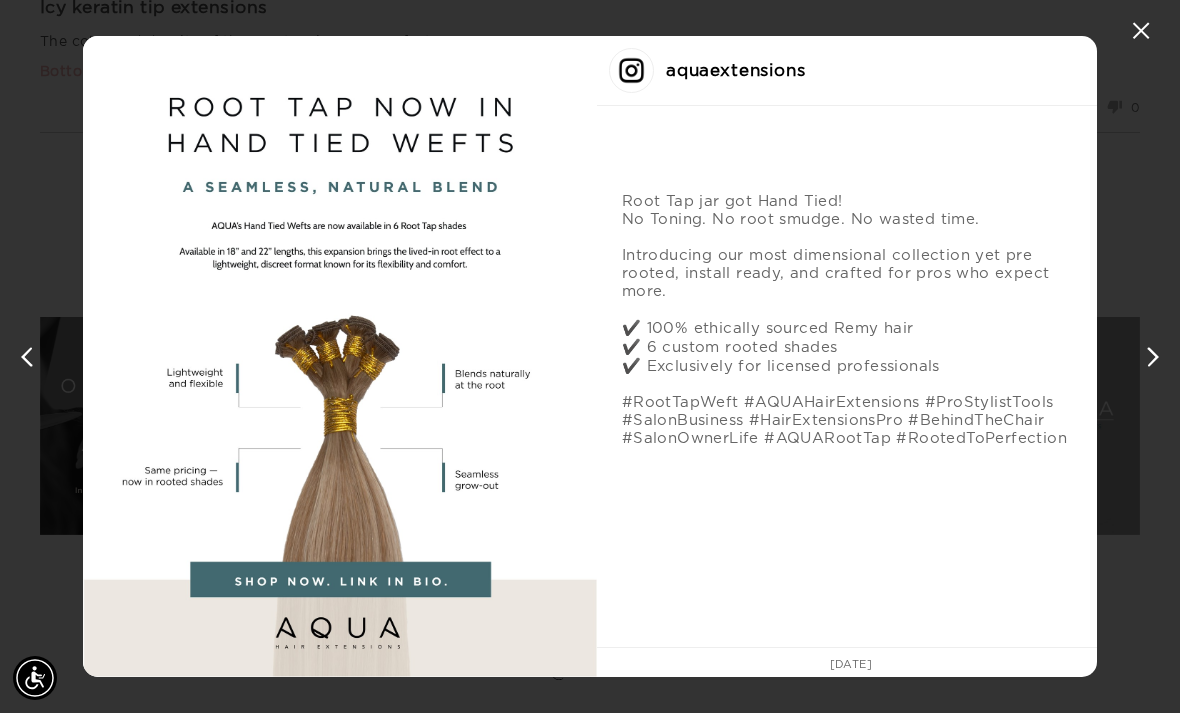 click on "✕
aquaextensions
Root Tap jar got Hand Tied!
No Toning. No root smudge. No wasted time.
Introducing our most dimensional collection yet pre rooted, install ready, and crafted for pros who expect more.
✔️ 100% ethically sourced Remy hair
✔️ 6 custom rooted shades
✔️ Exclusively for licensed professionals
#RootTapWeft #AQUAHairExtensions #ProStylistTools #SalonBusiness #HairExtensionsPro #BehindTheChair #SalonOwnerLife #AQUARootTap #RootedToPerfection
July 14" at bounding box center [590, 356] 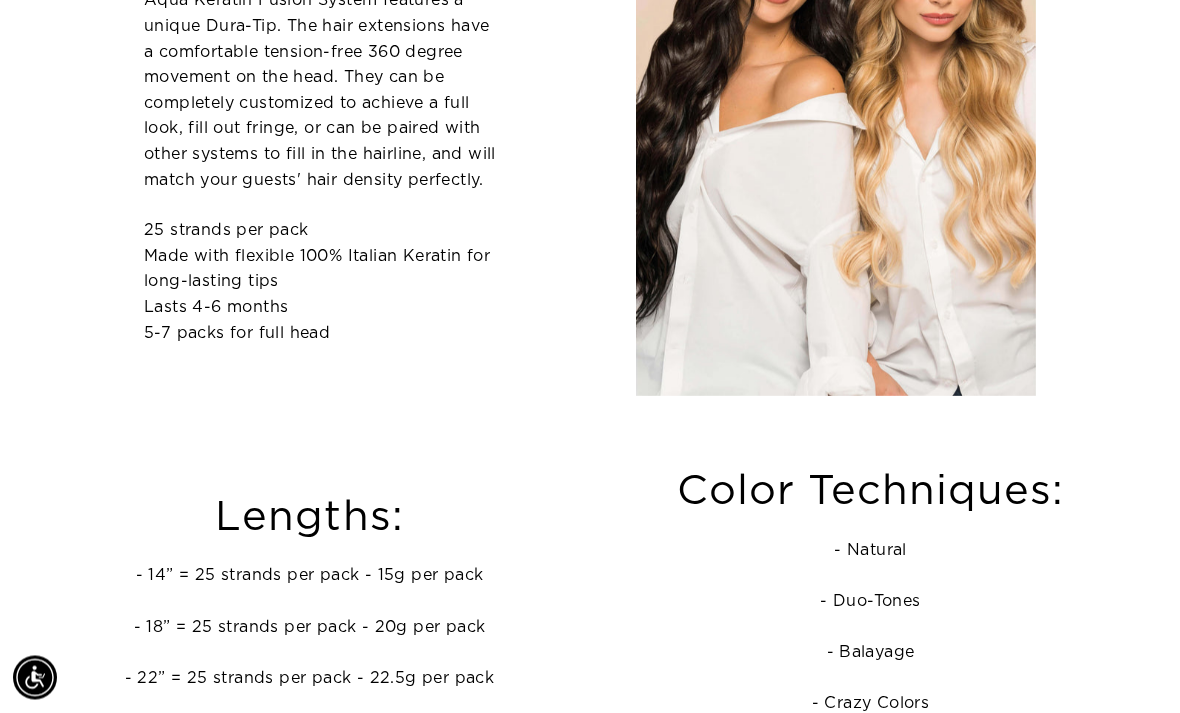 scroll, scrollTop: 0, scrollLeft: 0, axis: both 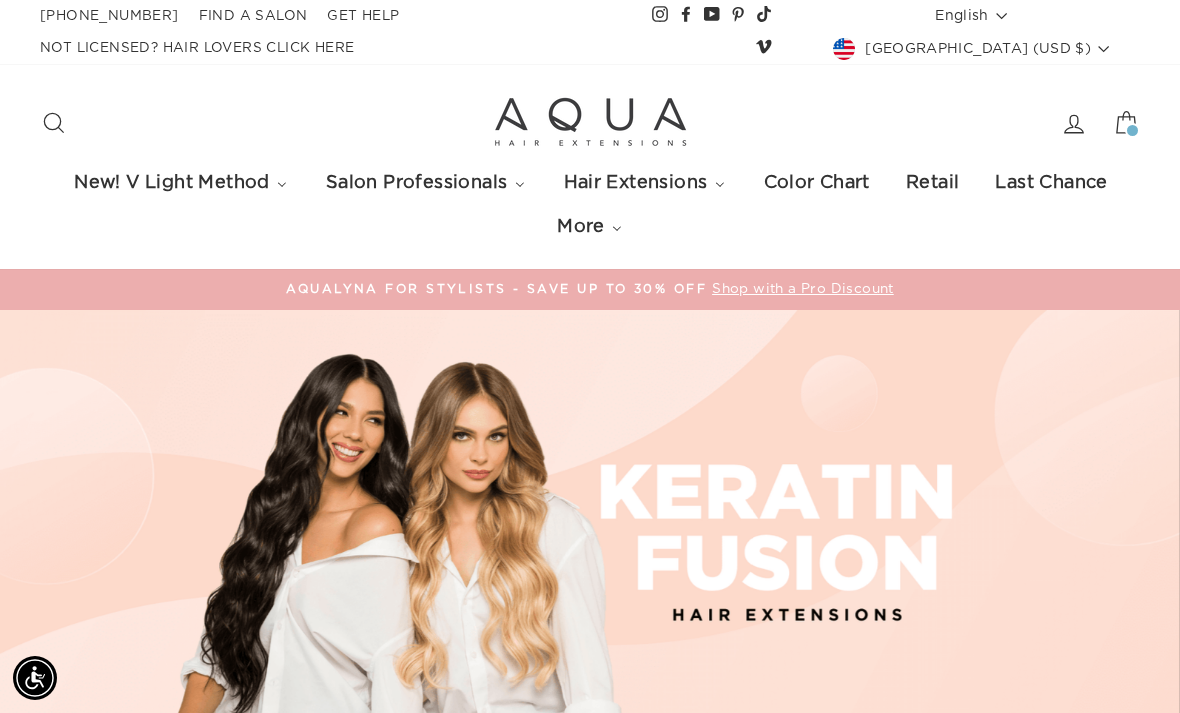click on "Close menu
New! V Light Method V Light Hair Extensions Classes In-Person Live Virtual Salon Professionals Salon Pro Login Hair Extension Education New! In-Person V Light Class New! Virtual V Light Class Salon Pro Extensions Salon Locator Tools + More New! AquaLyna for Pros Salon Haircare Hair Extensions Pro Hair Extensions Q Weft Hand-Tied Weft Machine Weft Tape-Ins Keratin Fusion Cylinder AquaLyna DIY Color Chart Retail Last Chance More AQUA Hair Care About Us FAQ Find Your Distributor Contact Us Return Policy
New! V Light Method
Hair Extensions
Trending" at bounding box center (590, 2541) 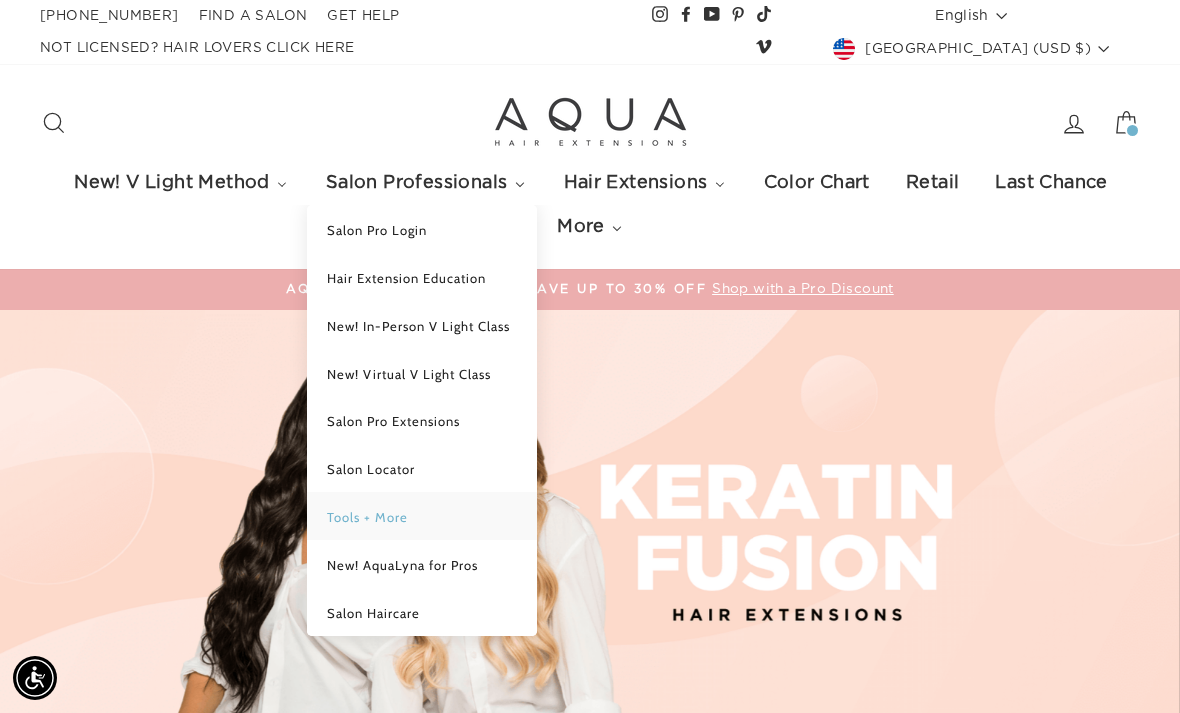 click on "Tools + More" at bounding box center [367, 517] 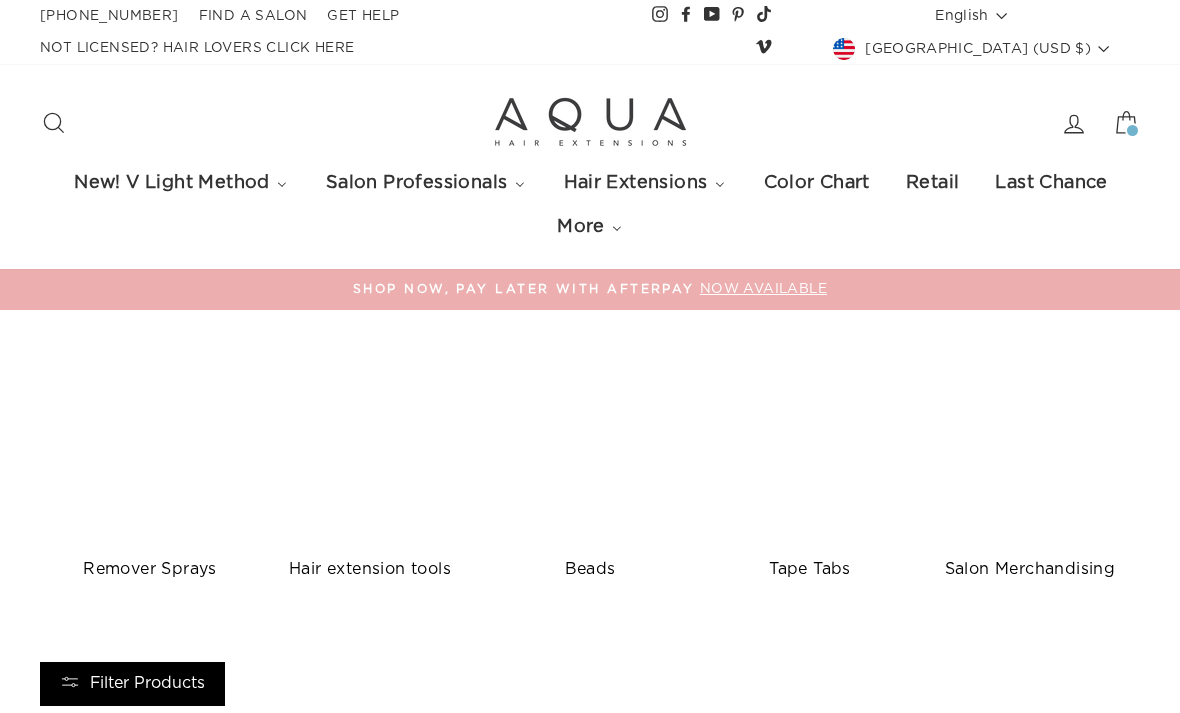 scroll, scrollTop: 0, scrollLeft: 0, axis: both 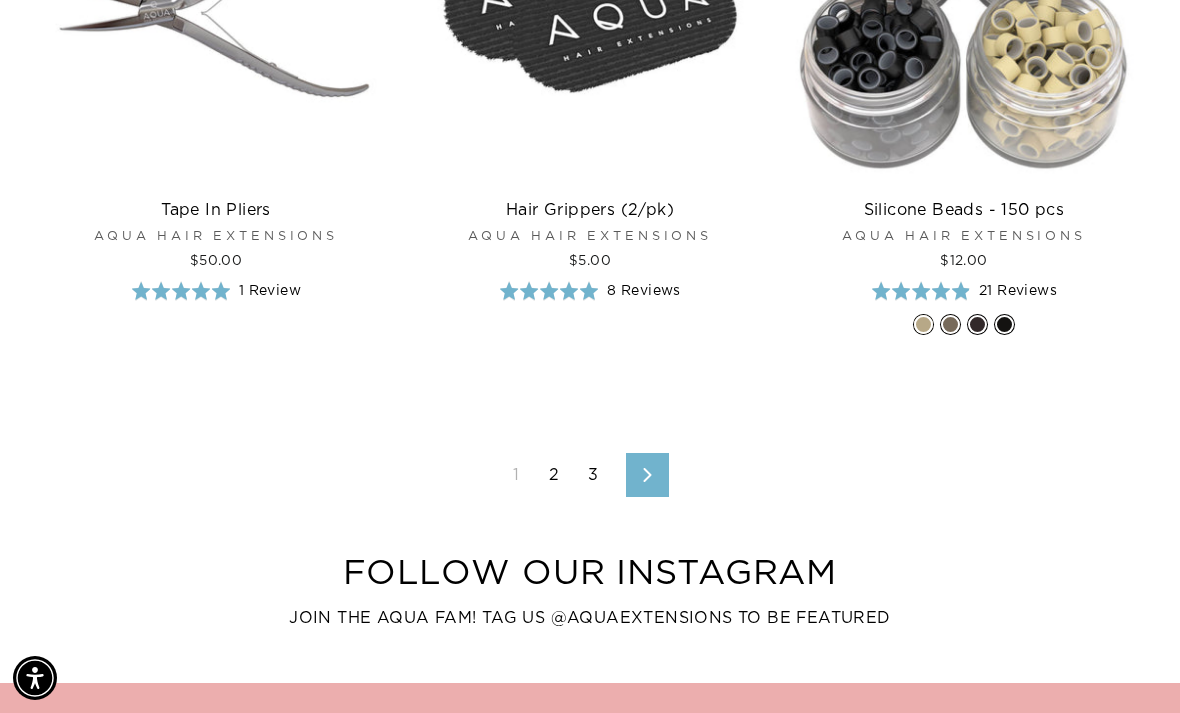 click 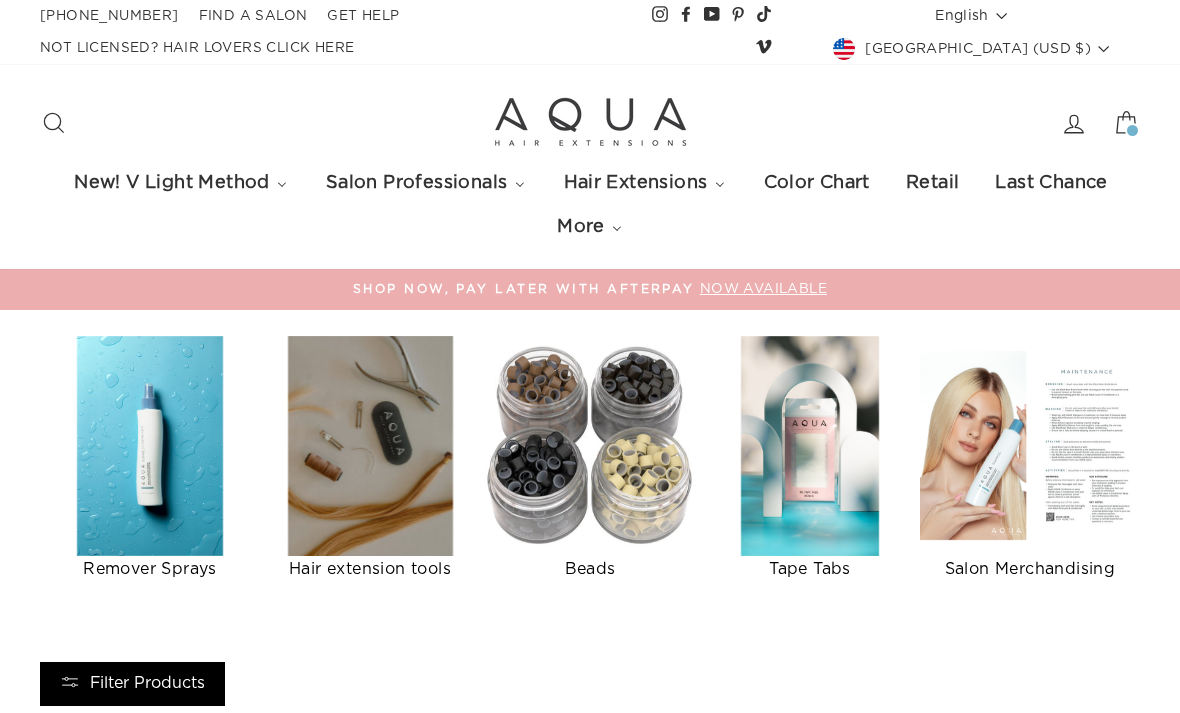 scroll, scrollTop: 0, scrollLeft: 0, axis: both 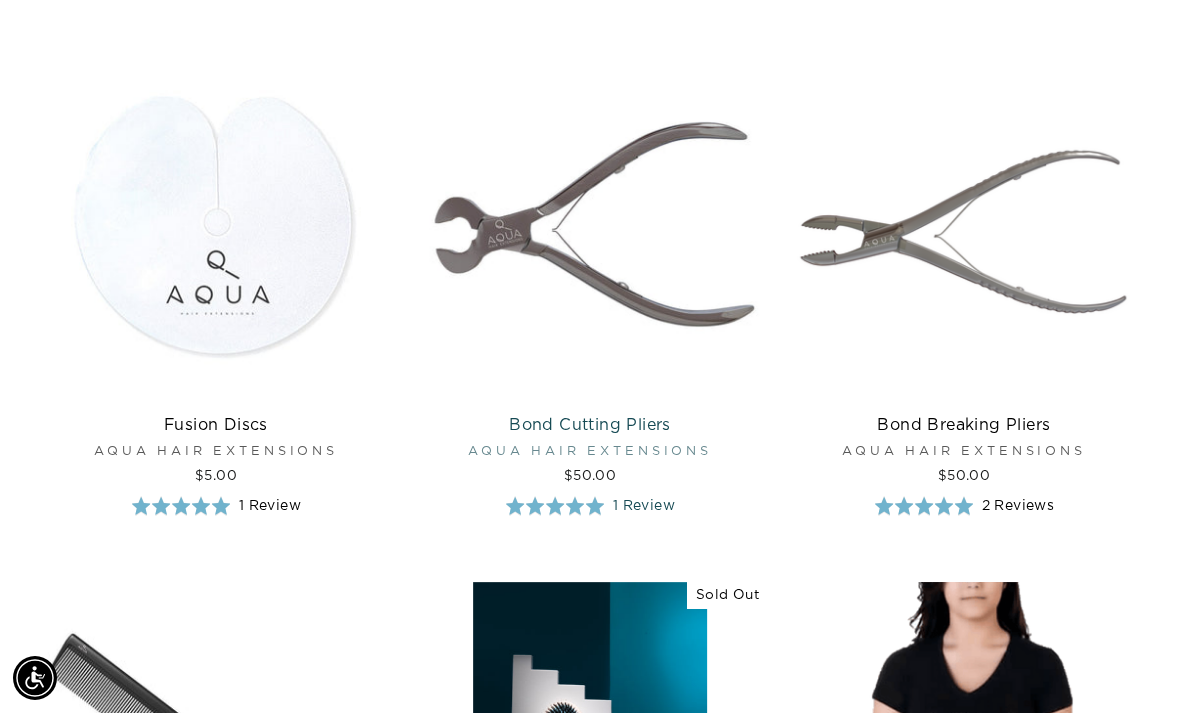 click at bounding box center [590, 227] 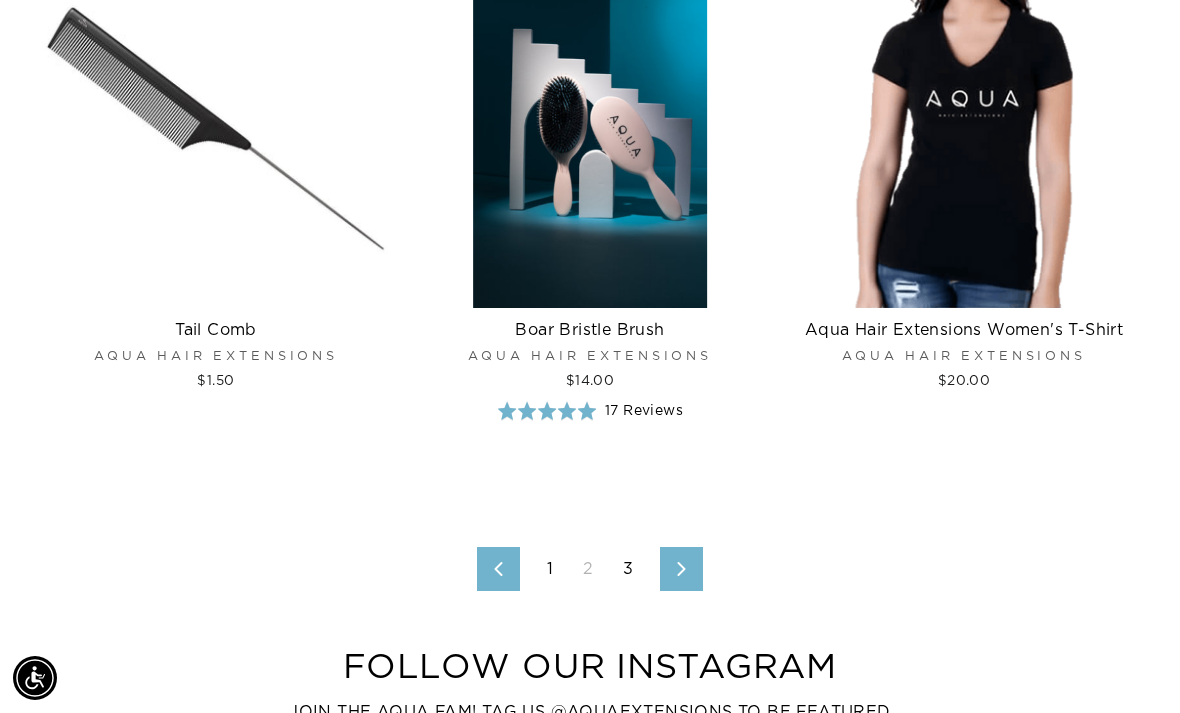 scroll, scrollTop: 3472, scrollLeft: 0, axis: vertical 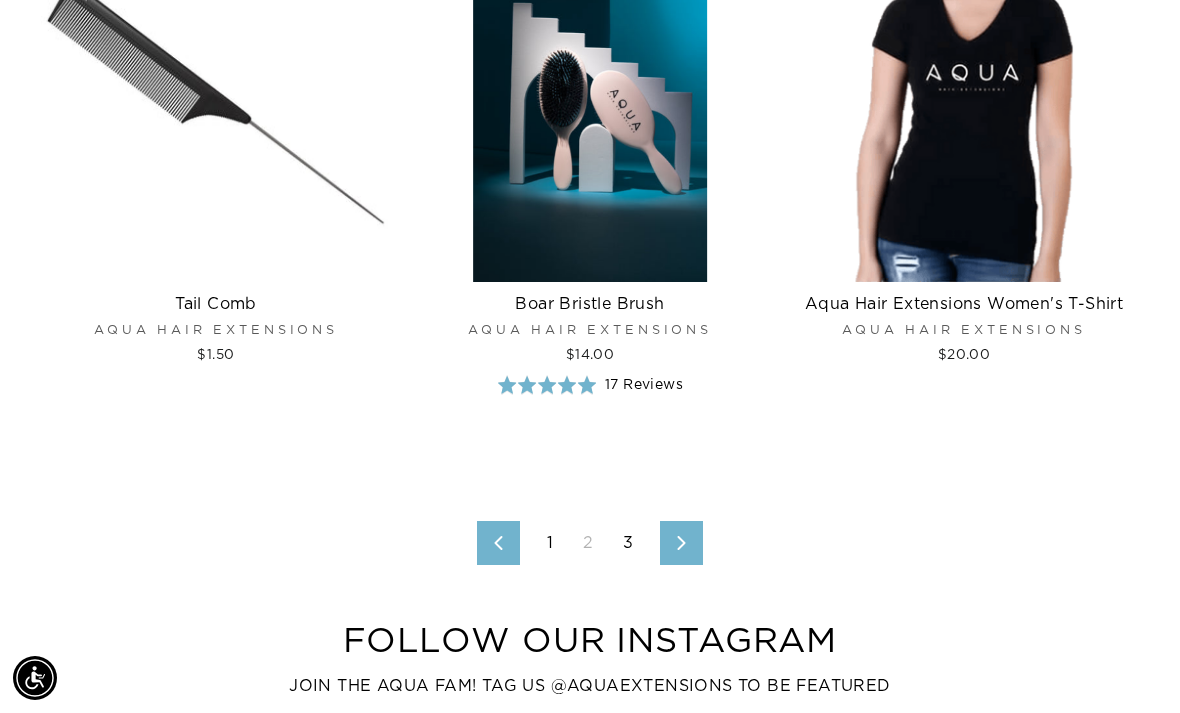 click on "Previous
1
2
3
Next" at bounding box center (590, 543) 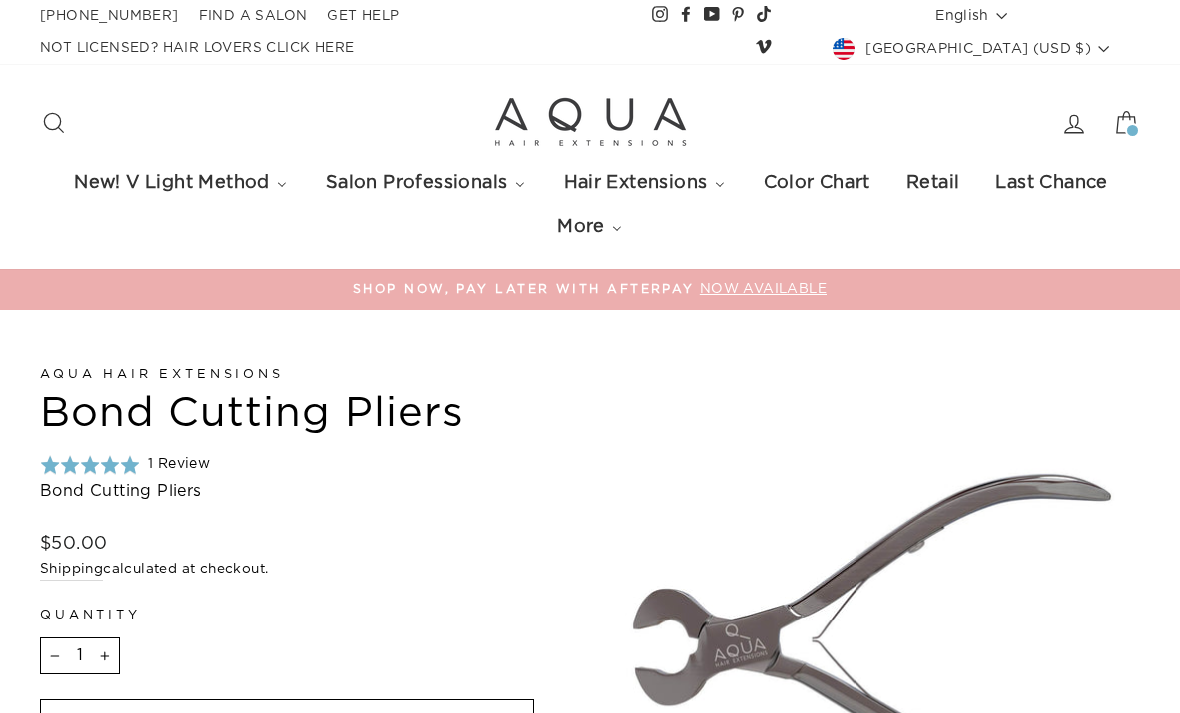 scroll, scrollTop: 329, scrollLeft: 0, axis: vertical 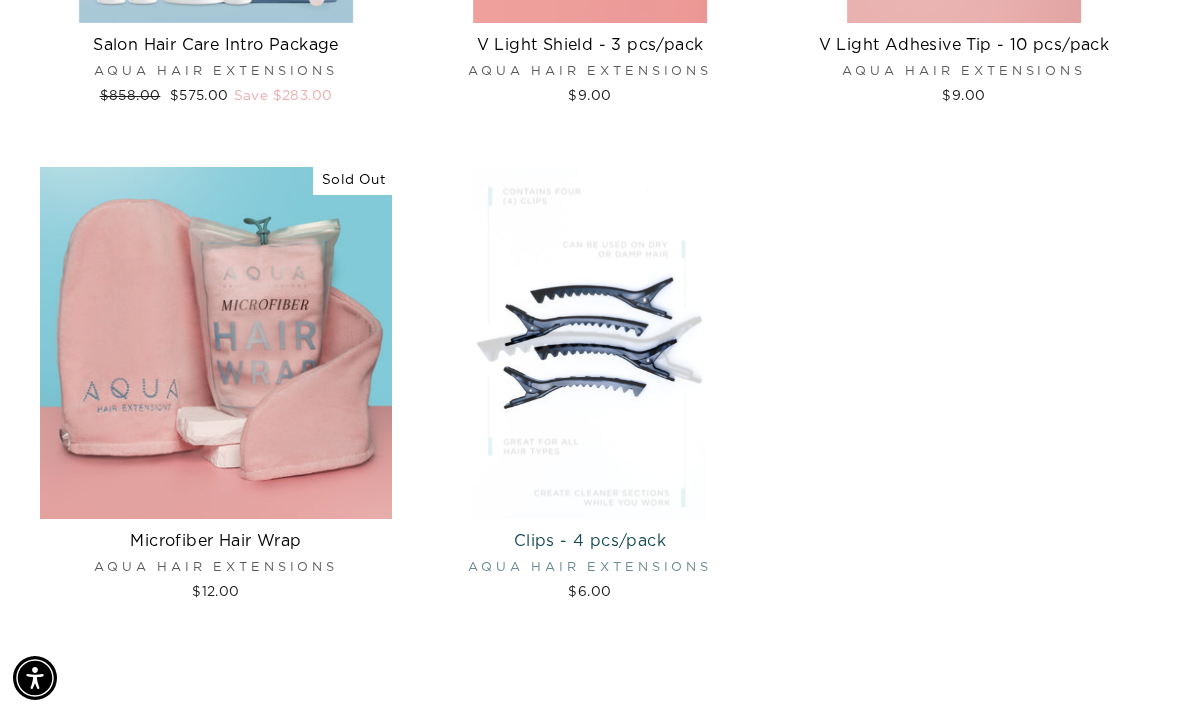 click at bounding box center [590, 343] 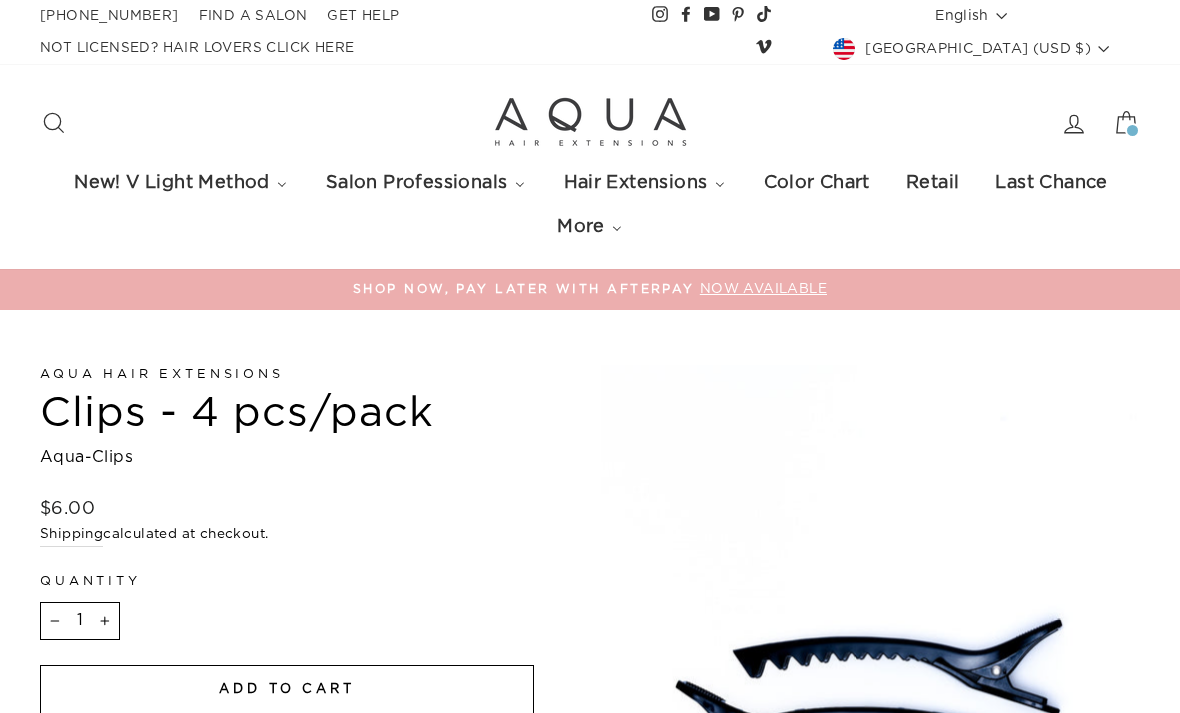 scroll, scrollTop: 295, scrollLeft: 0, axis: vertical 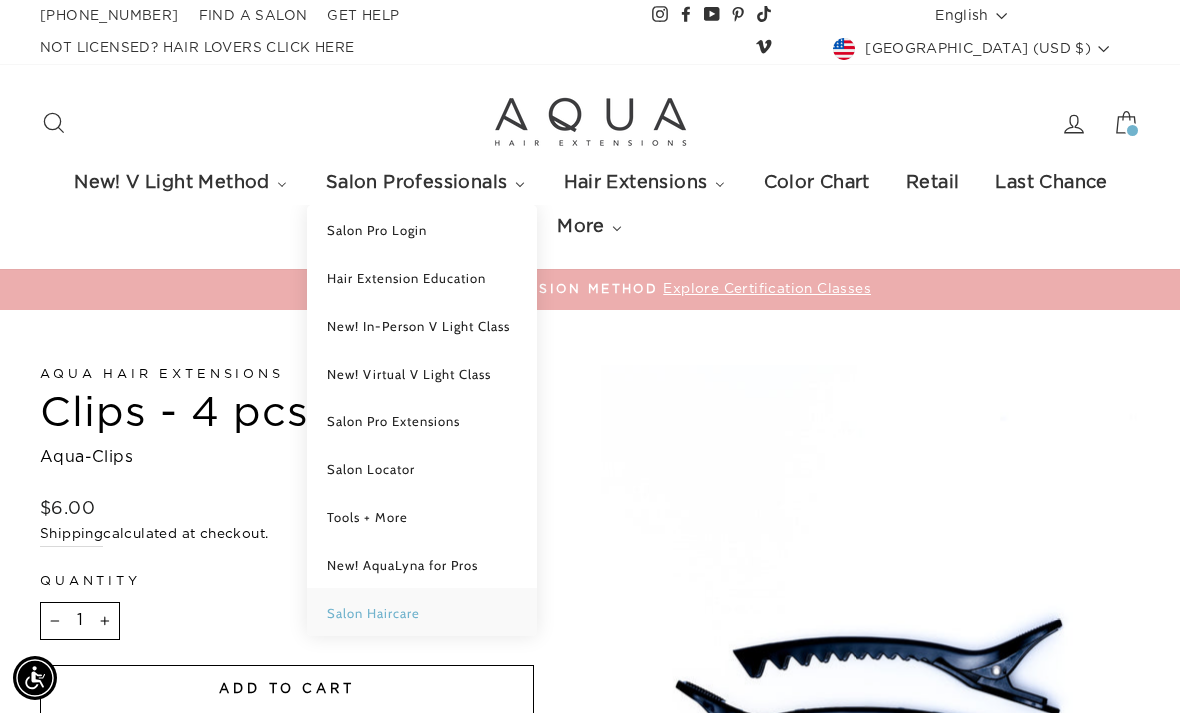 click on "Salon Haircare" at bounding box center (373, 613) 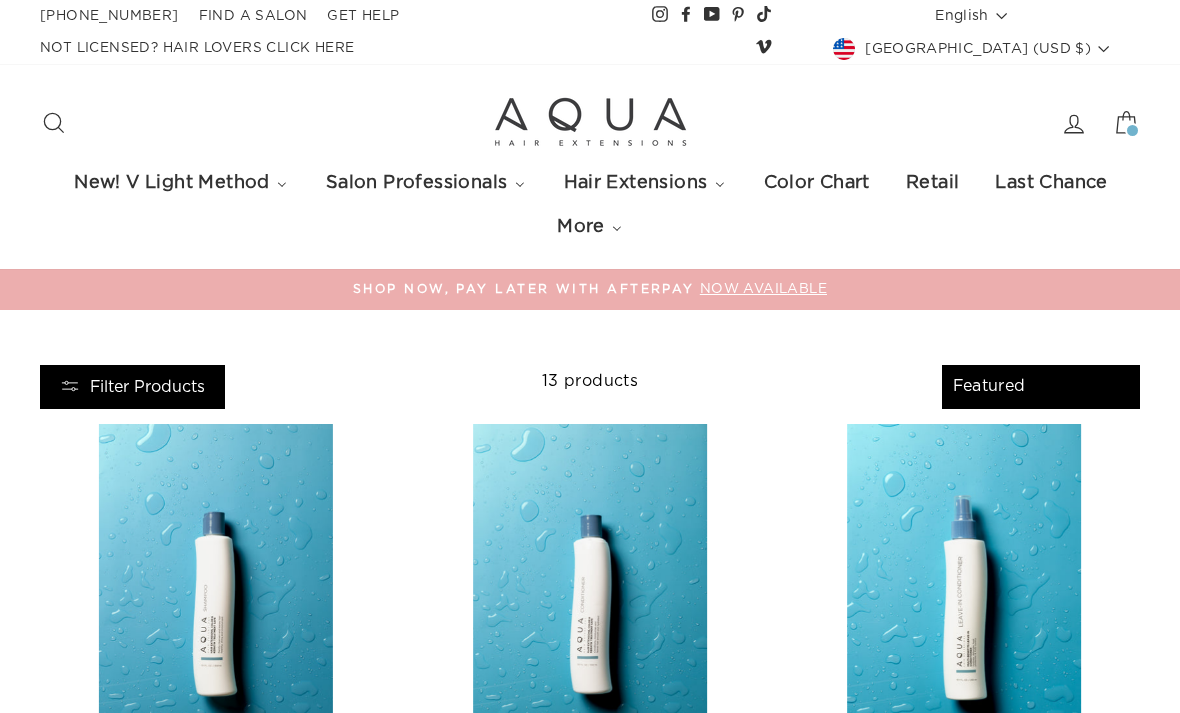 select on "manual" 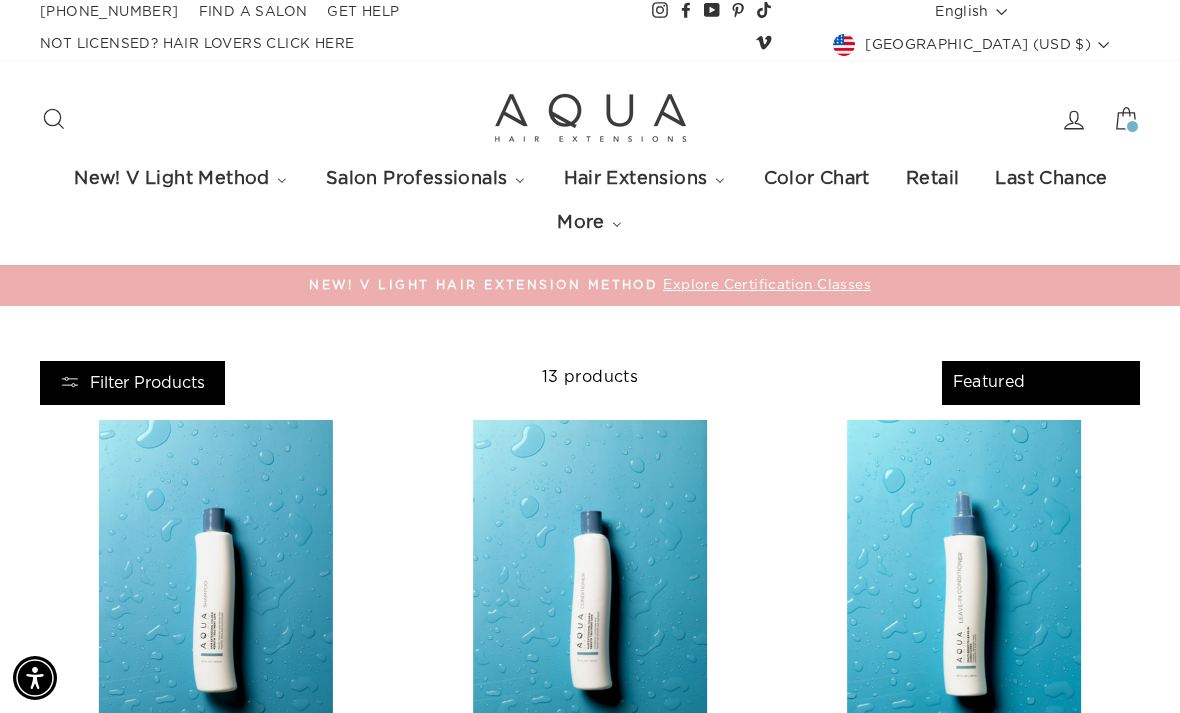 scroll, scrollTop: 0, scrollLeft: 0, axis: both 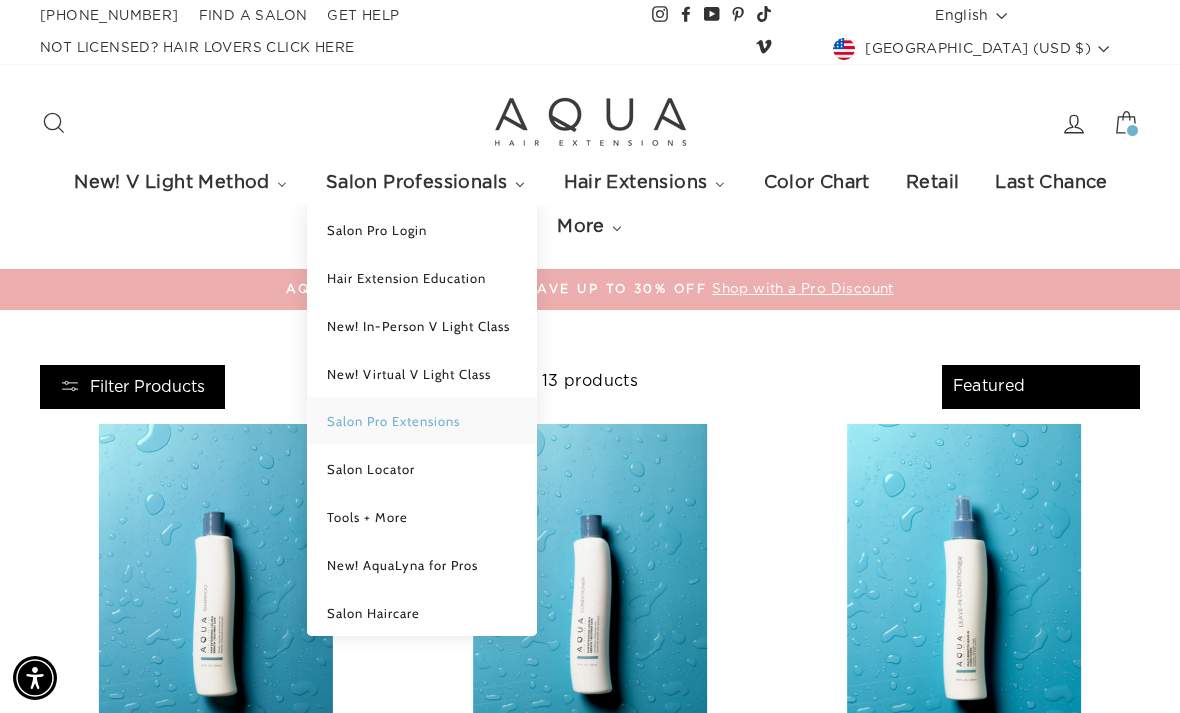click on "Salon Pro Extensions" at bounding box center [393, 421] 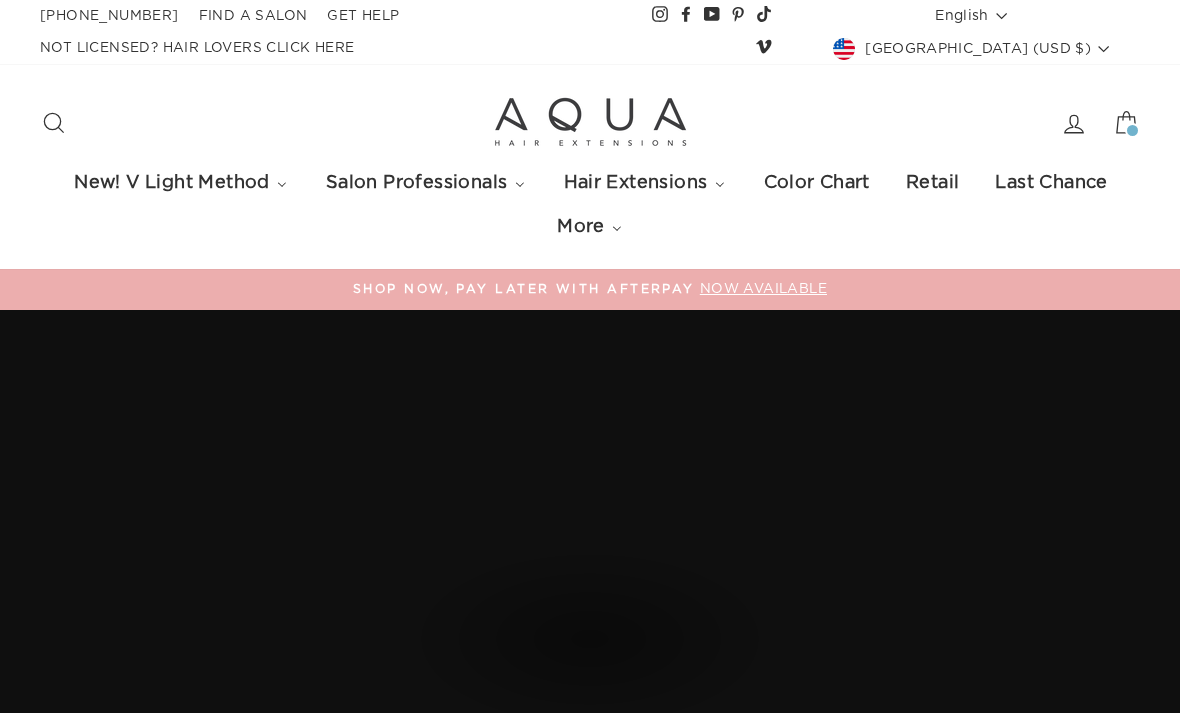 scroll, scrollTop: 0, scrollLeft: 0, axis: both 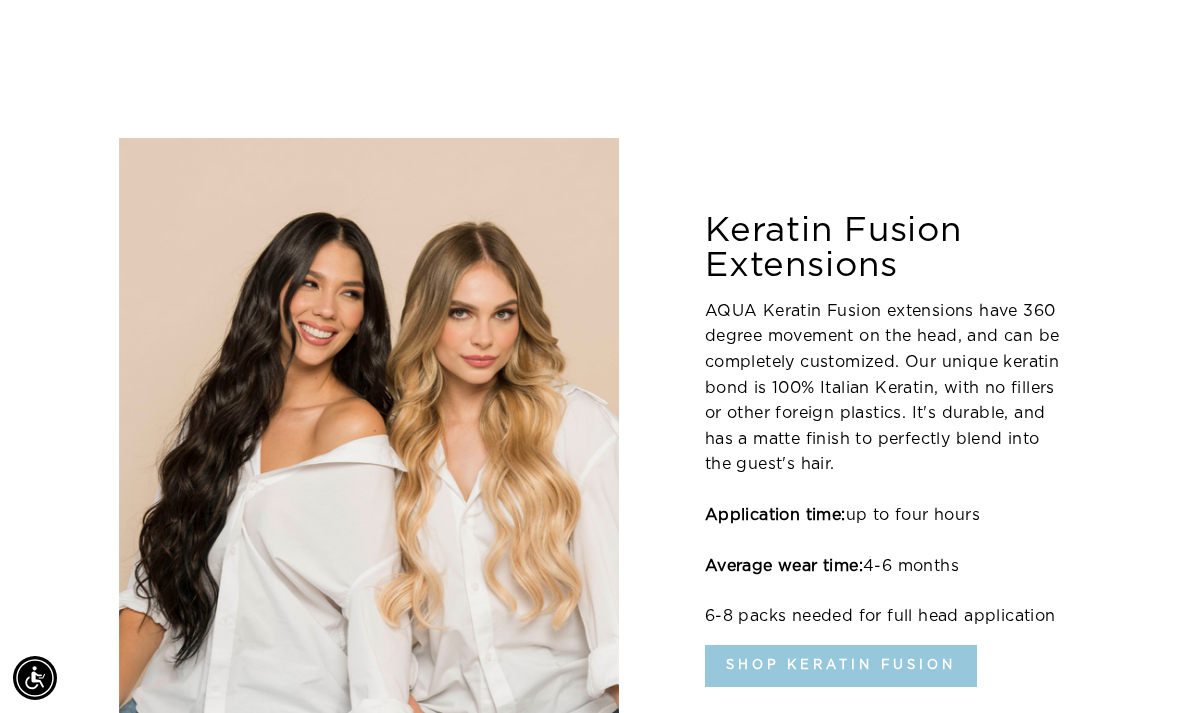 click on "Shop Keratin Fusion" at bounding box center [841, 666] 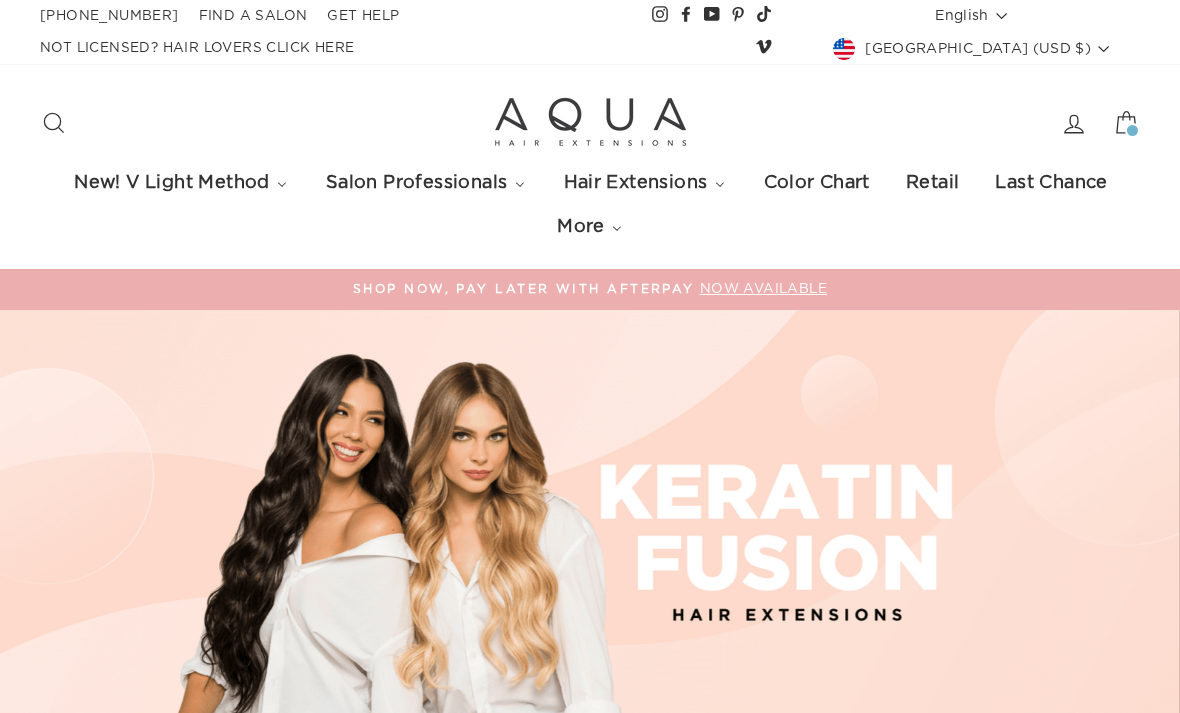 scroll, scrollTop: 0, scrollLeft: 0, axis: both 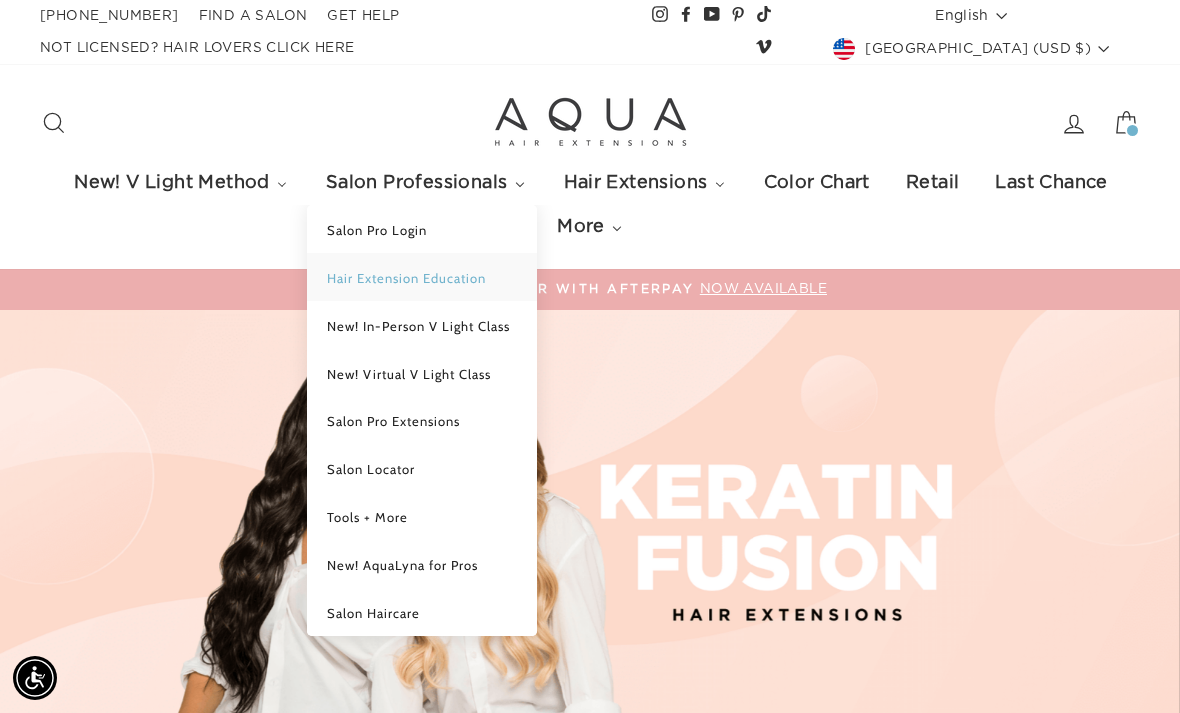 click on "Hair Extension Education" at bounding box center [422, 277] 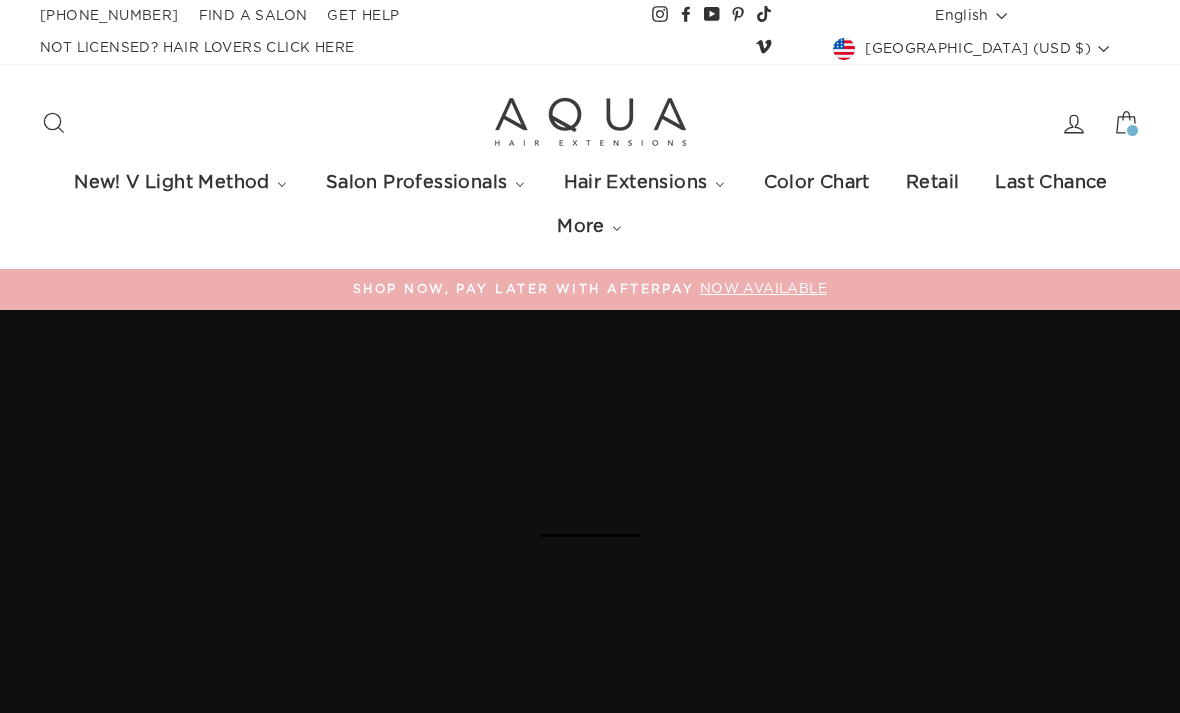 scroll, scrollTop: 0, scrollLeft: 0, axis: both 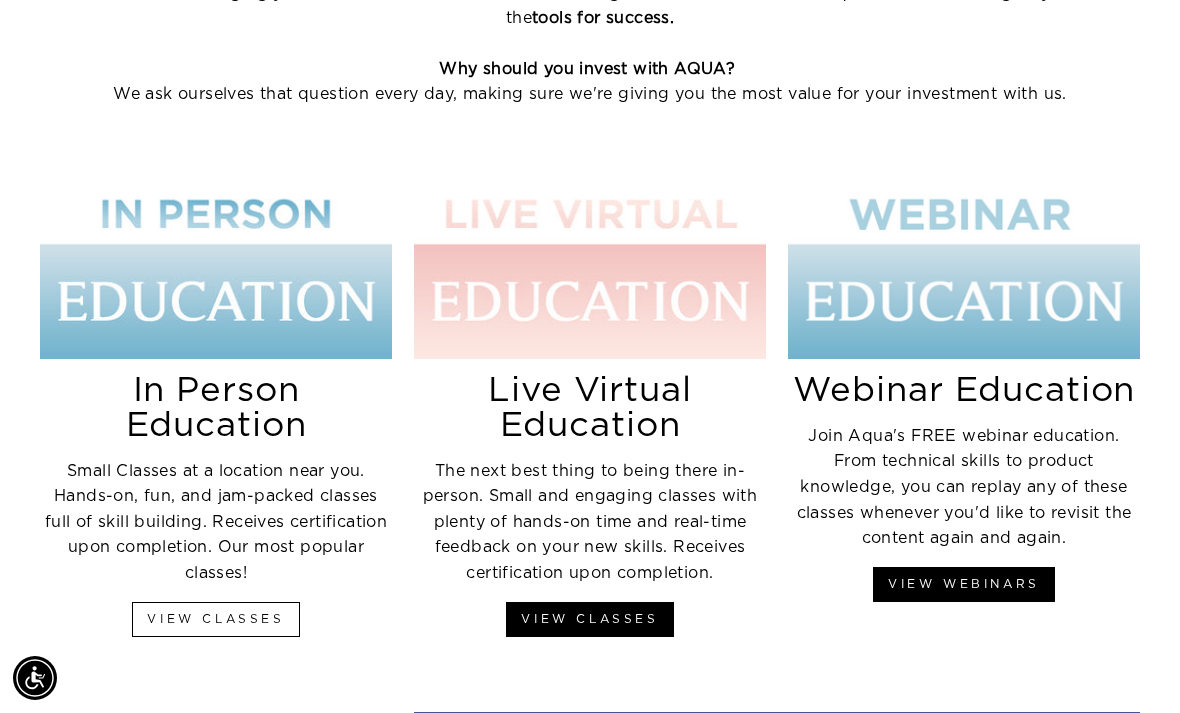 click on "View CLasses" at bounding box center (215, 619) 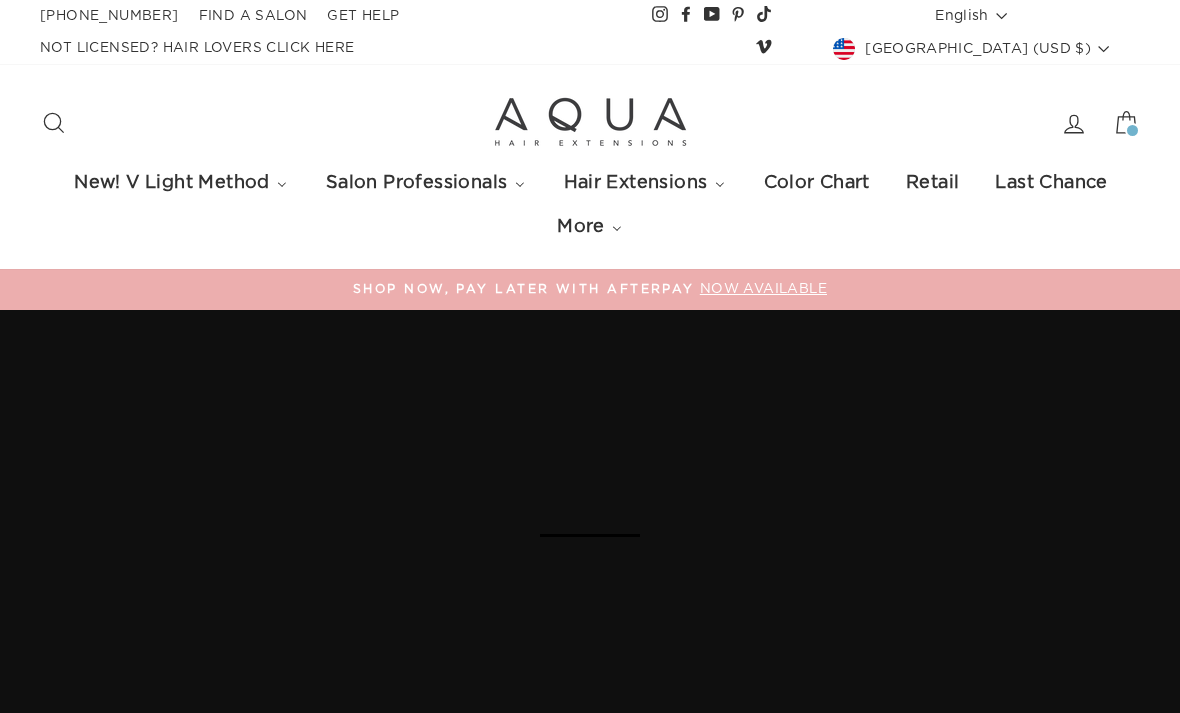 scroll, scrollTop: 0, scrollLeft: 0, axis: both 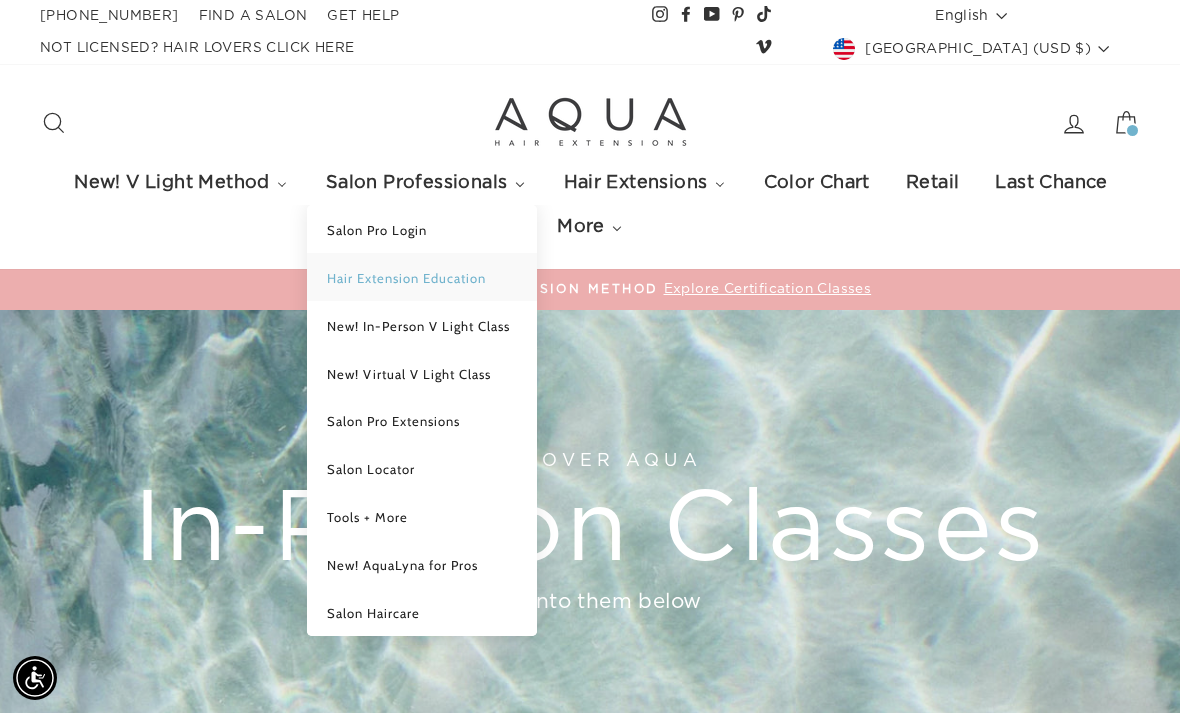 click on "Hair Extension Education" at bounding box center [406, 278] 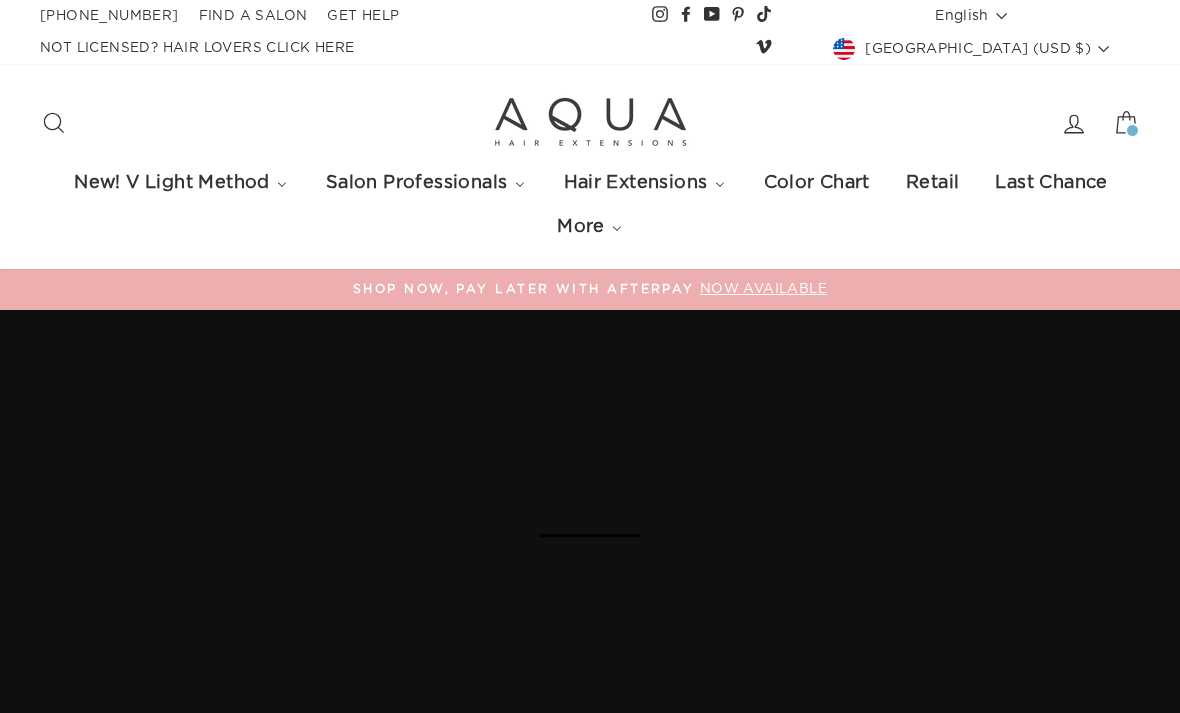 scroll, scrollTop: 0, scrollLeft: 0, axis: both 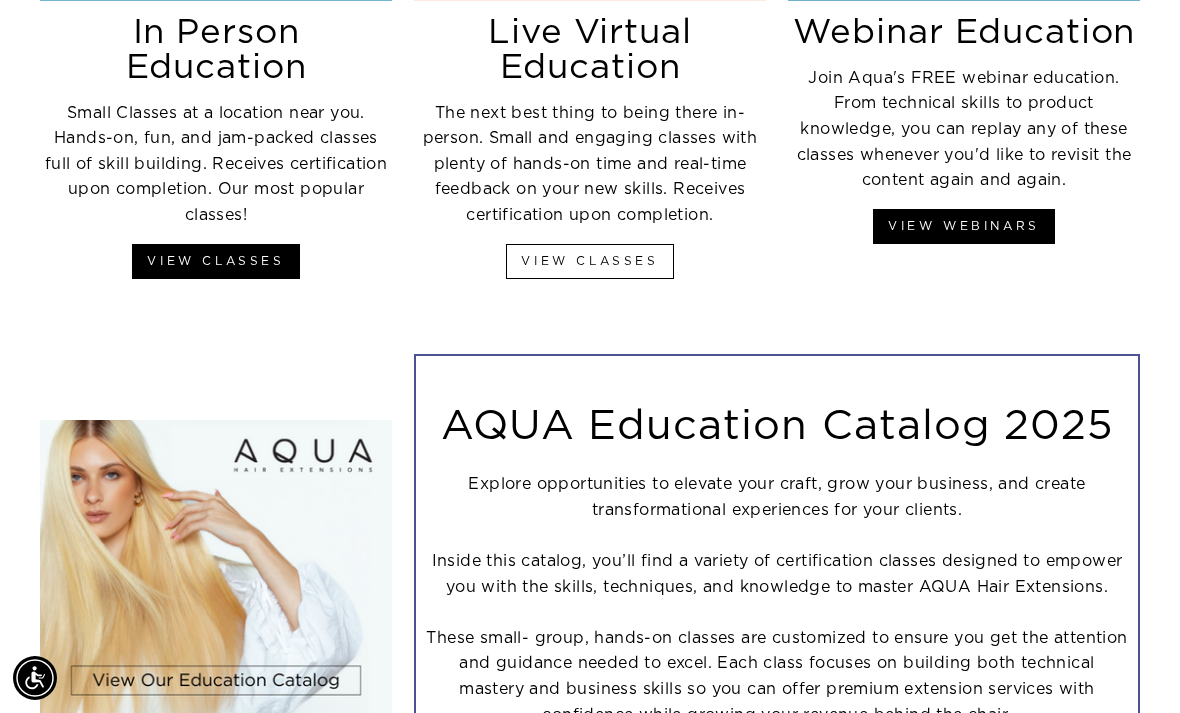 click on "View Classes" at bounding box center (589, 261) 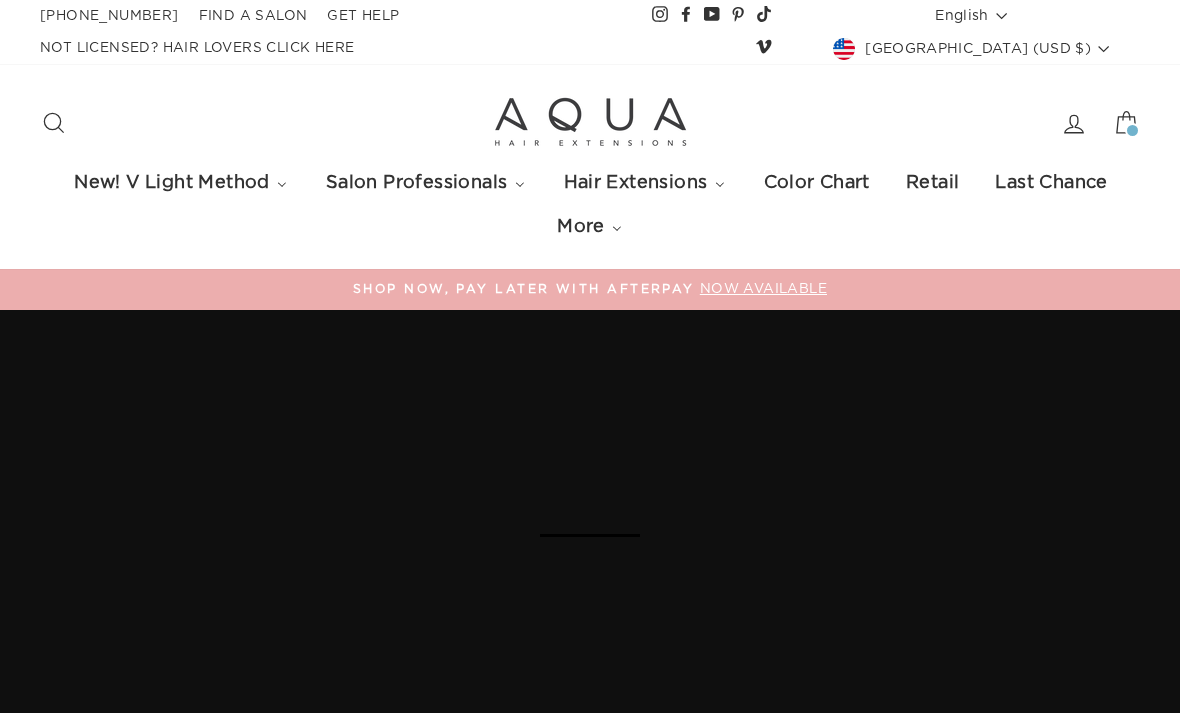 scroll, scrollTop: 0, scrollLeft: 0, axis: both 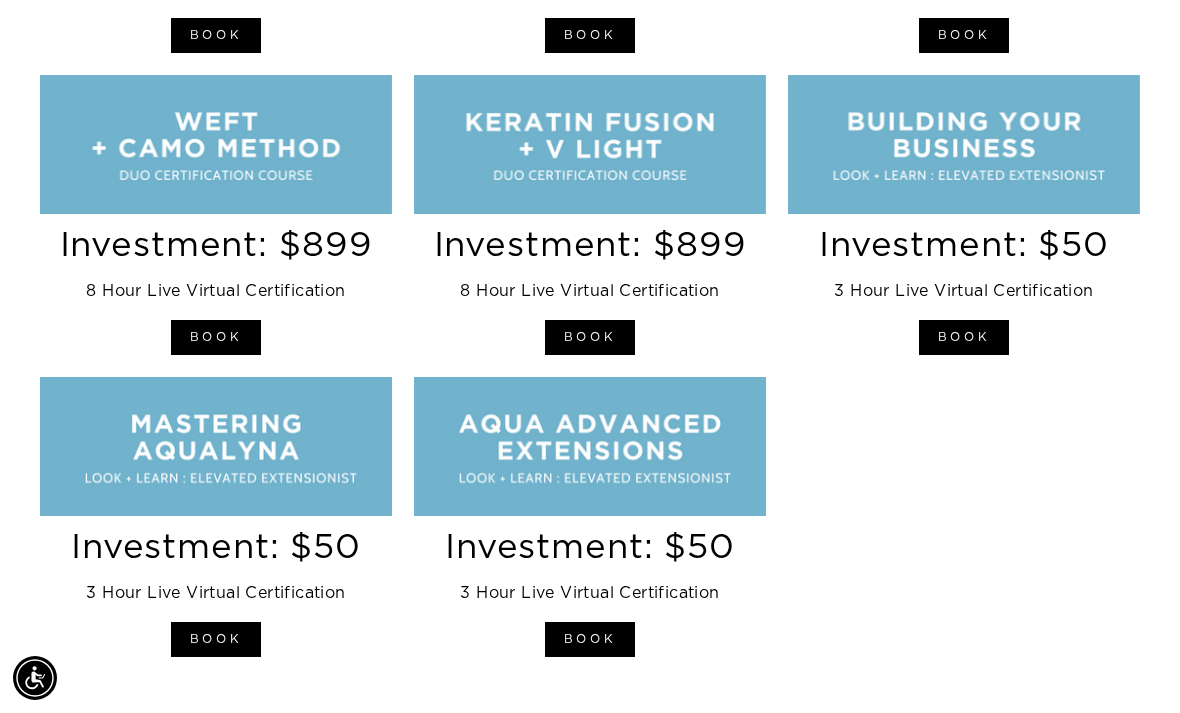 click at bounding box center (590, 447) 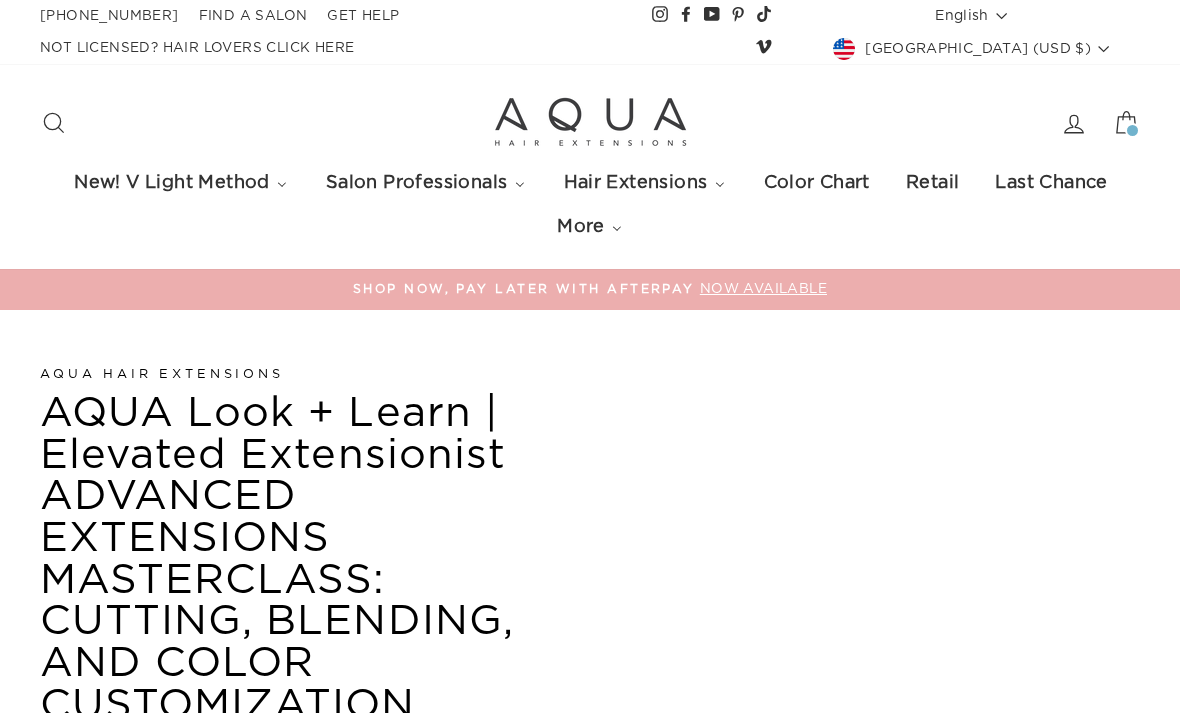 scroll, scrollTop: 0, scrollLeft: 0, axis: both 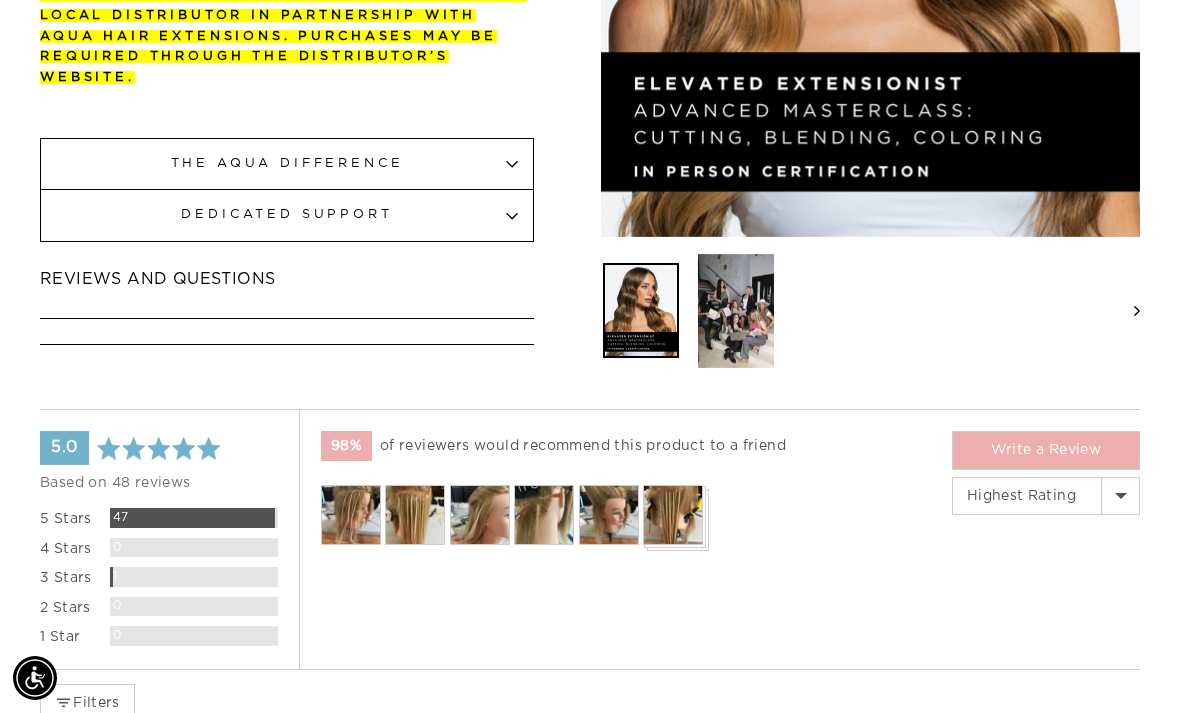 click at bounding box center [351, 515] 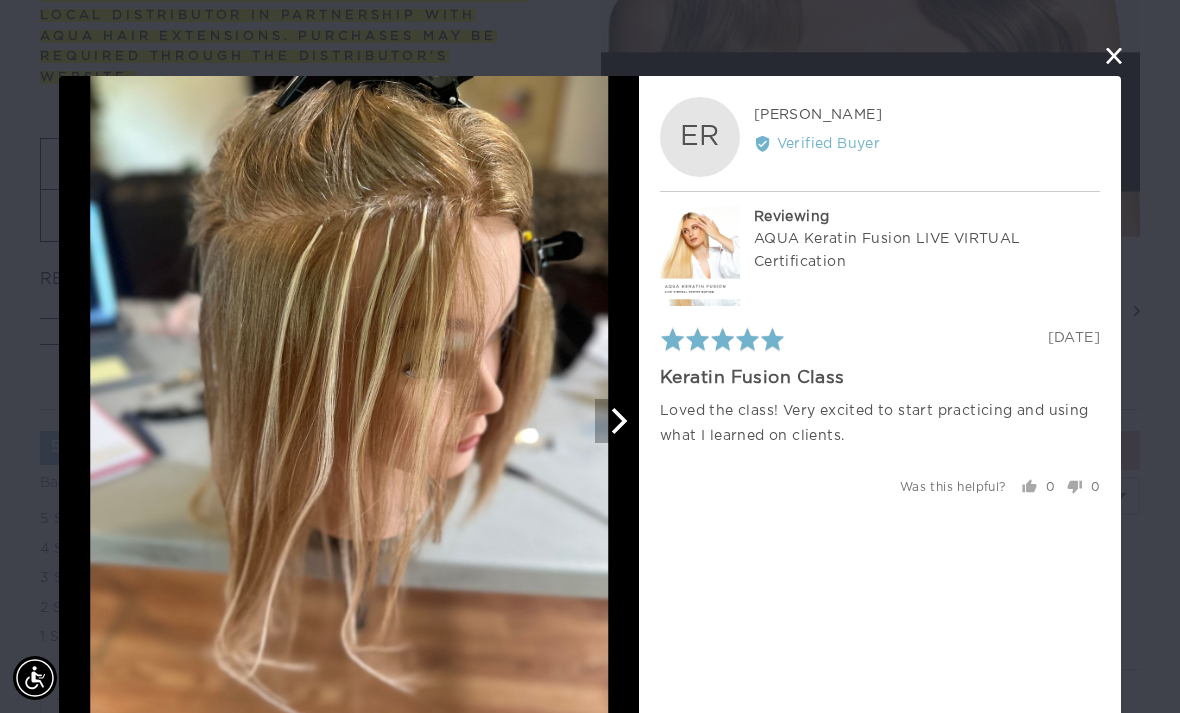 click 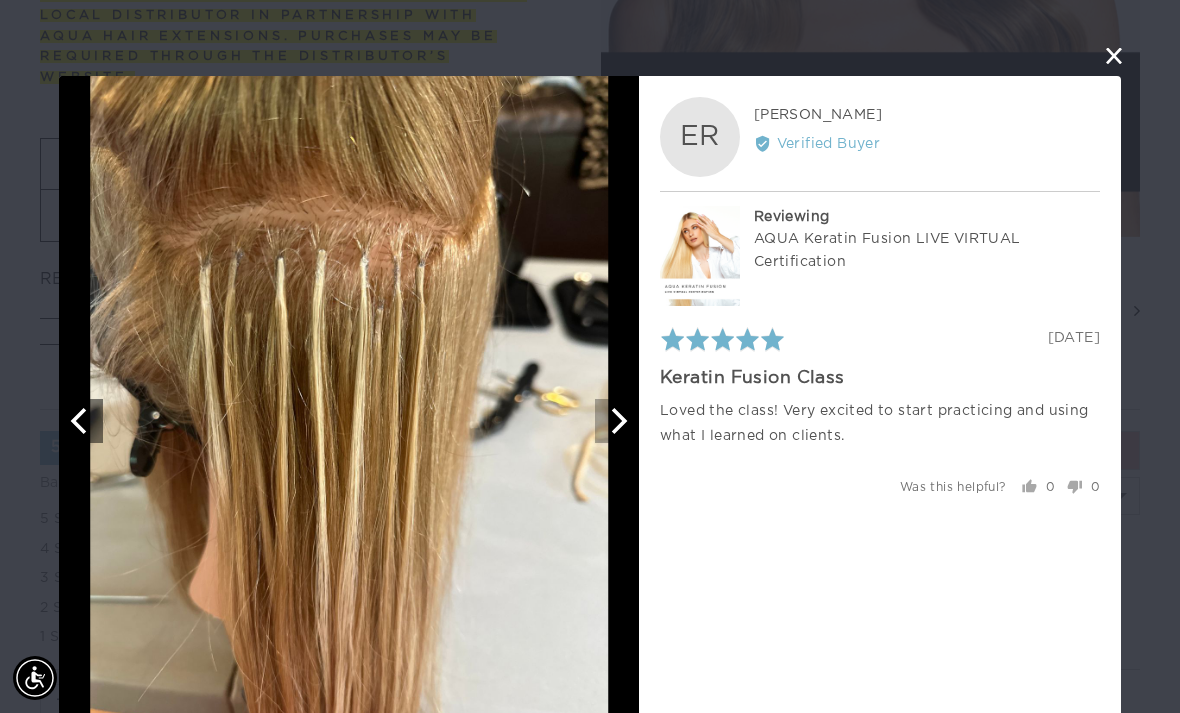 click 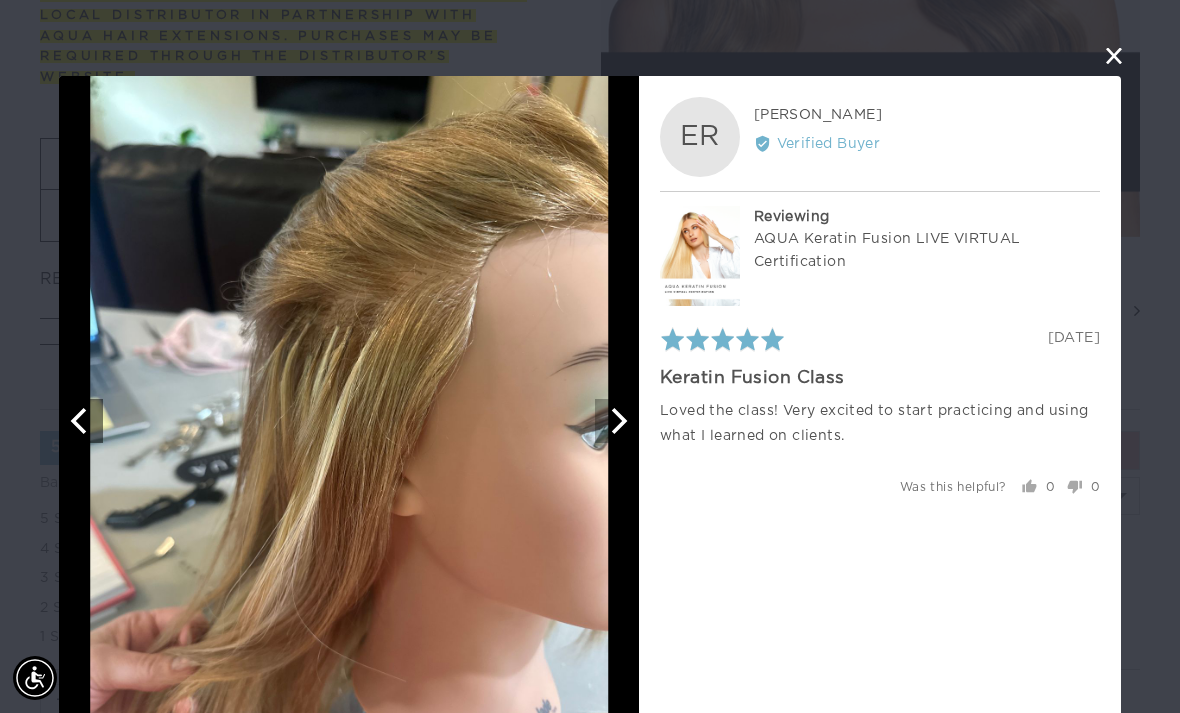 click 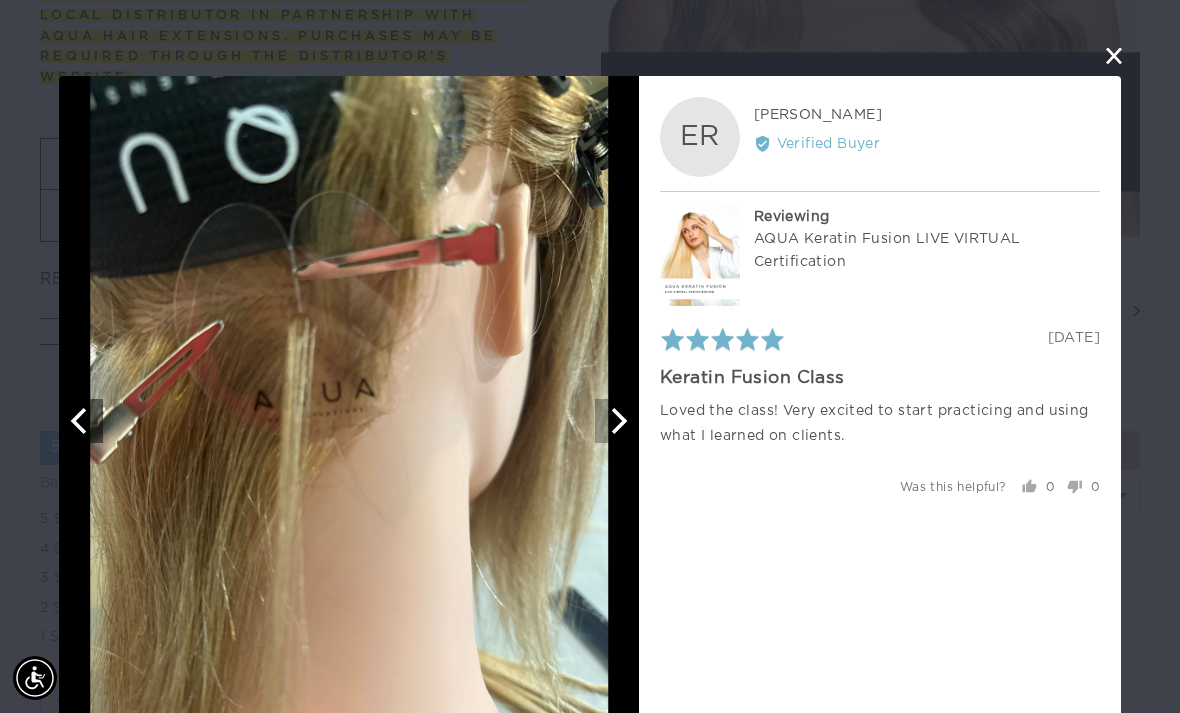 click 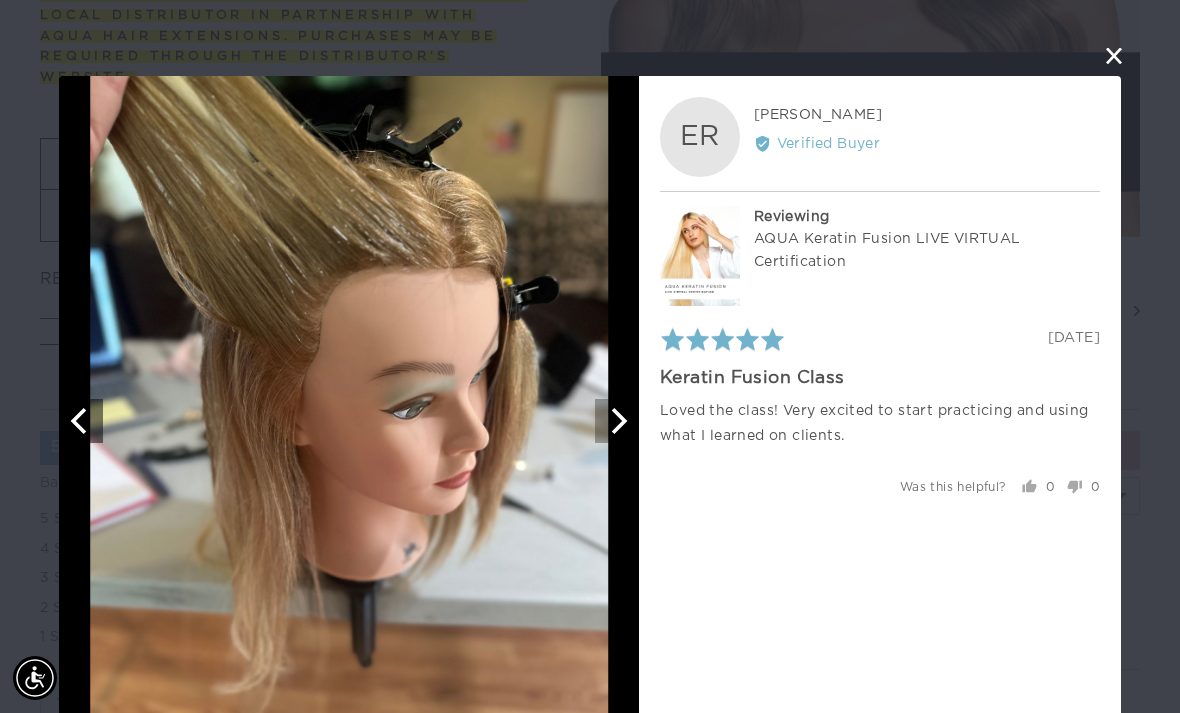 click 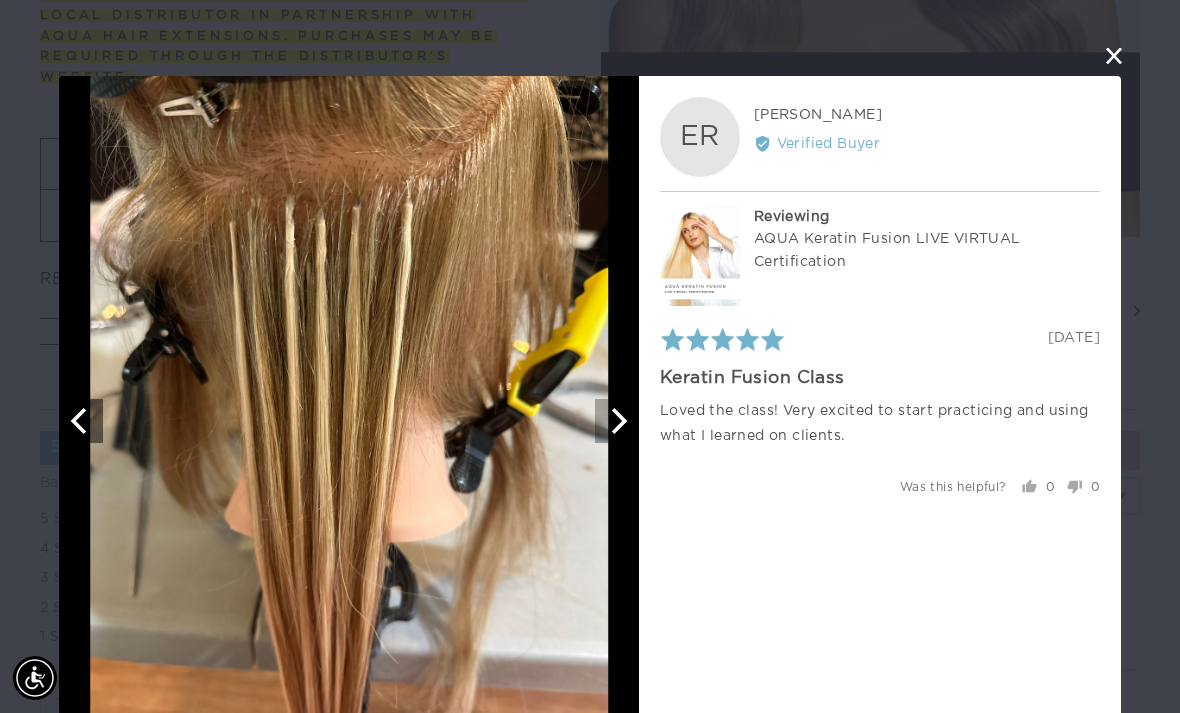 click 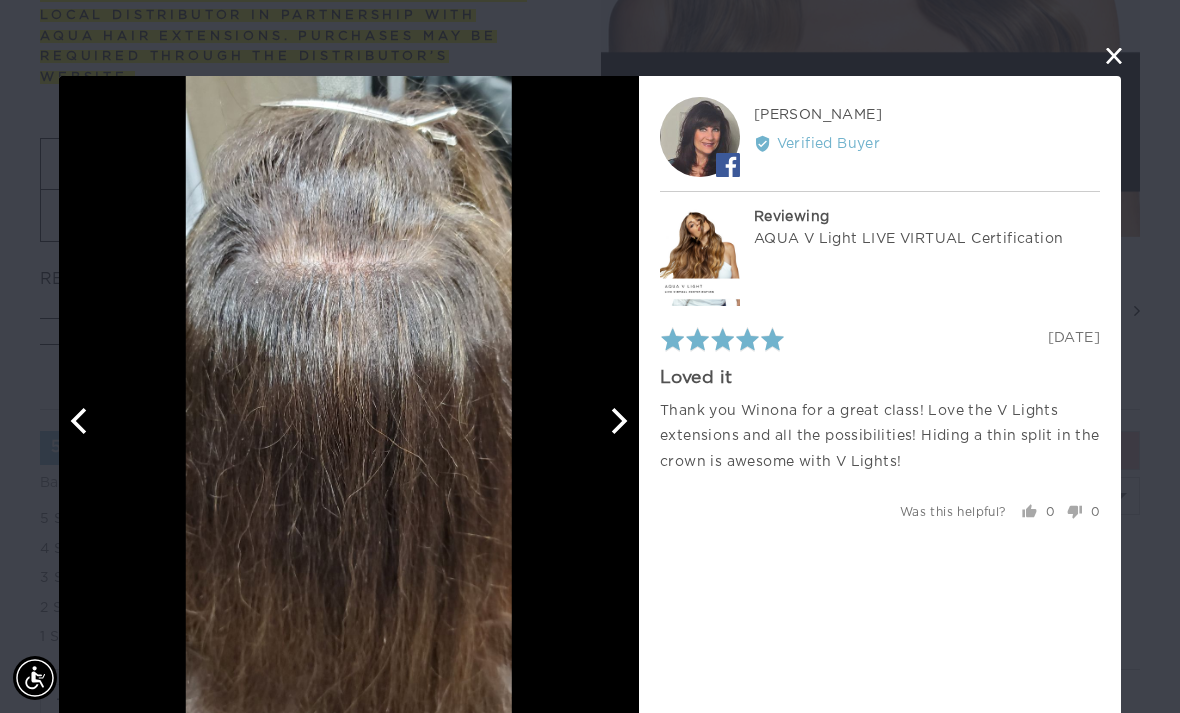 click 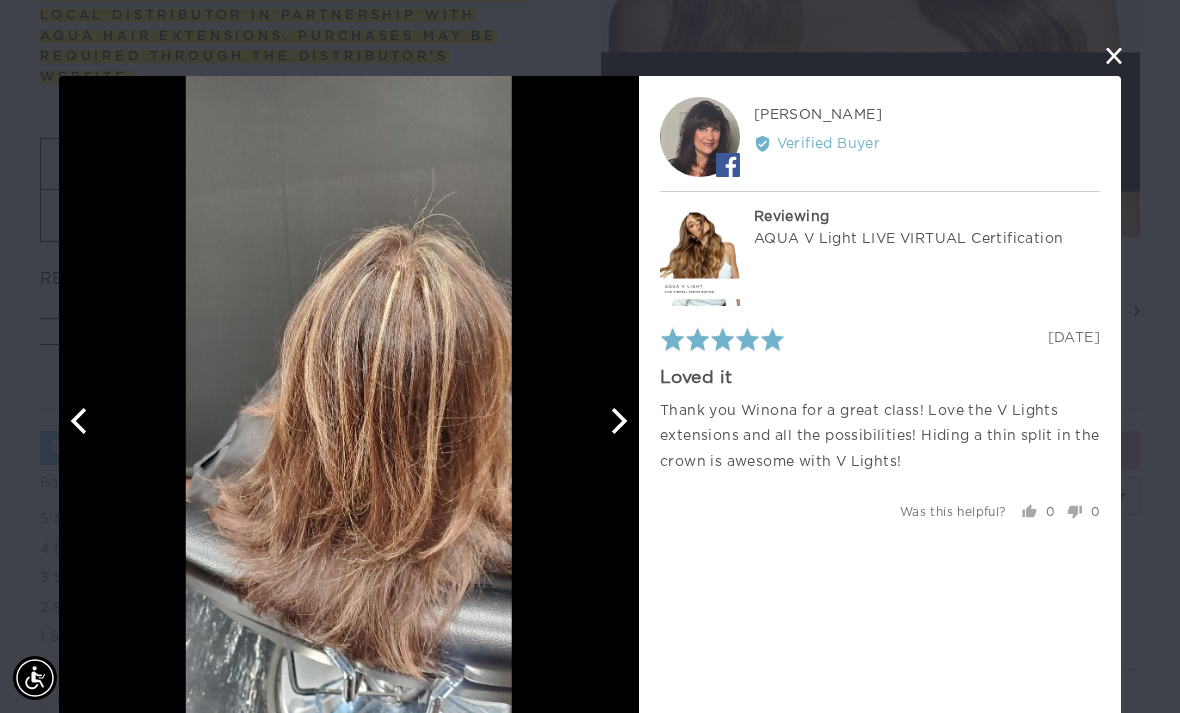 click 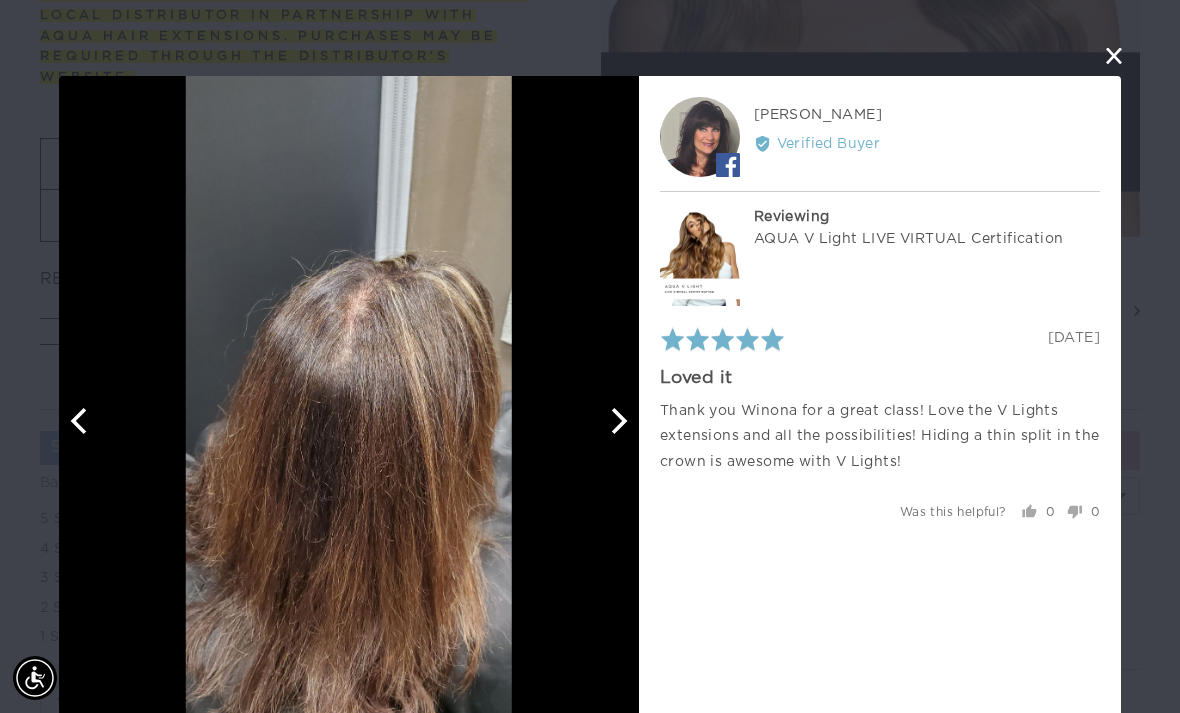 click at bounding box center [1114, 56] 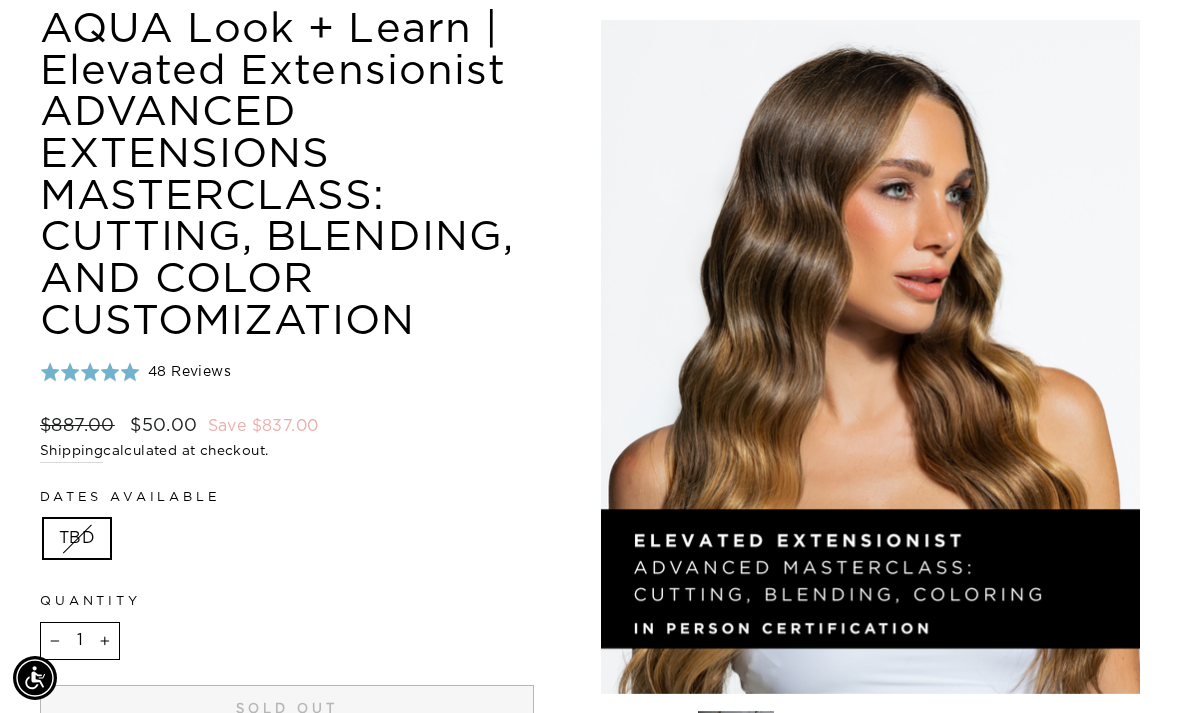 scroll, scrollTop: 0, scrollLeft: 0, axis: both 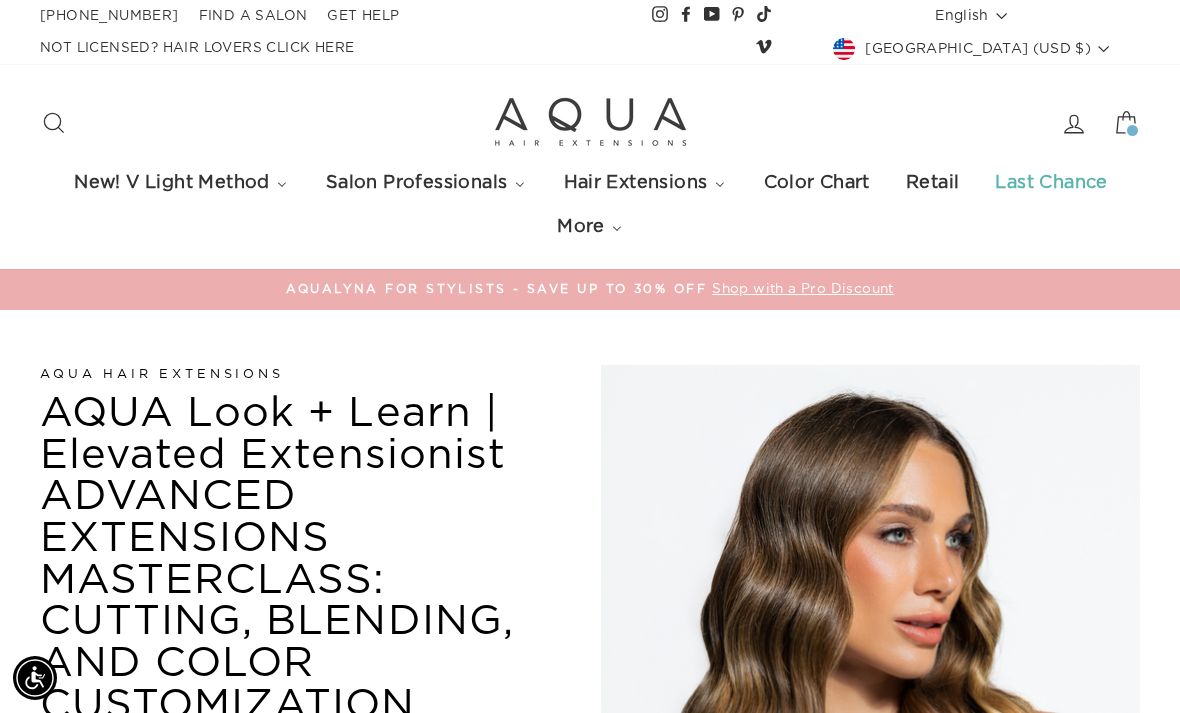 click on "Last Chance" at bounding box center [1050, 183] 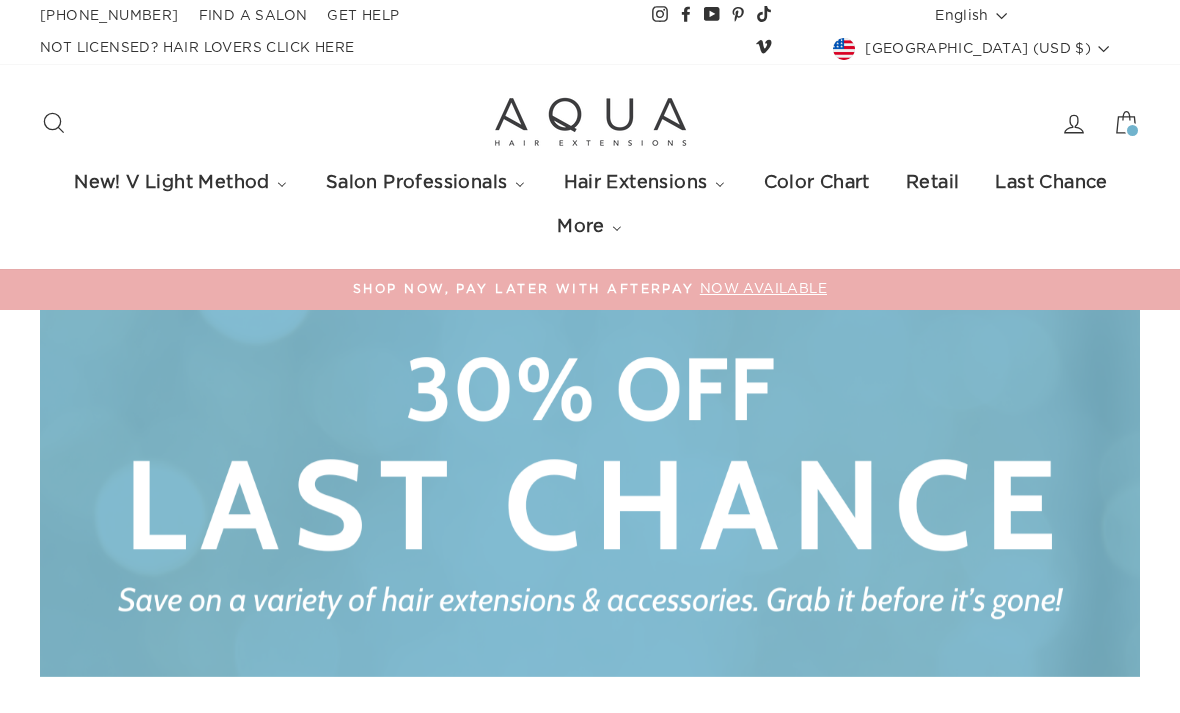 scroll, scrollTop: 0, scrollLeft: 0, axis: both 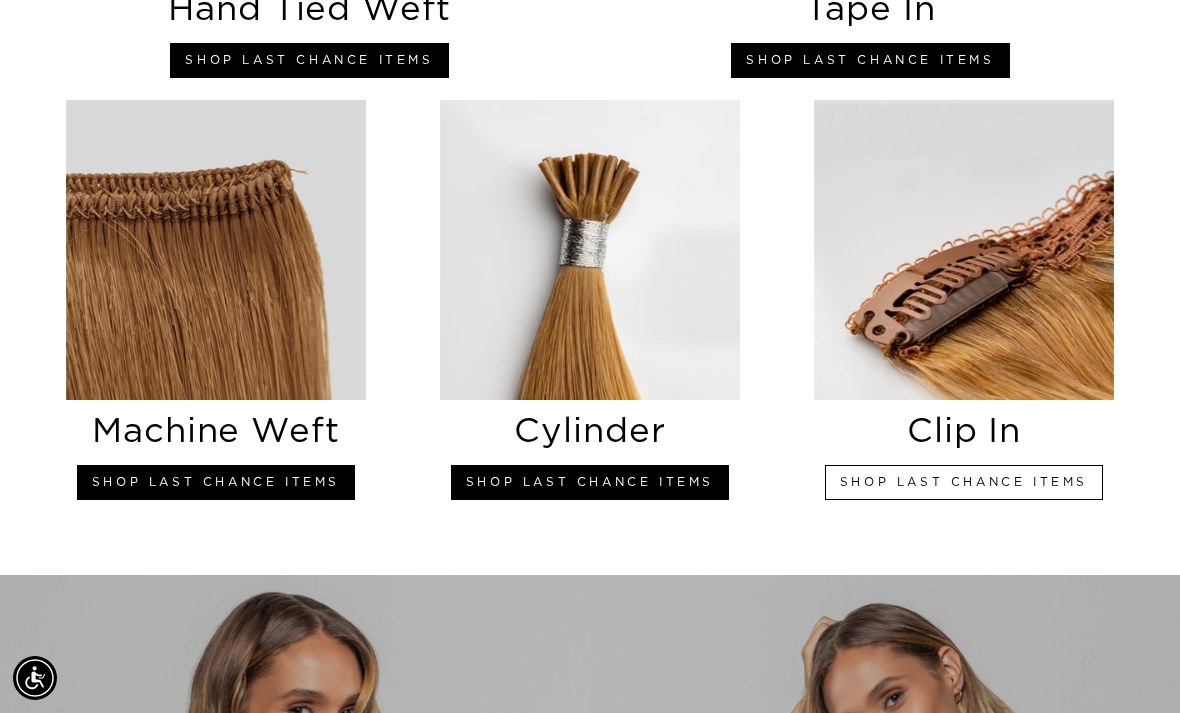 click on "shop last chance items" at bounding box center [964, 482] 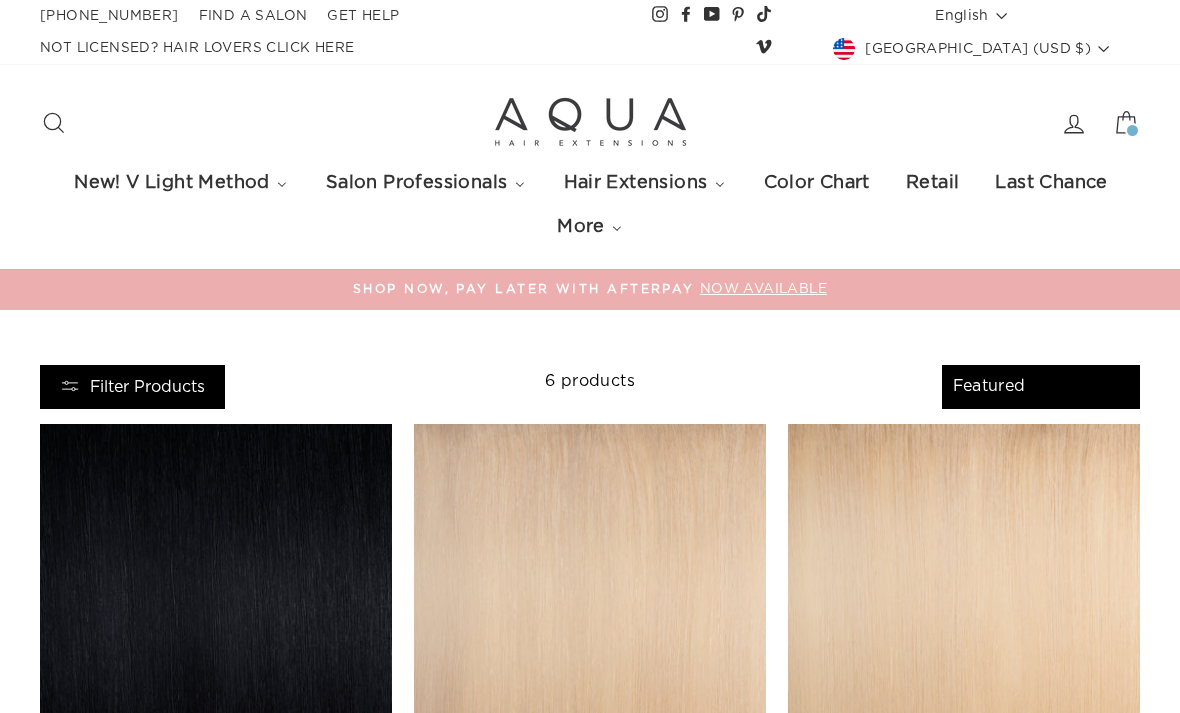 select on "manual" 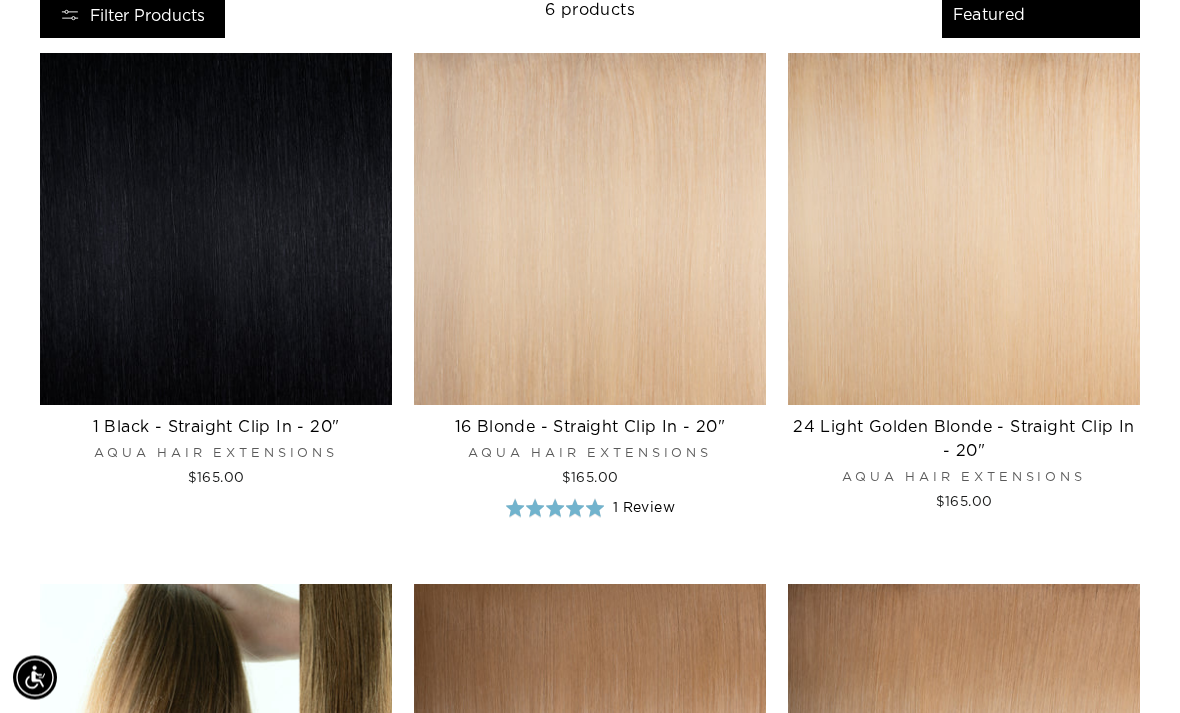 scroll, scrollTop: 0, scrollLeft: 0, axis: both 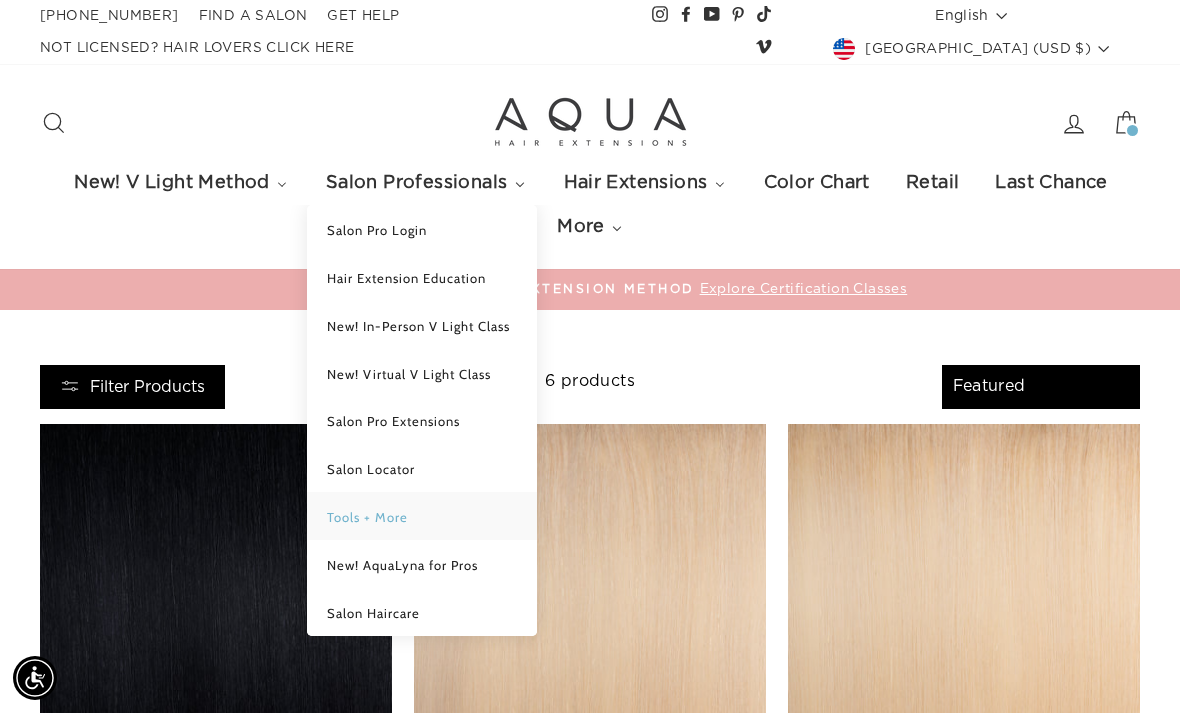 click on "Tools + More" at bounding box center [367, 517] 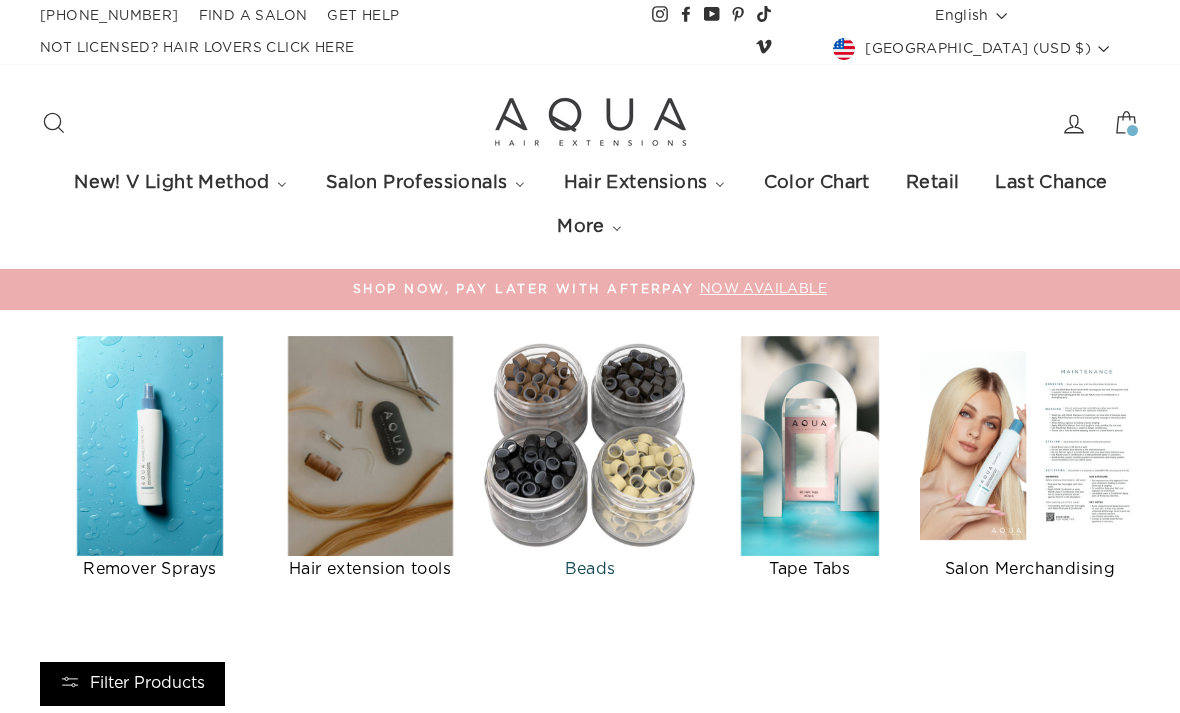 scroll, scrollTop: 0, scrollLeft: 0, axis: both 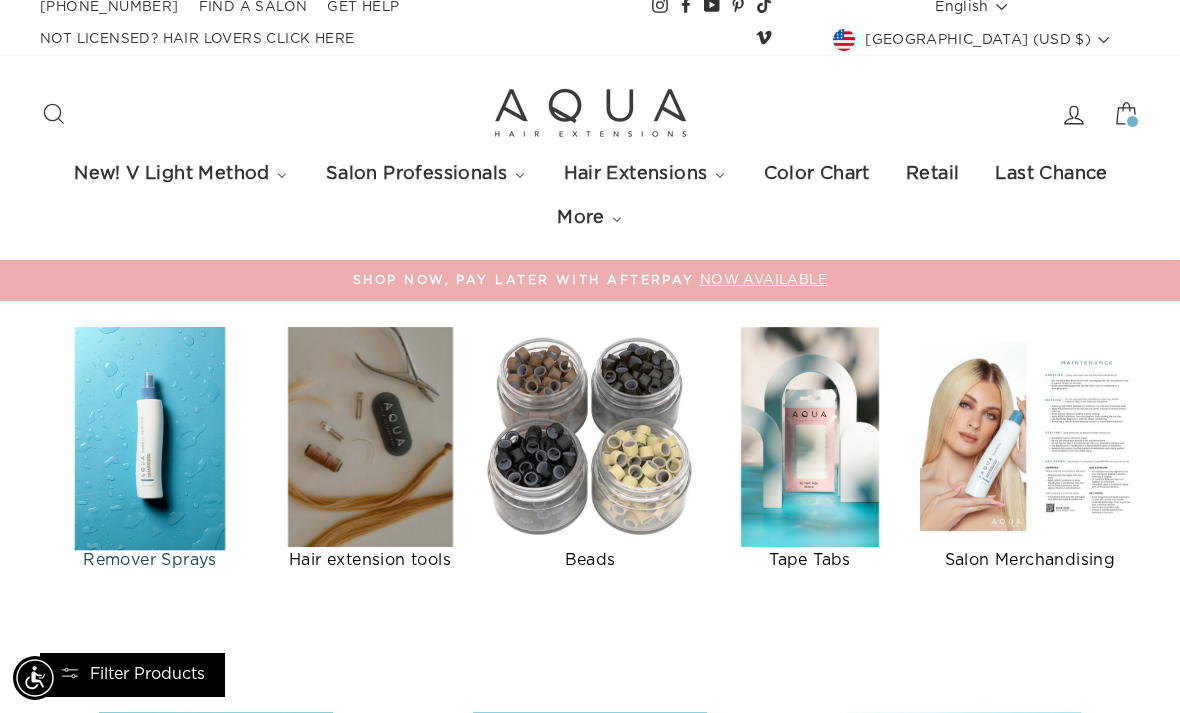 click at bounding box center [150, 436] 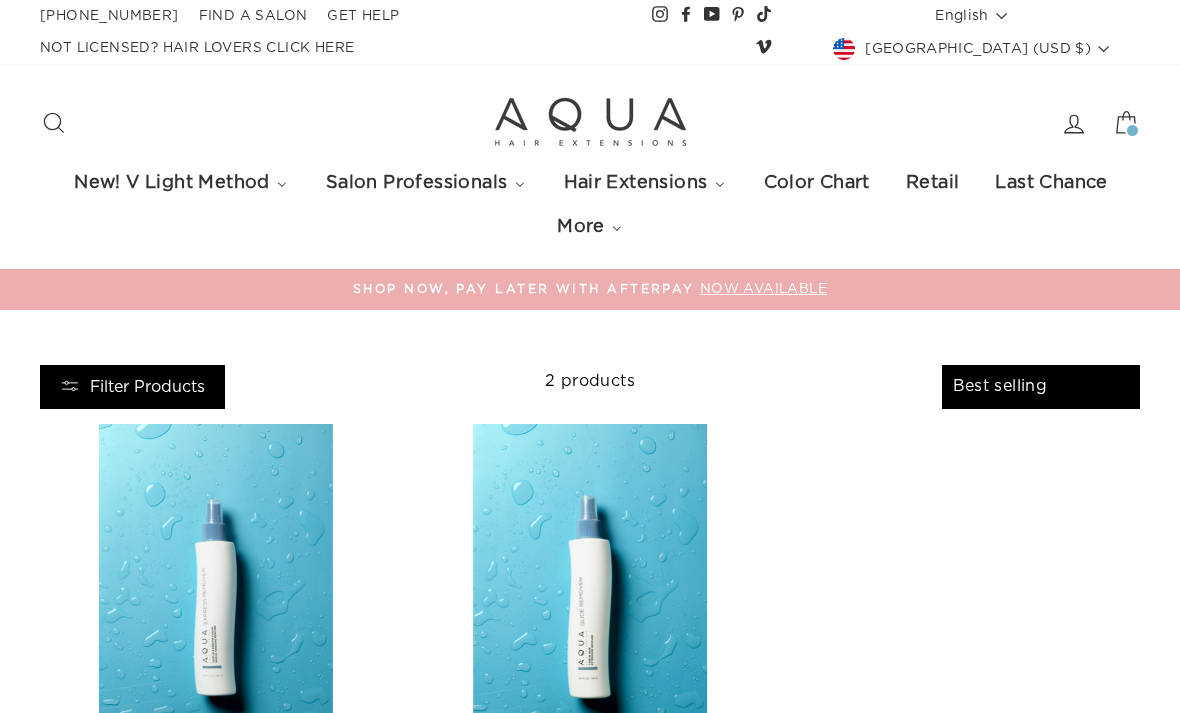 select on "best-selling" 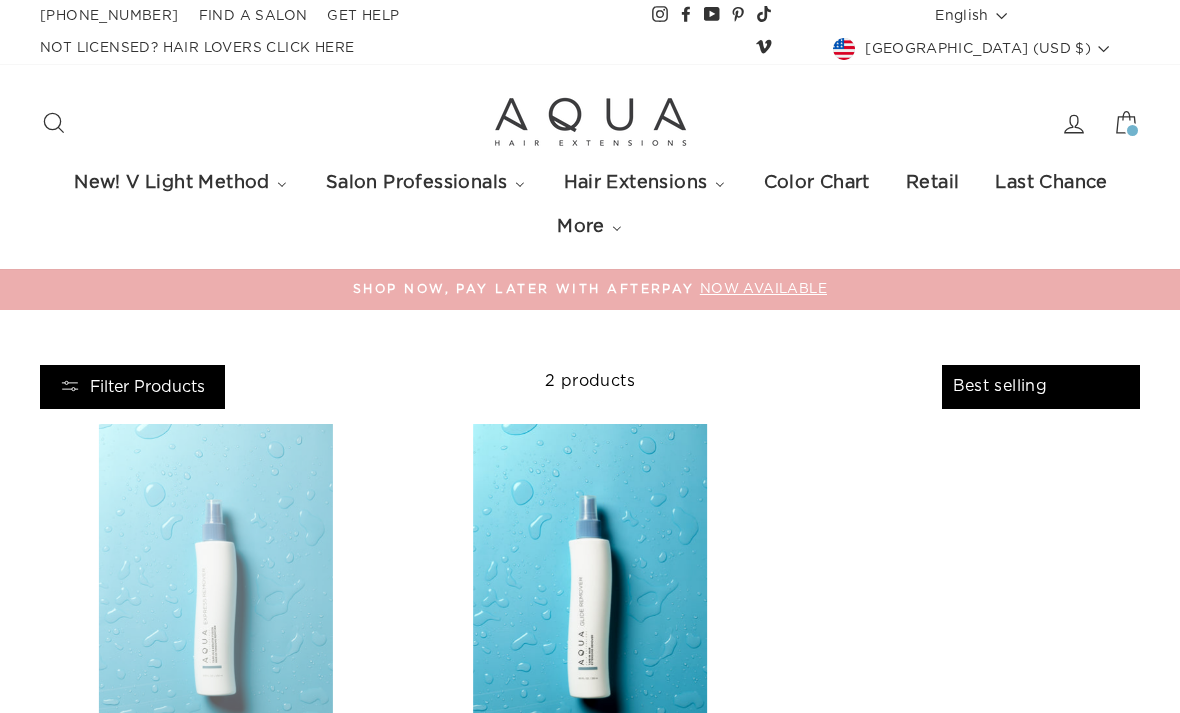 scroll, scrollTop: 0, scrollLeft: 0, axis: both 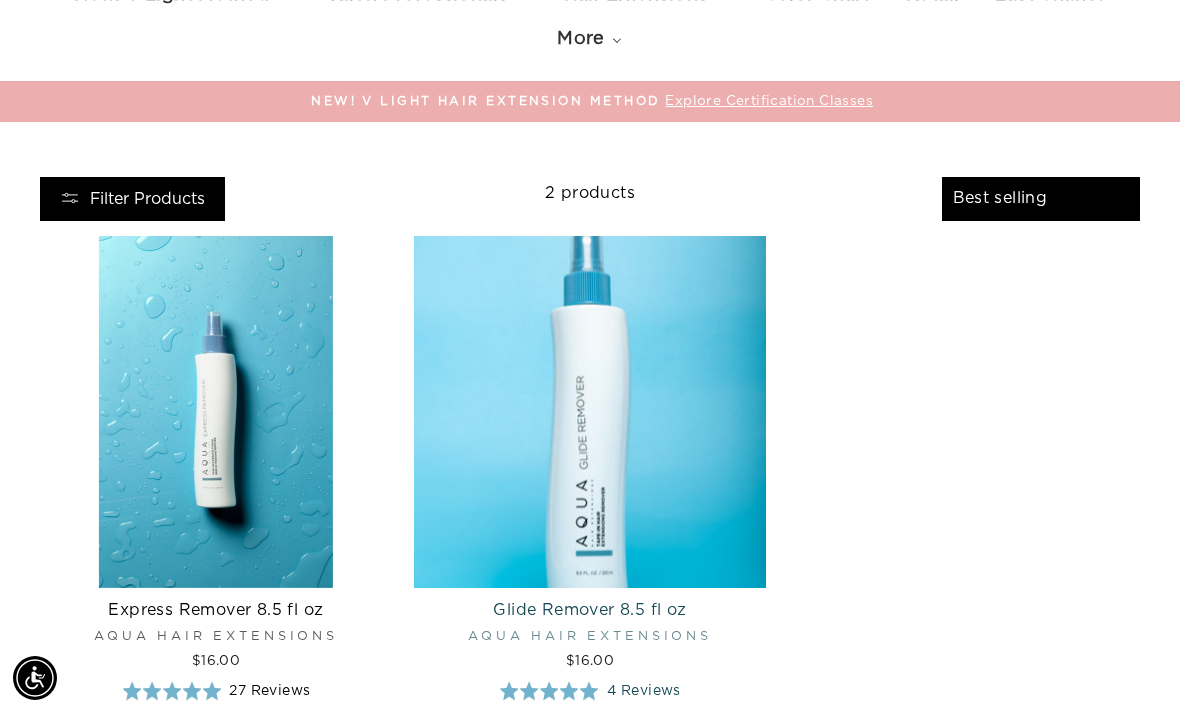 click at bounding box center (590, 412) 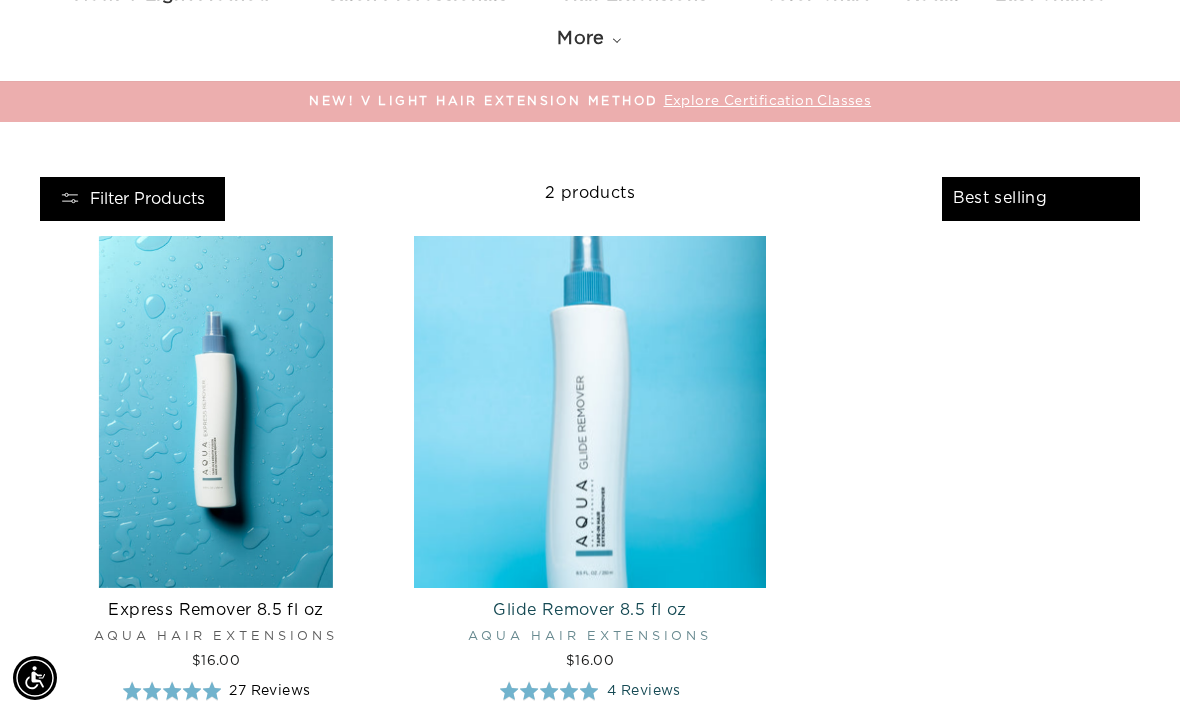 scroll, scrollTop: 252, scrollLeft: 0, axis: vertical 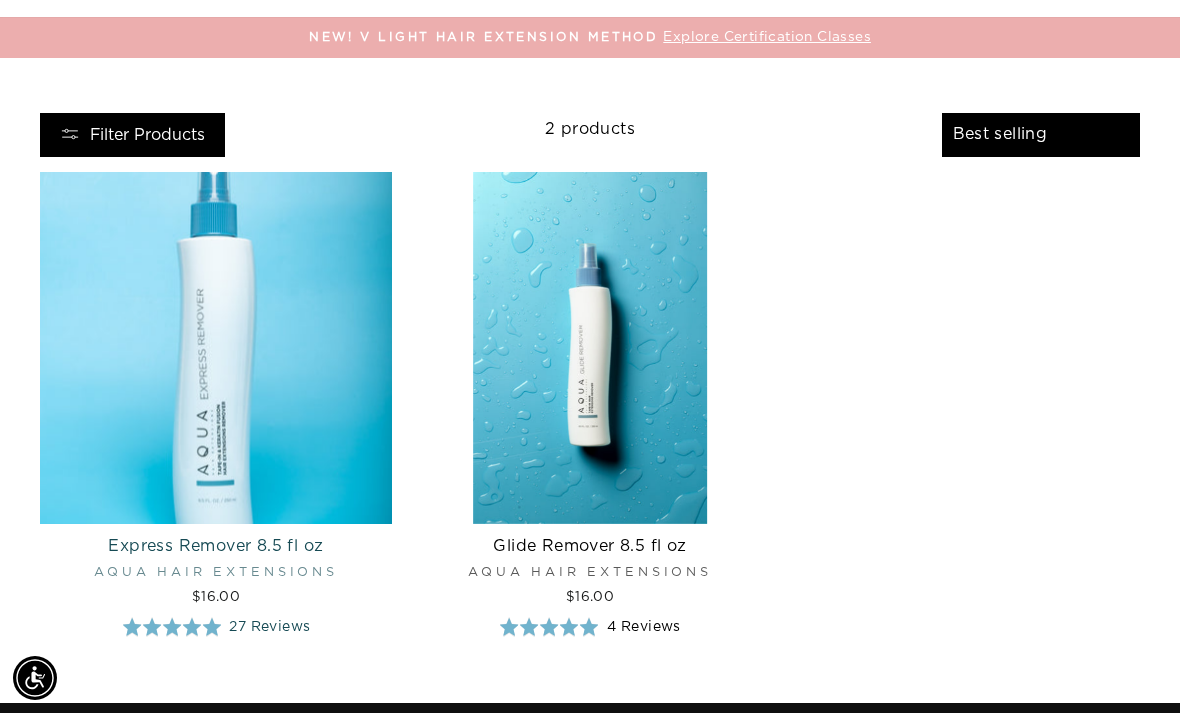click at bounding box center [216, 348] 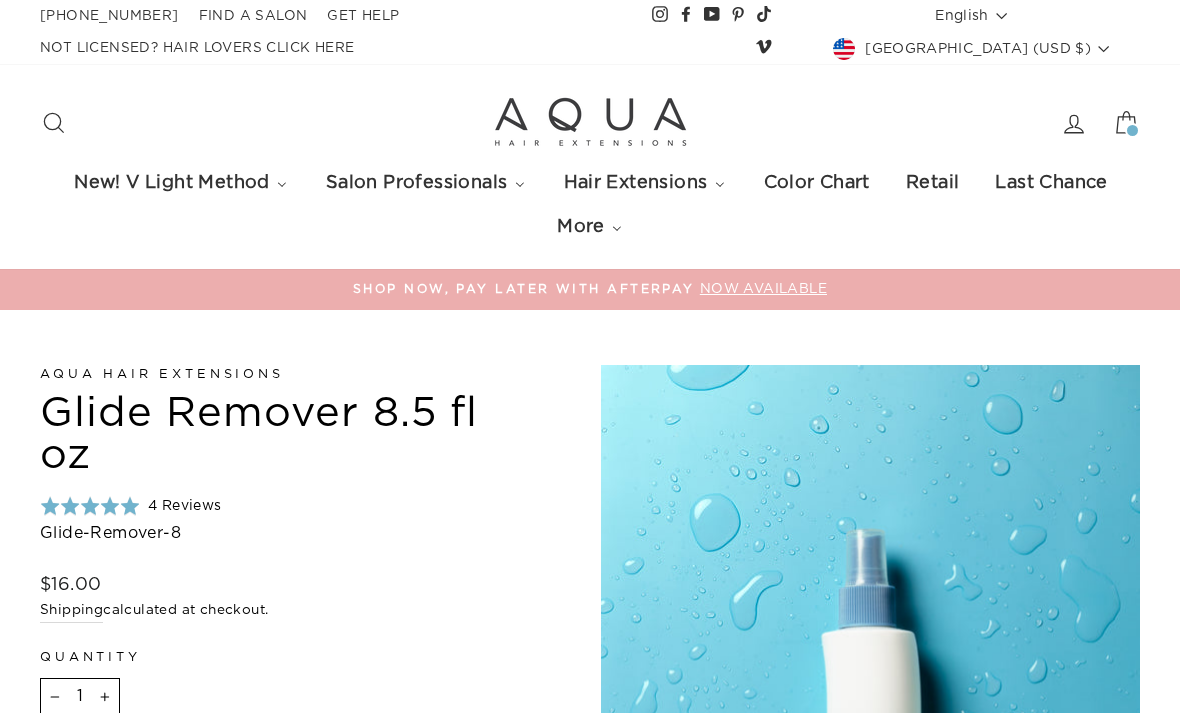 scroll, scrollTop: 0, scrollLeft: 0, axis: both 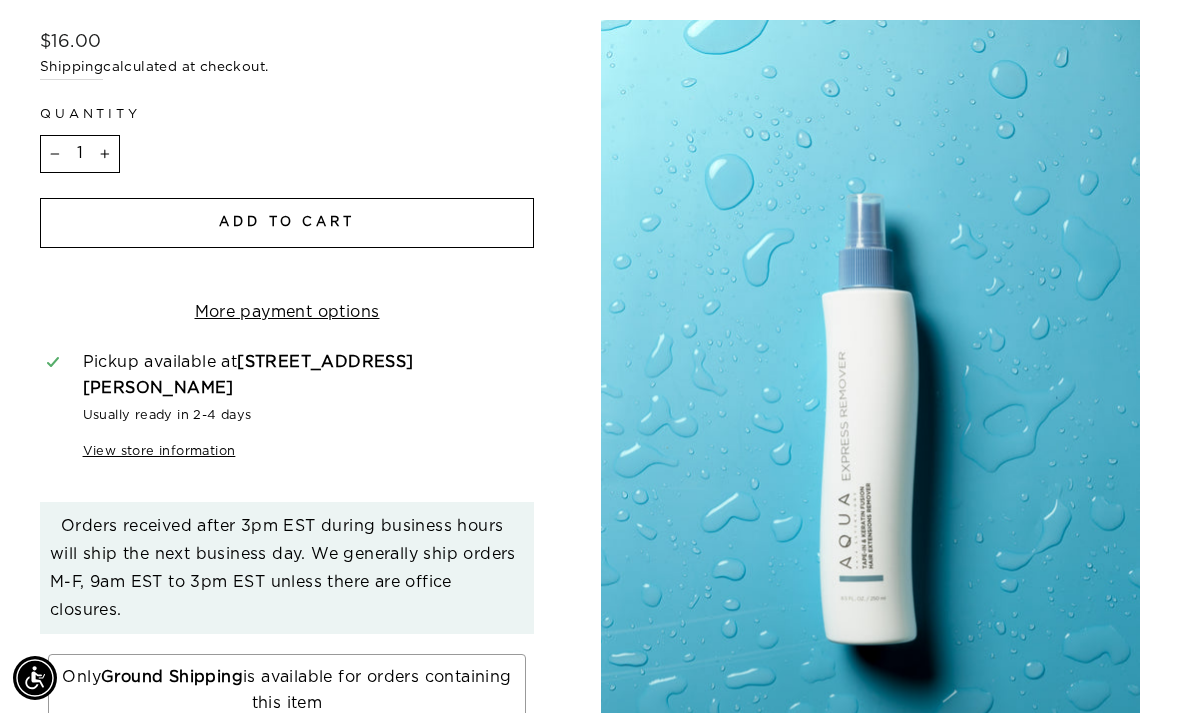 click on "Add to cart" at bounding box center (287, 223) 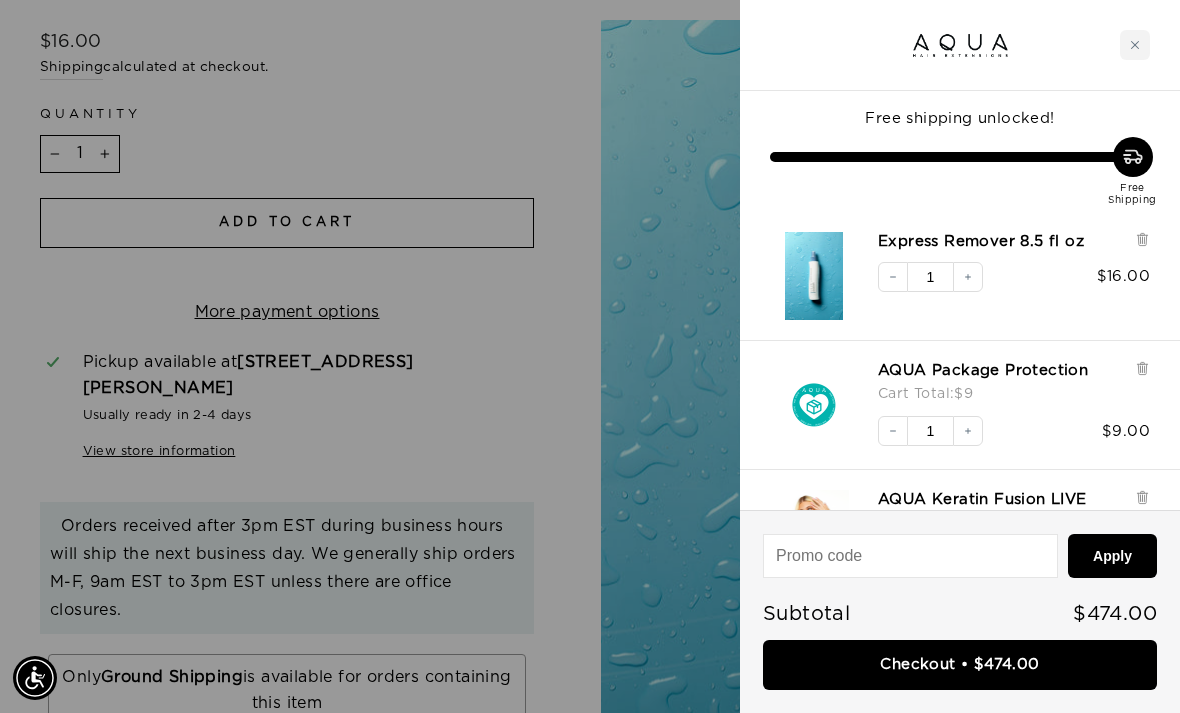 click at bounding box center [590, 356] 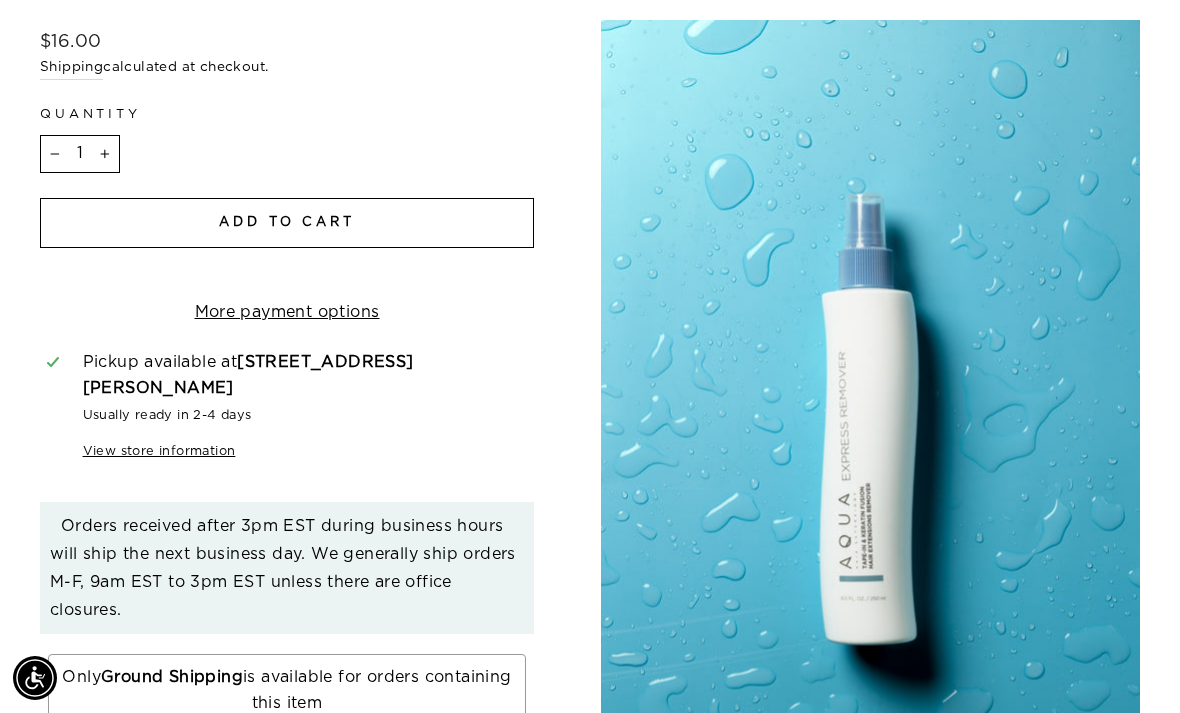 scroll, scrollTop: 0, scrollLeft: 0, axis: both 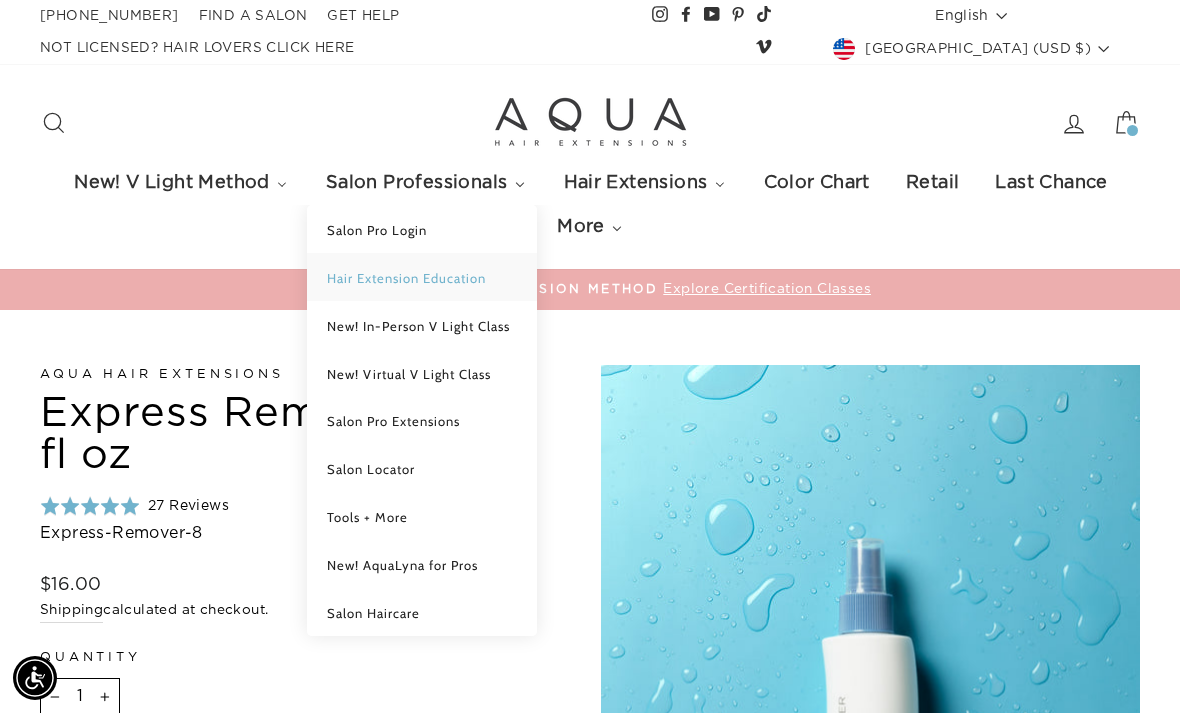 click on "Hair Extension Education" at bounding box center (406, 278) 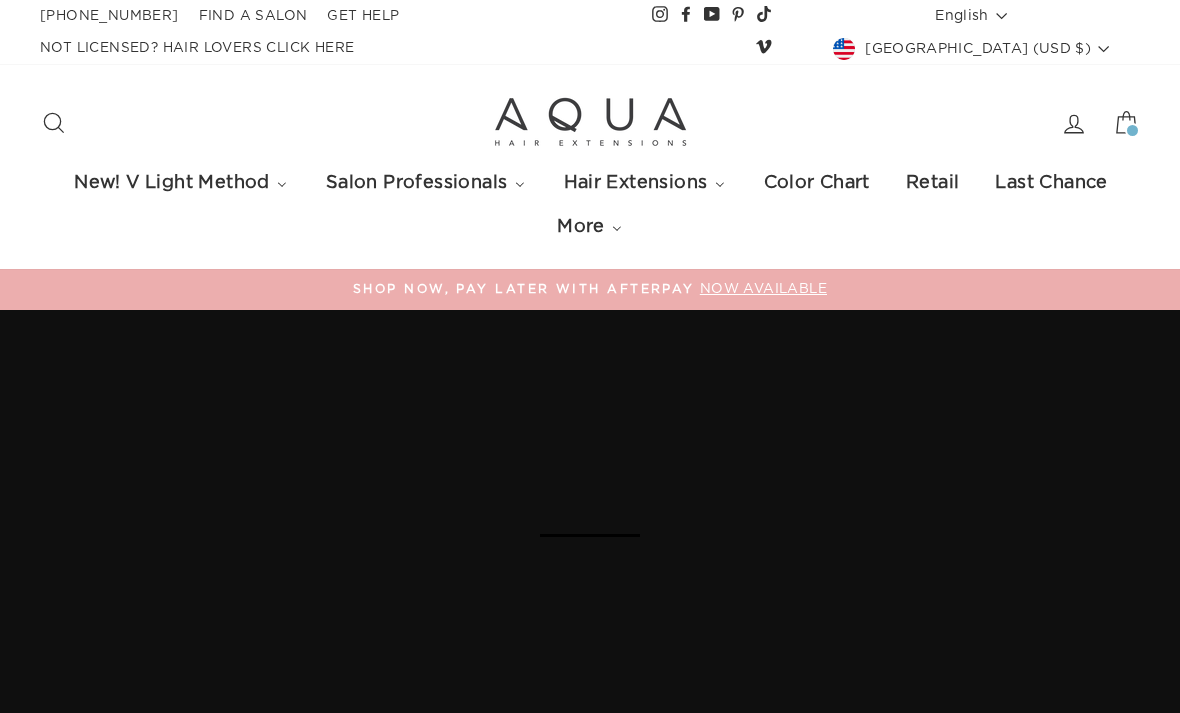 scroll, scrollTop: 0, scrollLeft: 0, axis: both 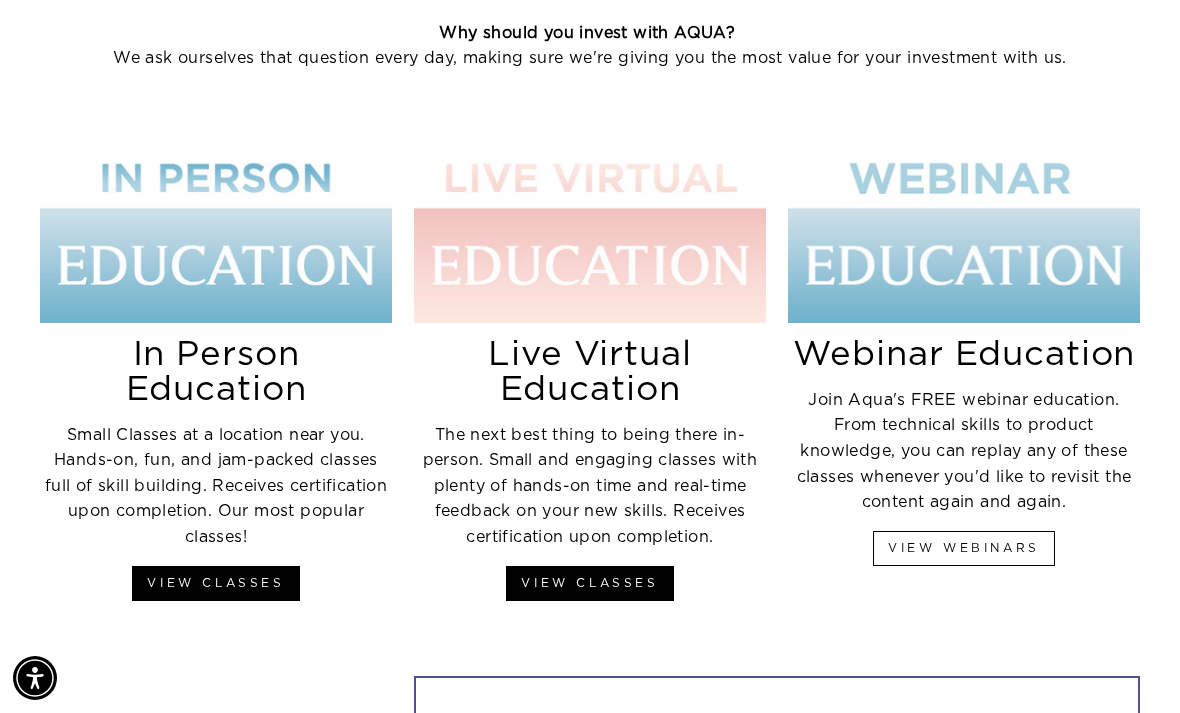 click on "View Webinars" at bounding box center (964, 548) 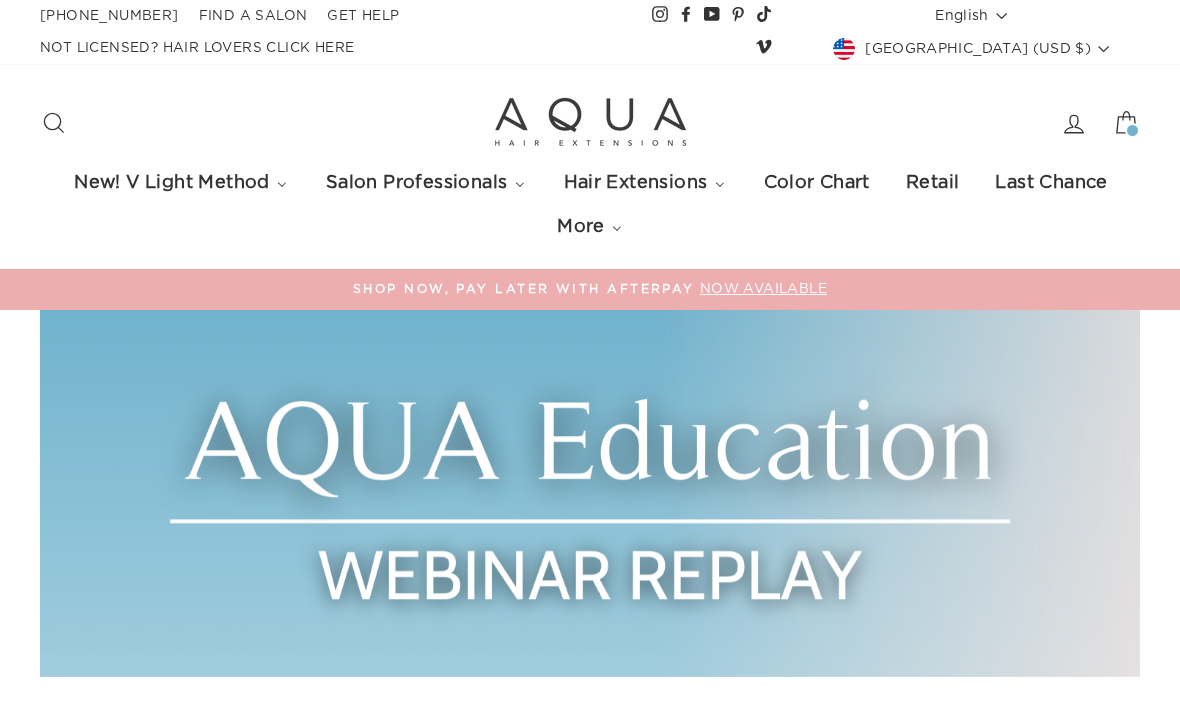 scroll, scrollTop: 0, scrollLeft: 0, axis: both 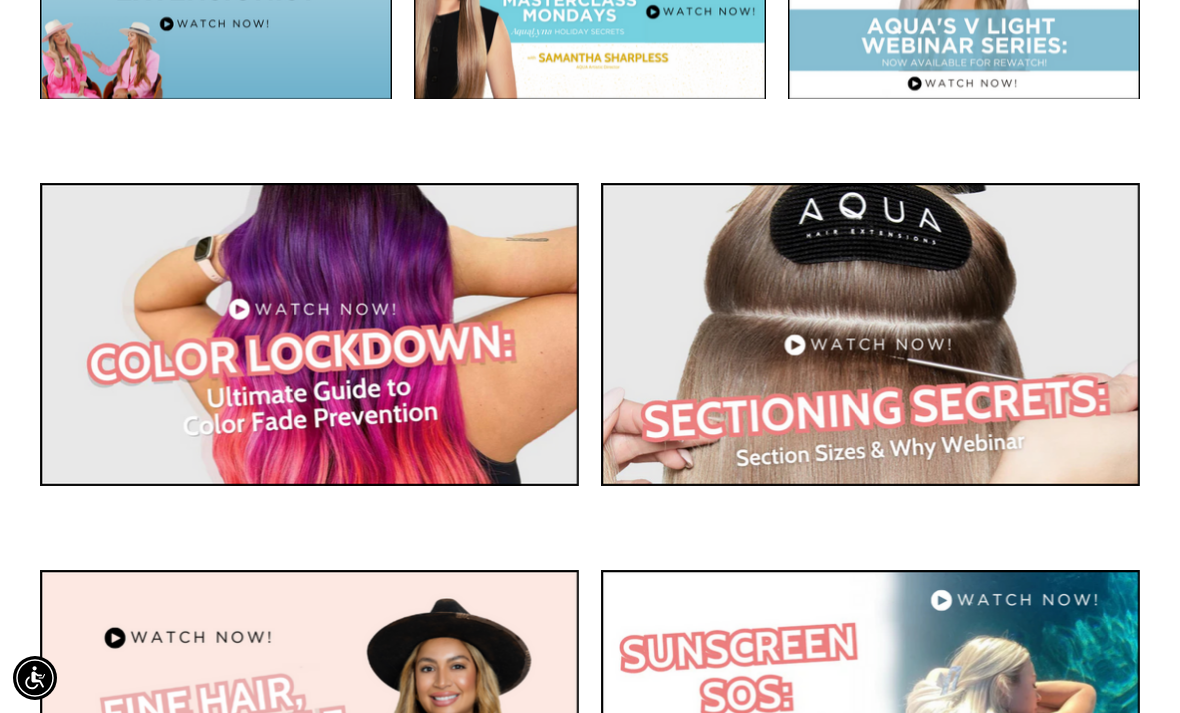 click at bounding box center (870, 334) 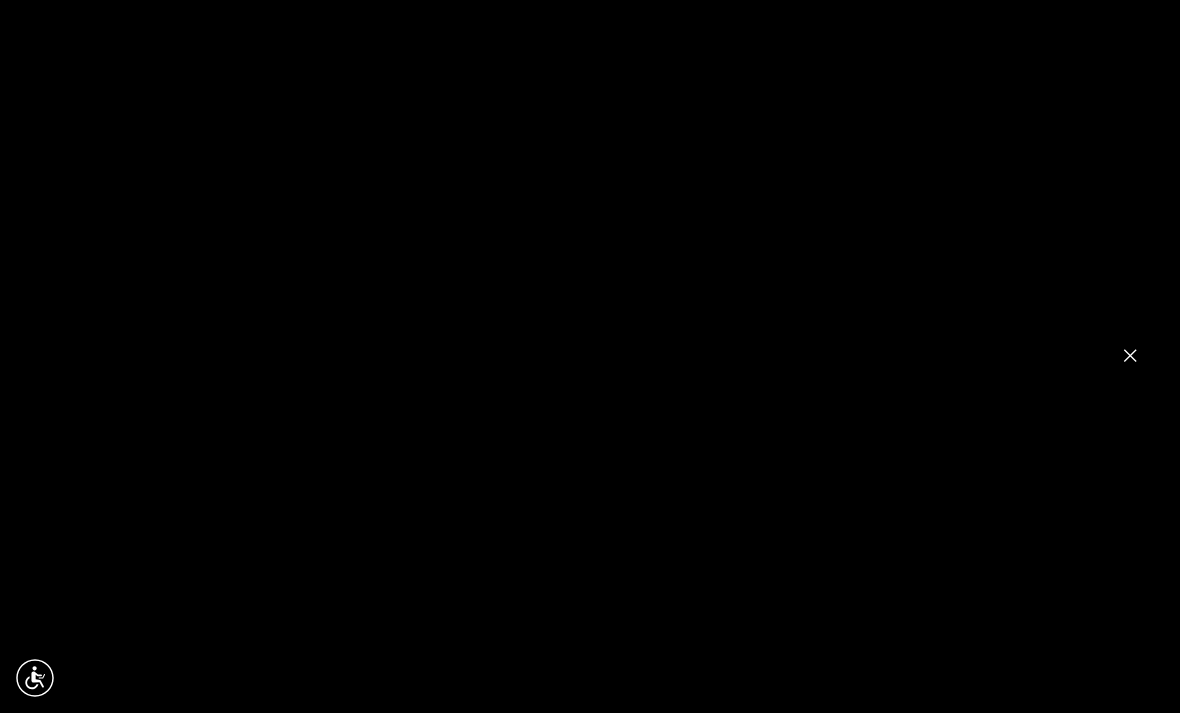 scroll, scrollTop: 810, scrollLeft: 0, axis: vertical 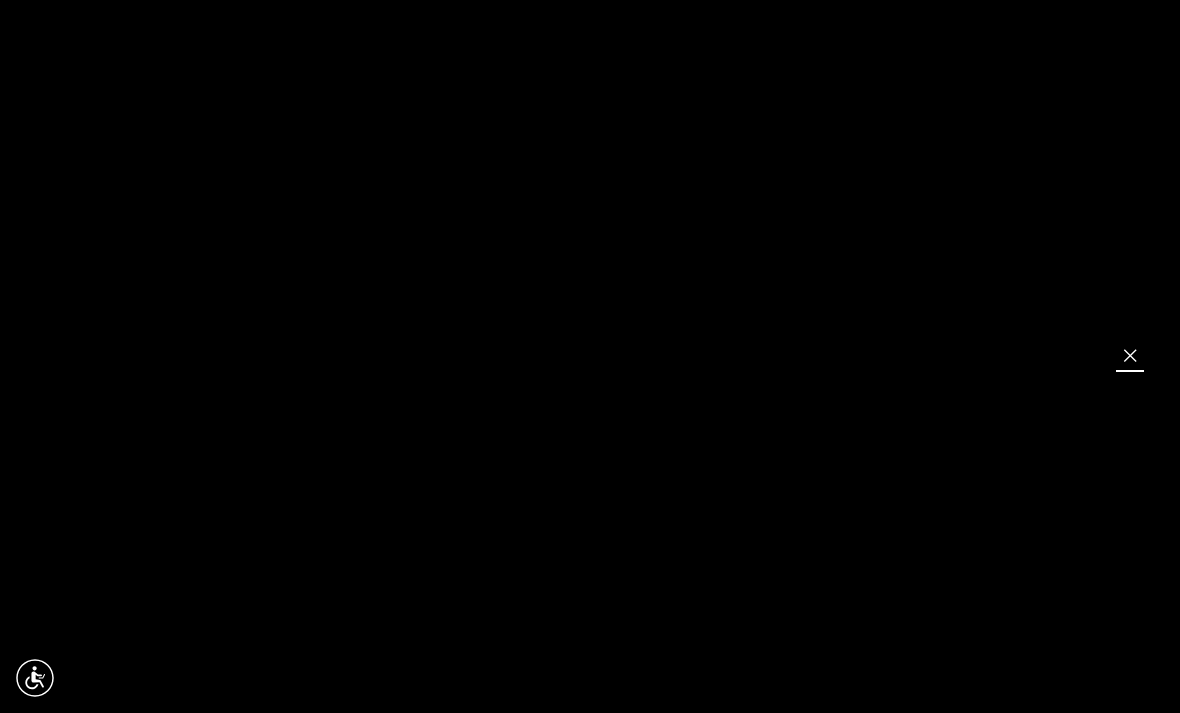 click 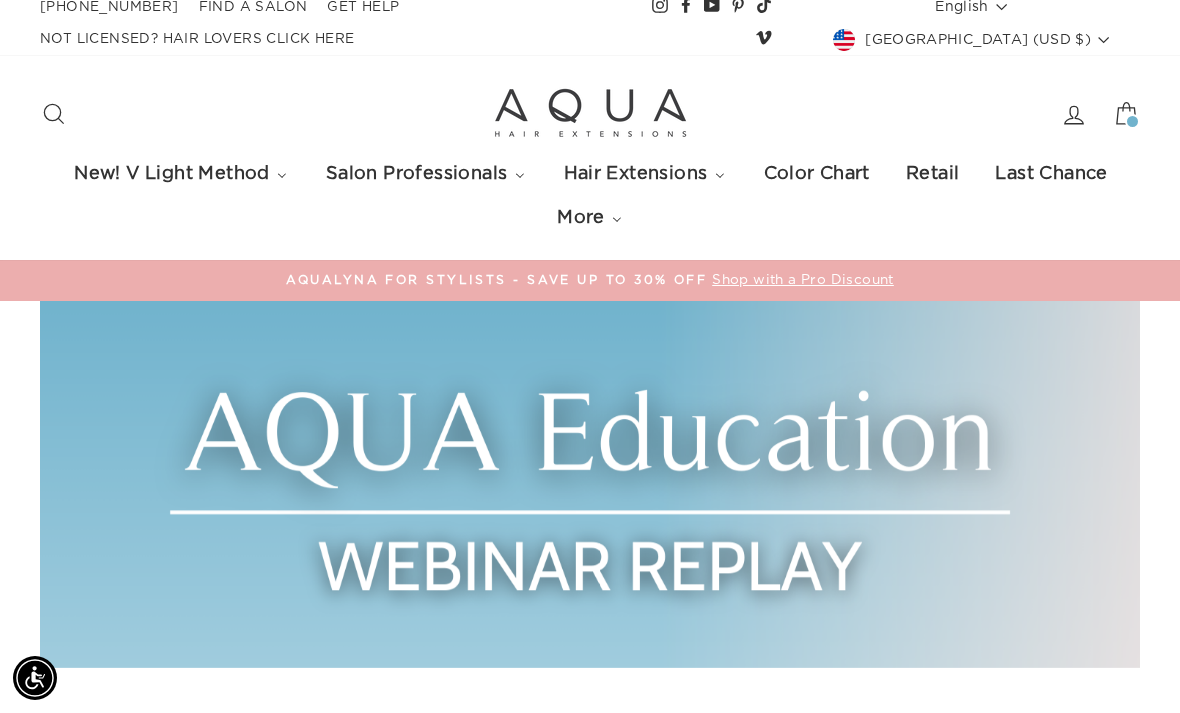 scroll, scrollTop: 0, scrollLeft: 0, axis: both 